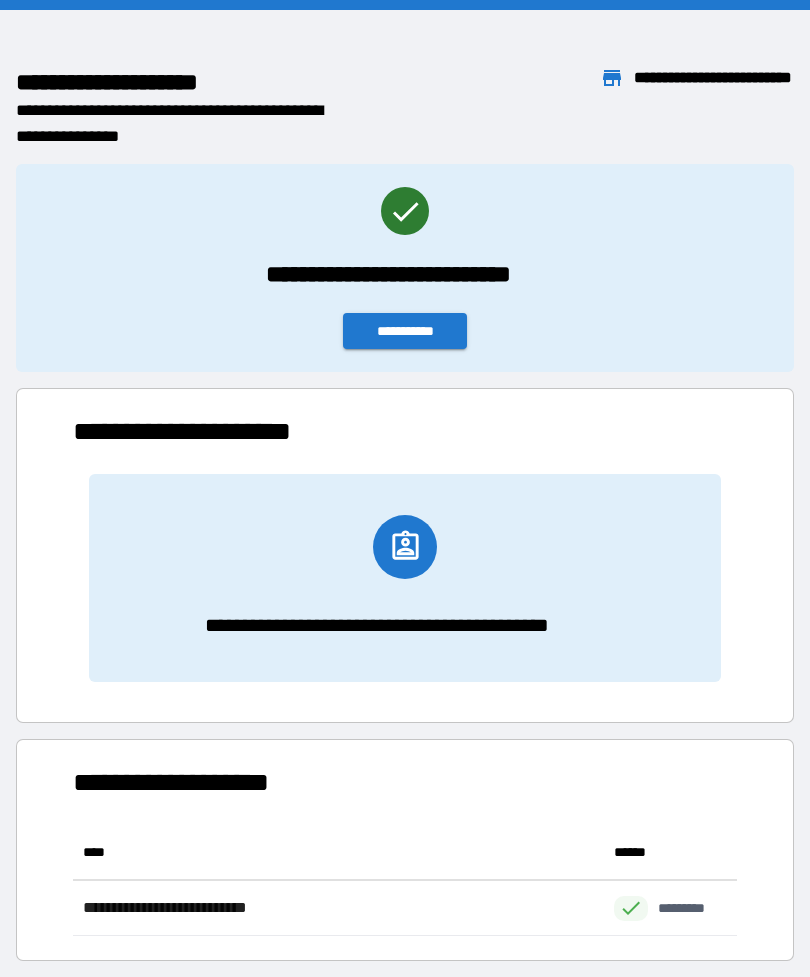 scroll, scrollTop: 0, scrollLeft: 0, axis: both 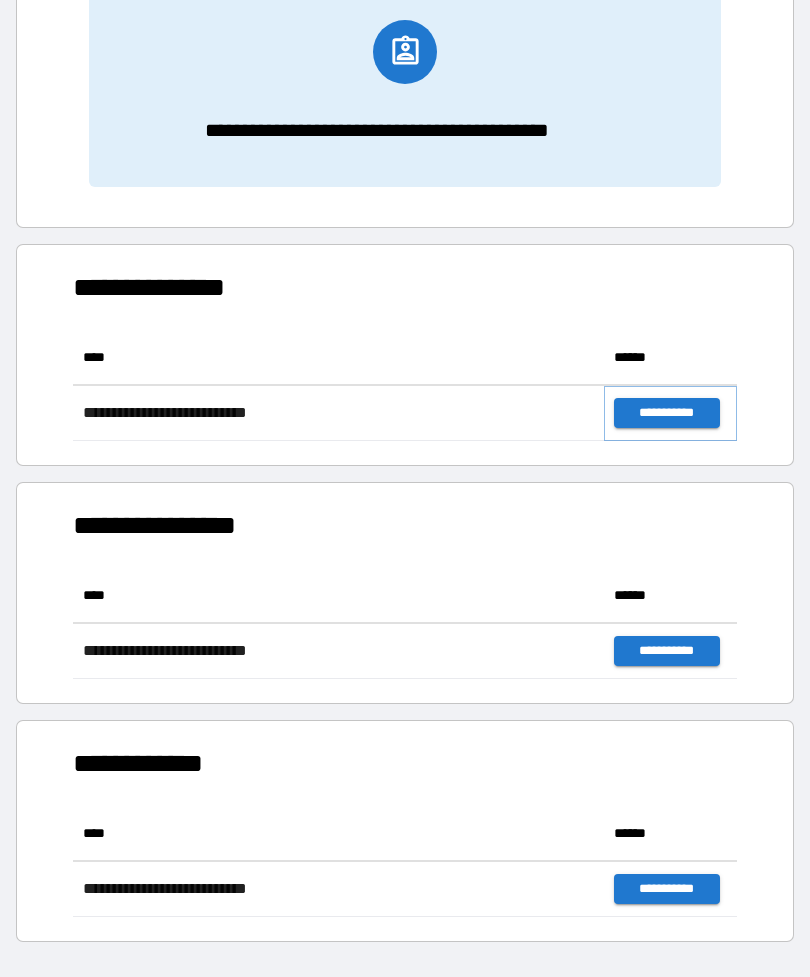 click on "**********" at bounding box center [666, 413] 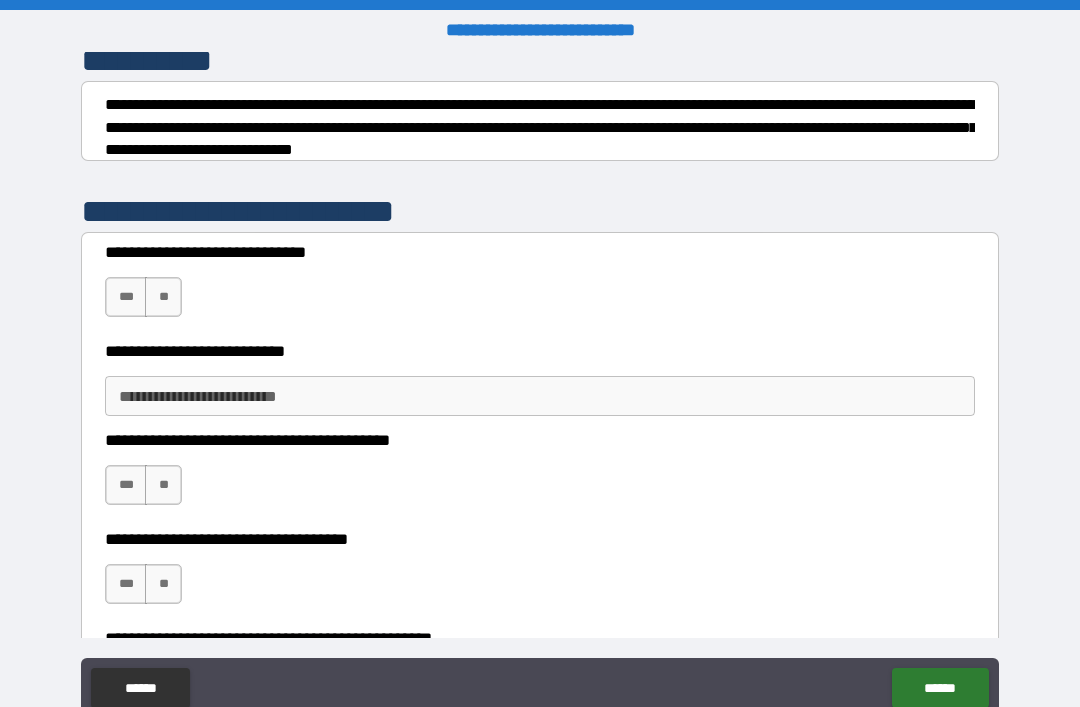 scroll, scrollTop: 300, scrollLeft: 0, axis: vertical 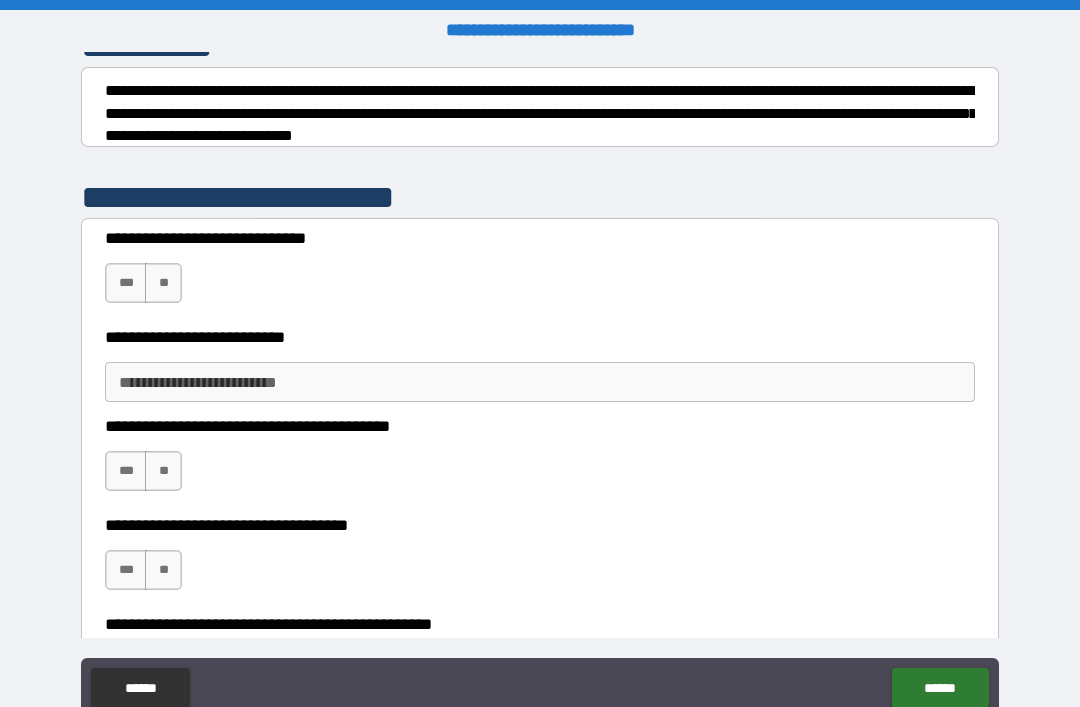 click on "***" at bounding box center [126, 283] 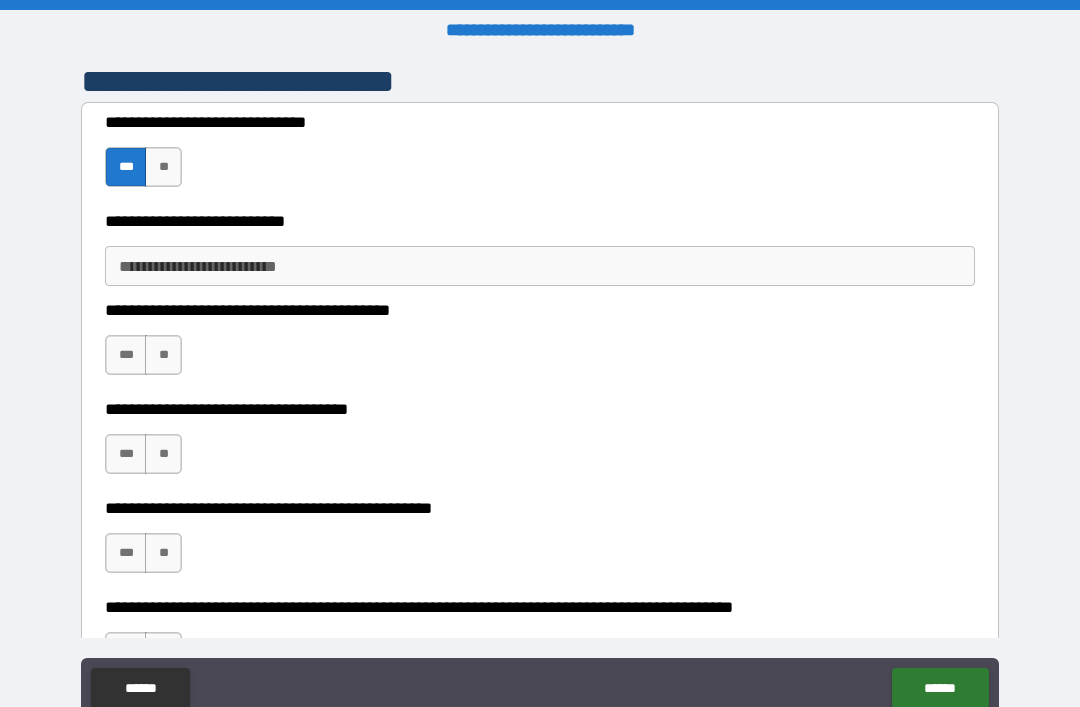 scroll, scrollTop: 415, scrollLeft: 0, axis: vertical 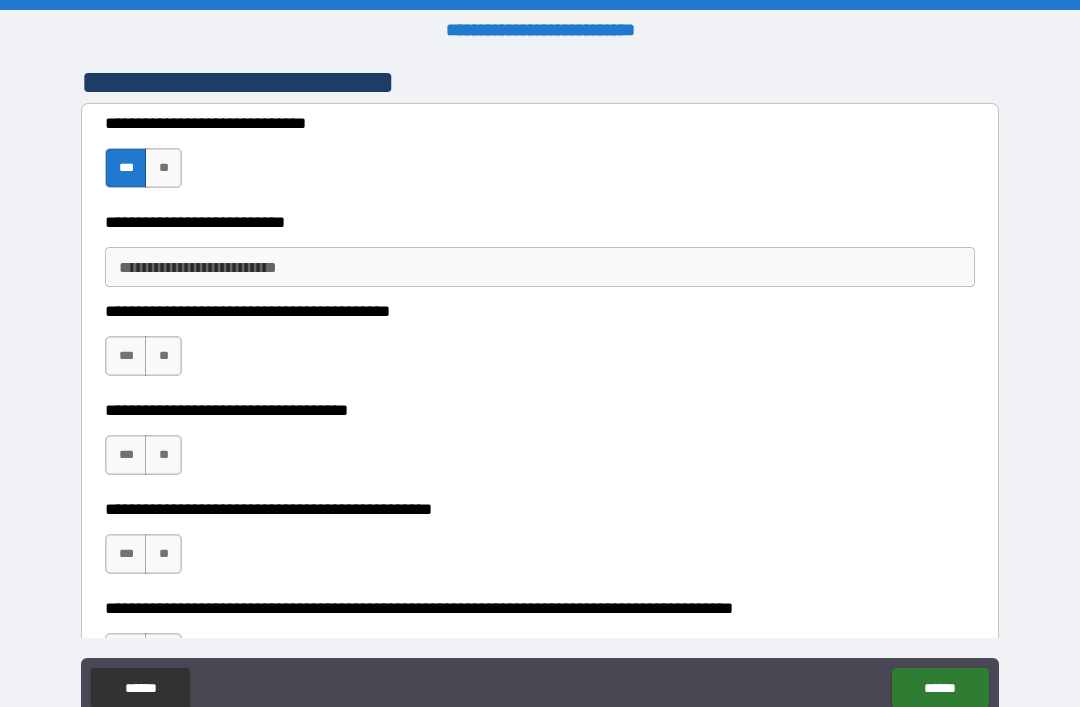 click on "**" at bounding box center [163, 356] 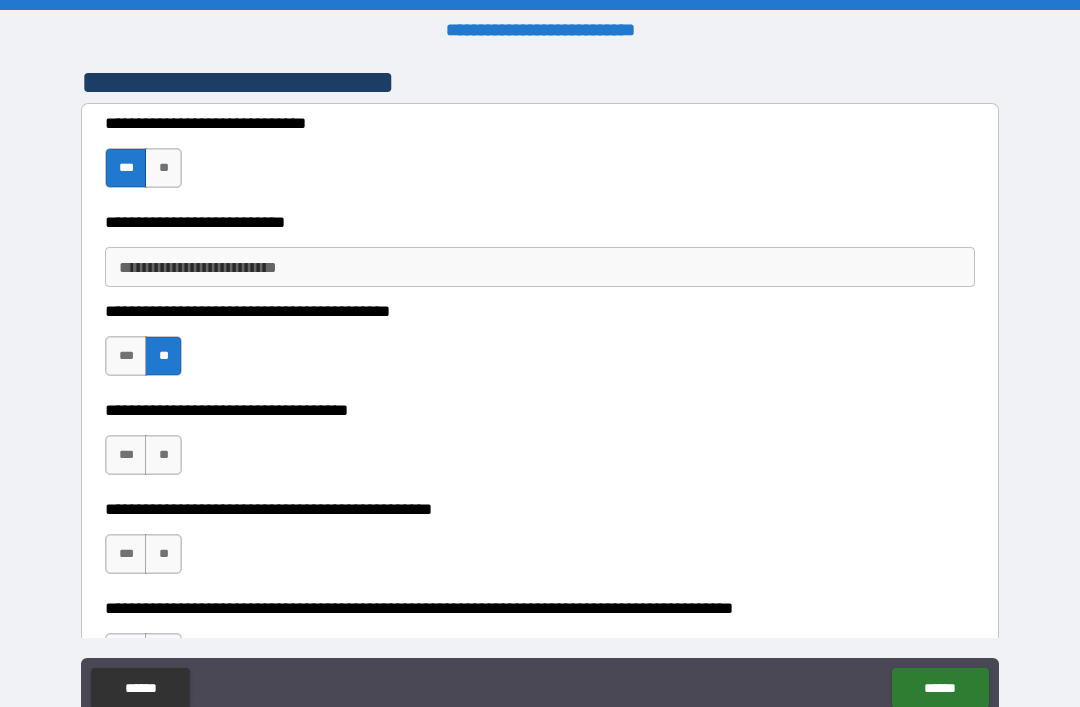 click on "***" at bounding box center (126, 455) 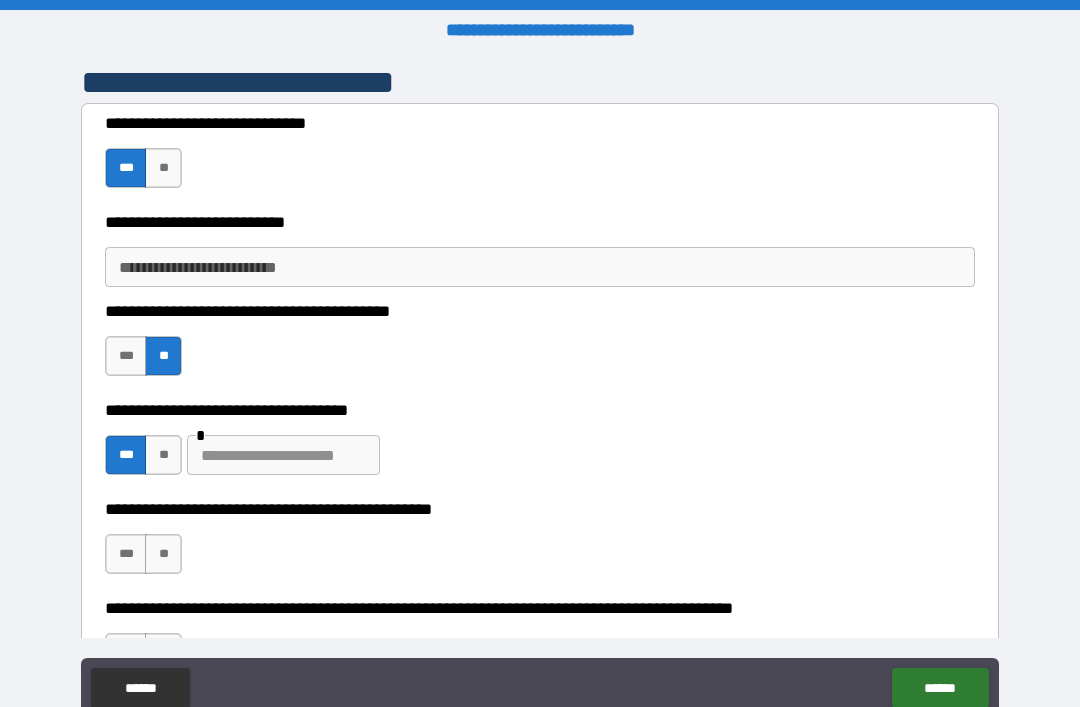 click at bounding box center (283, 455) 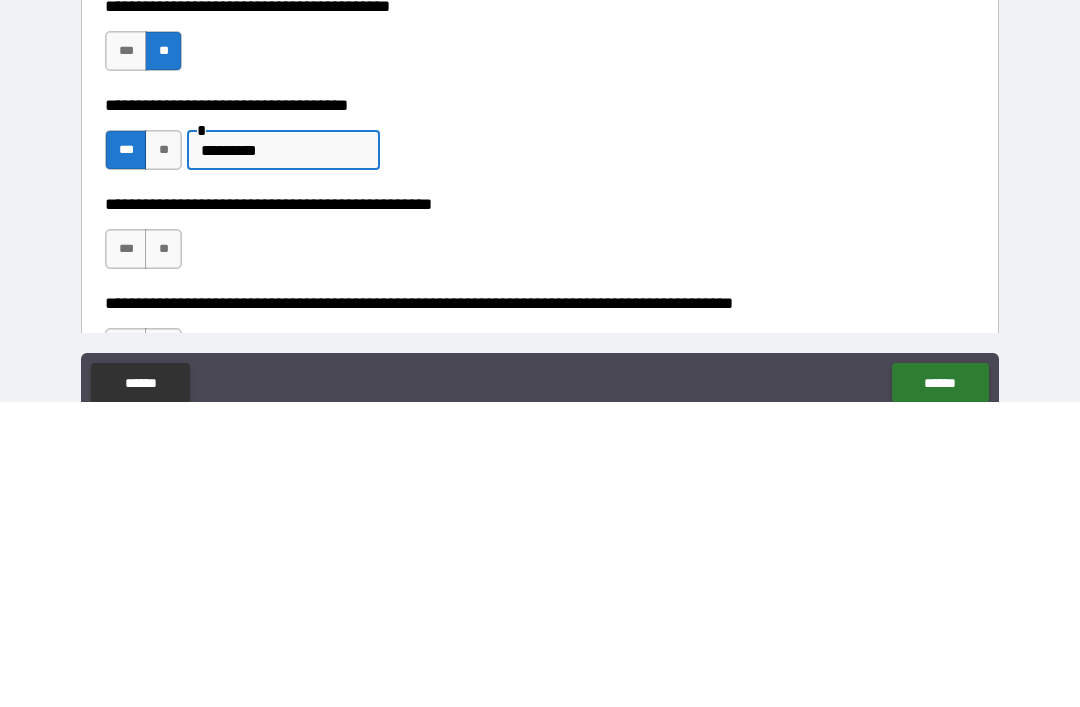 scroll, scrollTop: 512, scrollLeft: 0, axis: vertical 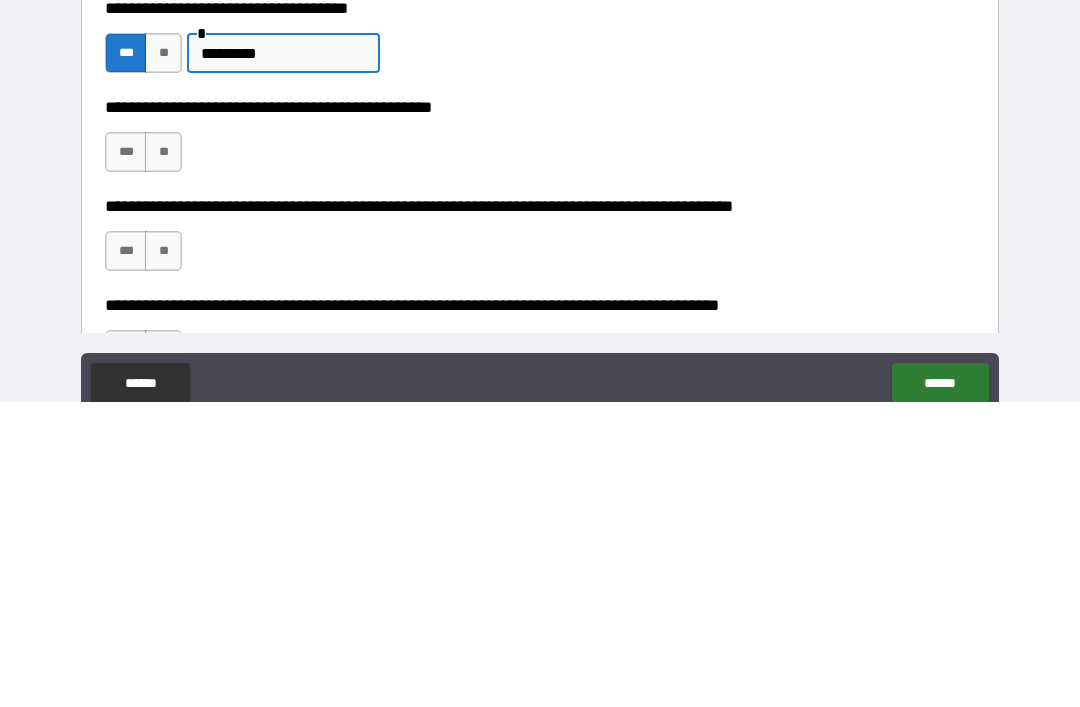 type on "*********" 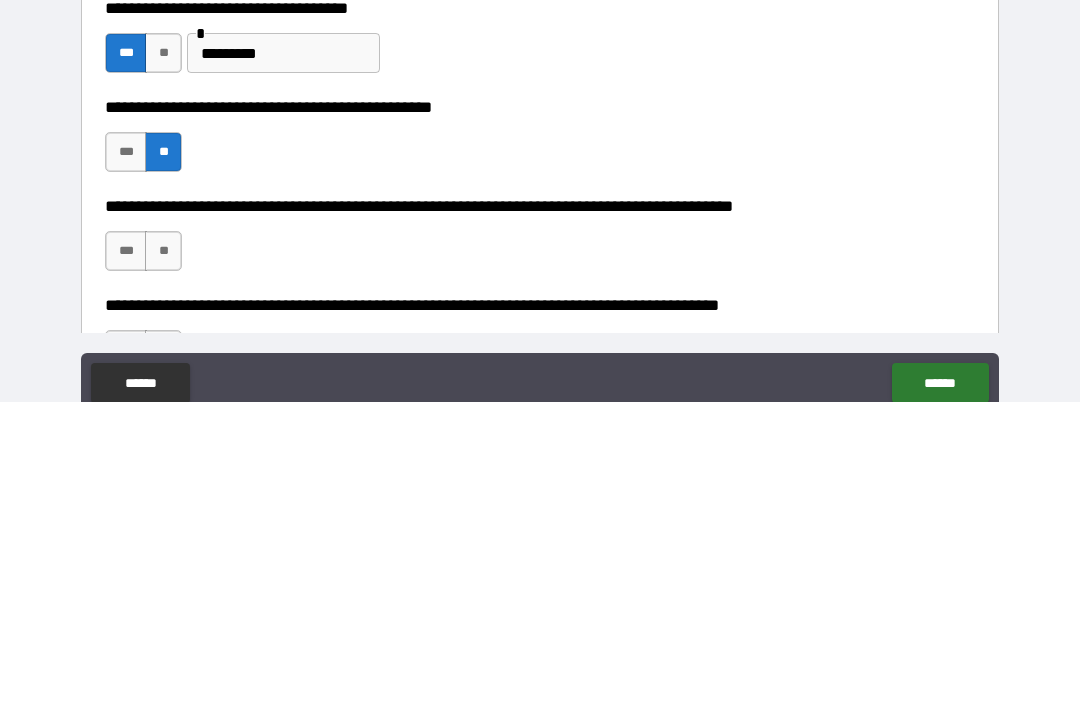 scroll, scrollTop: 64, scrollLeft: 0, axis: vertical 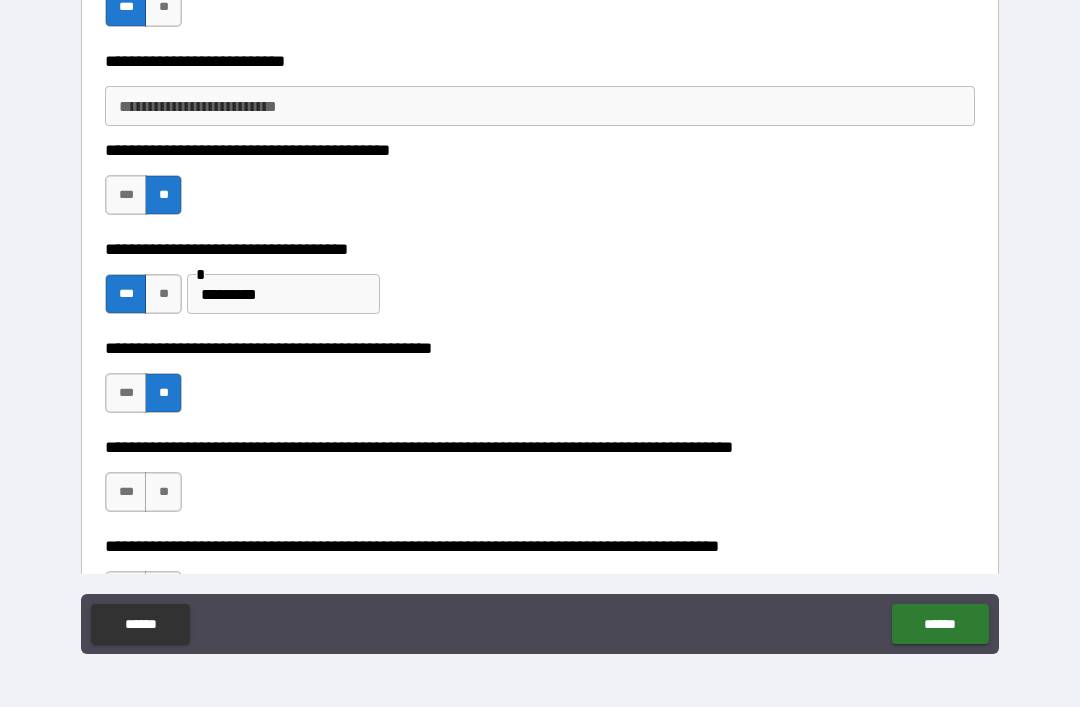click on "**********" at bounding box center [540, 106] 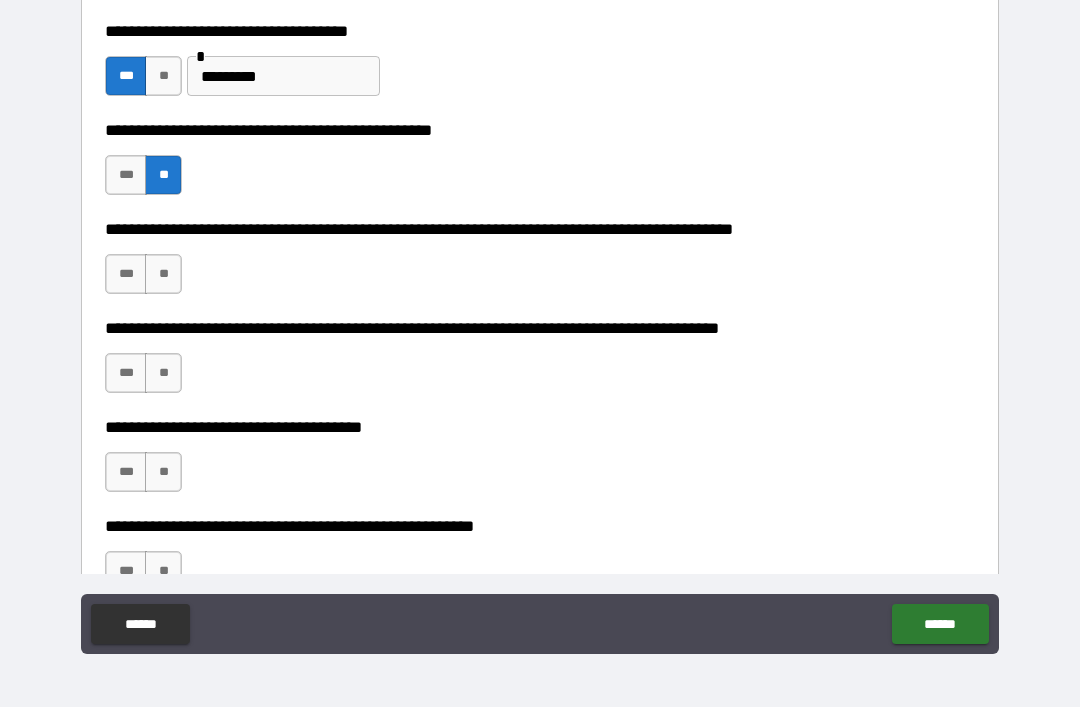 scroll, scrollTop: 826, scrollLeft: 0, axis: vertical 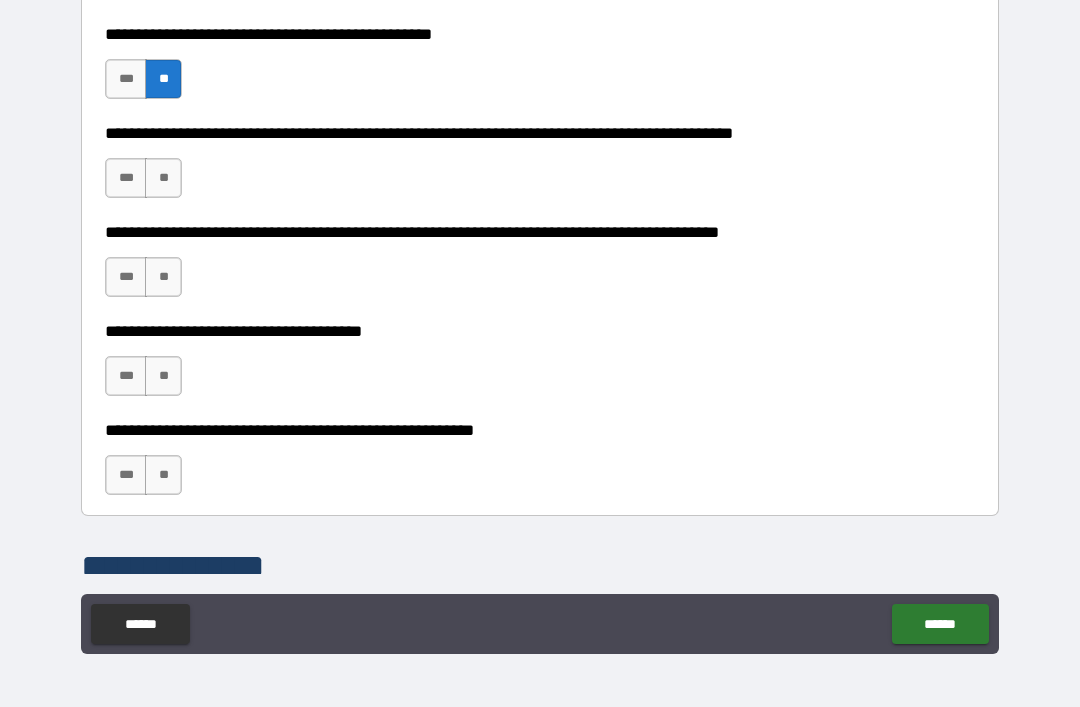 type on "**********" 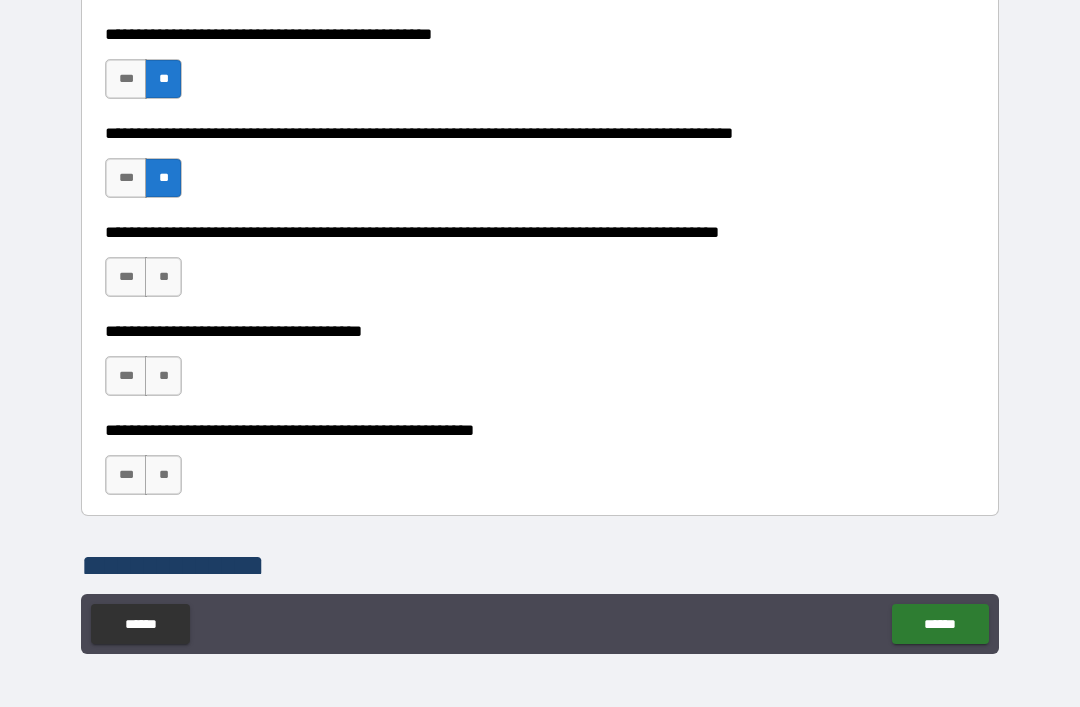 click on "**" at bounding box center [163, 277] 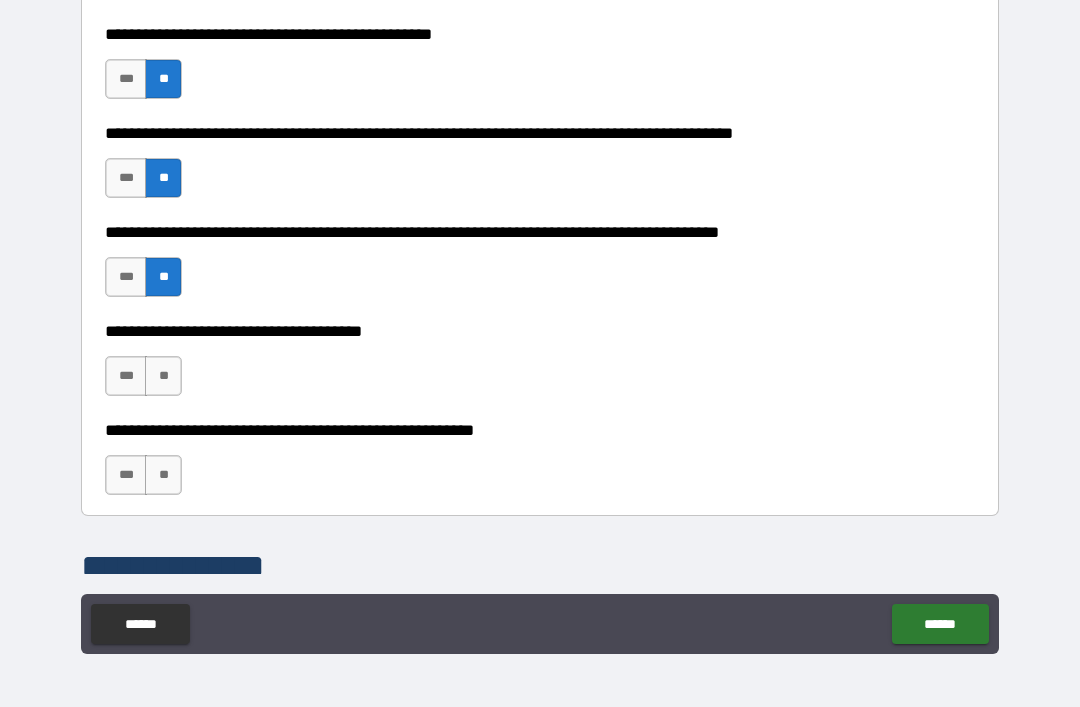 click on "**" at bounding box center (163, 376) 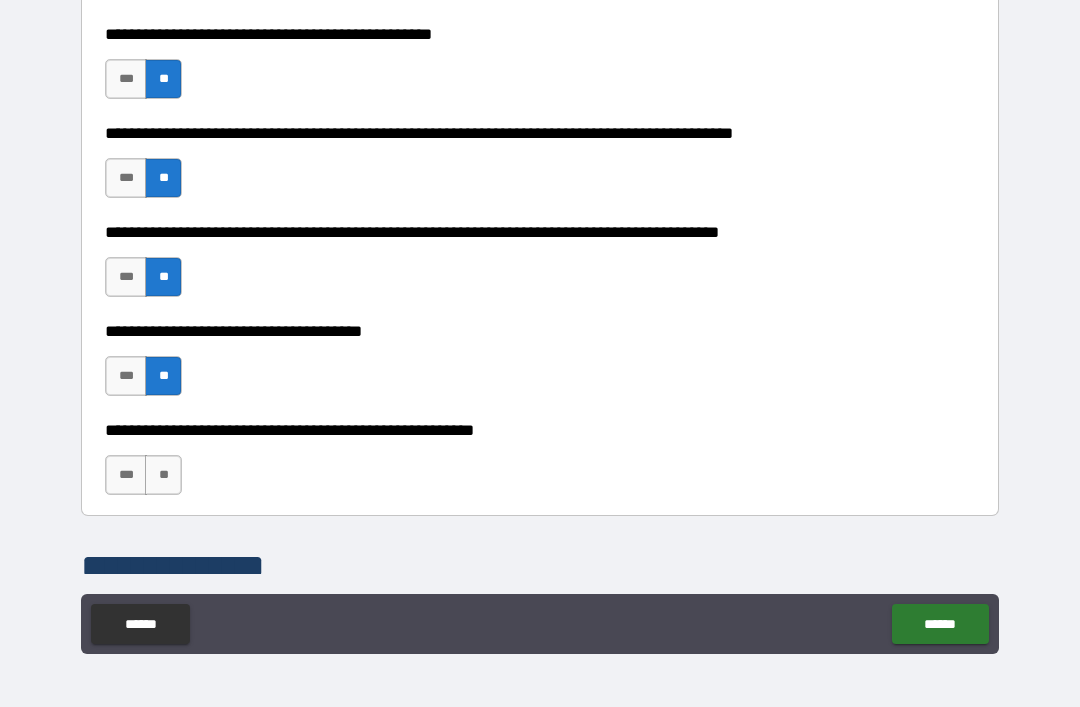 click on "***" at bounding box center (126, 475) 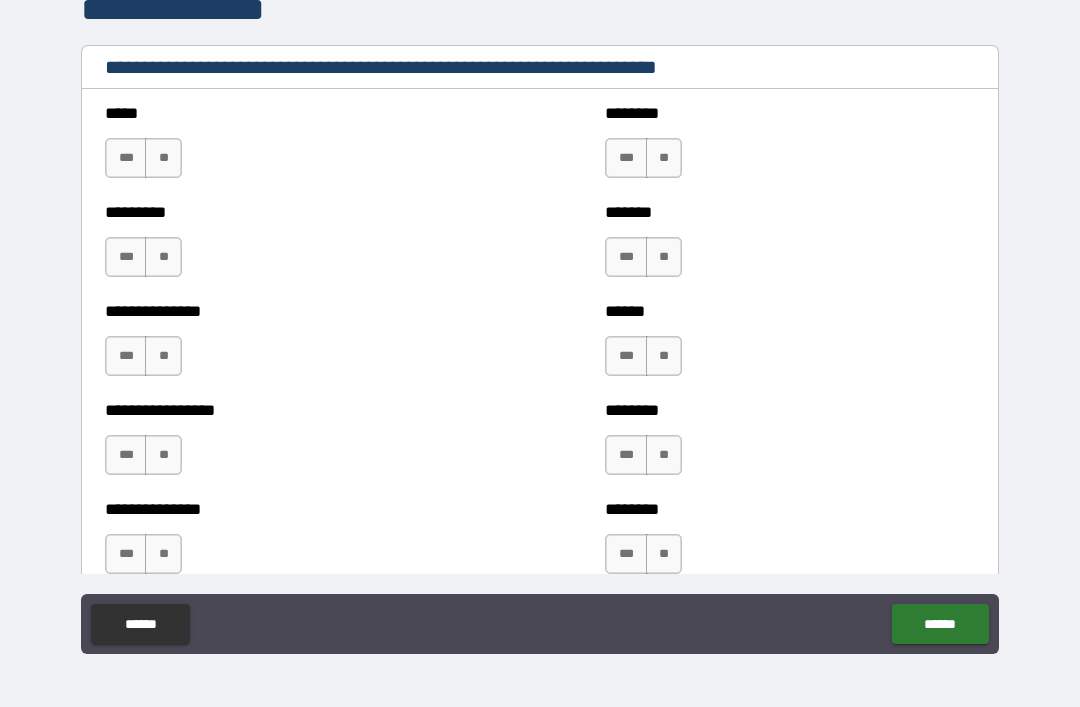 scroll, scrollTop: 1387, scrollLeft: 0, axis: vertical 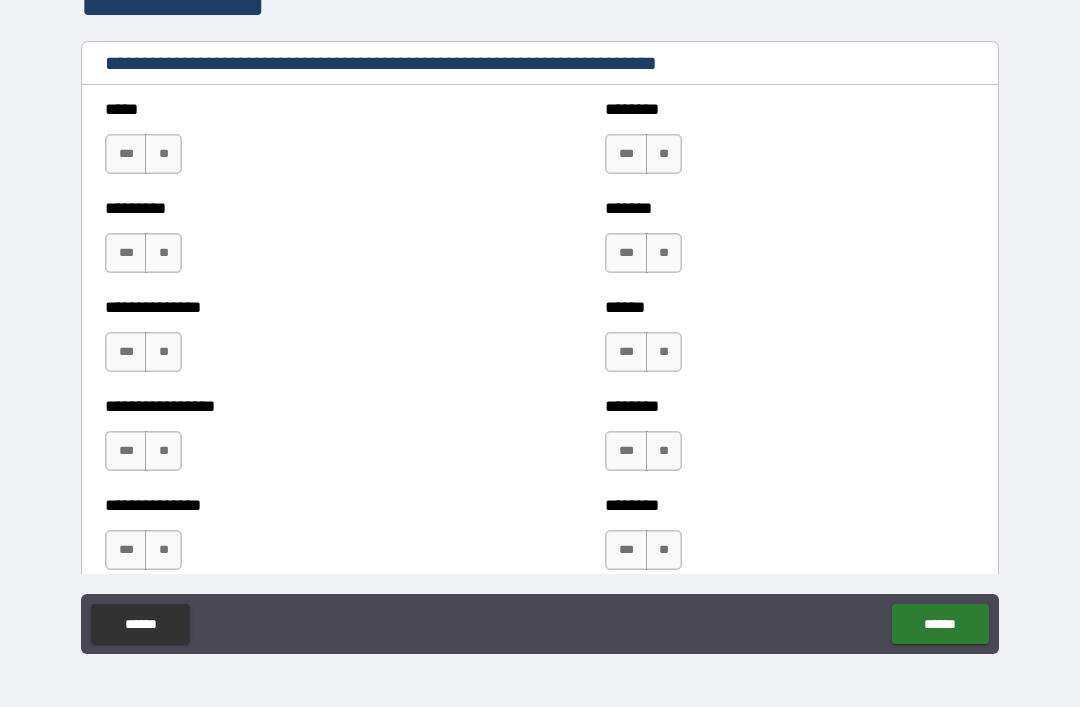 click on "**" at bounding box center [163, 154] 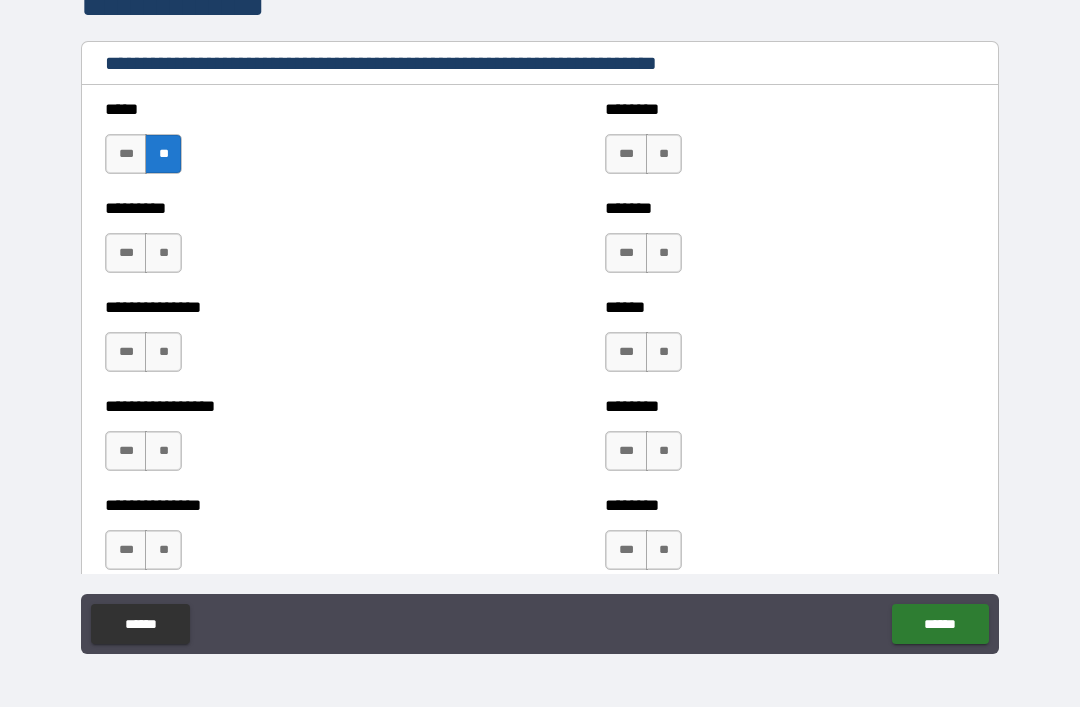click on "**" at bounding box center (163, 253) 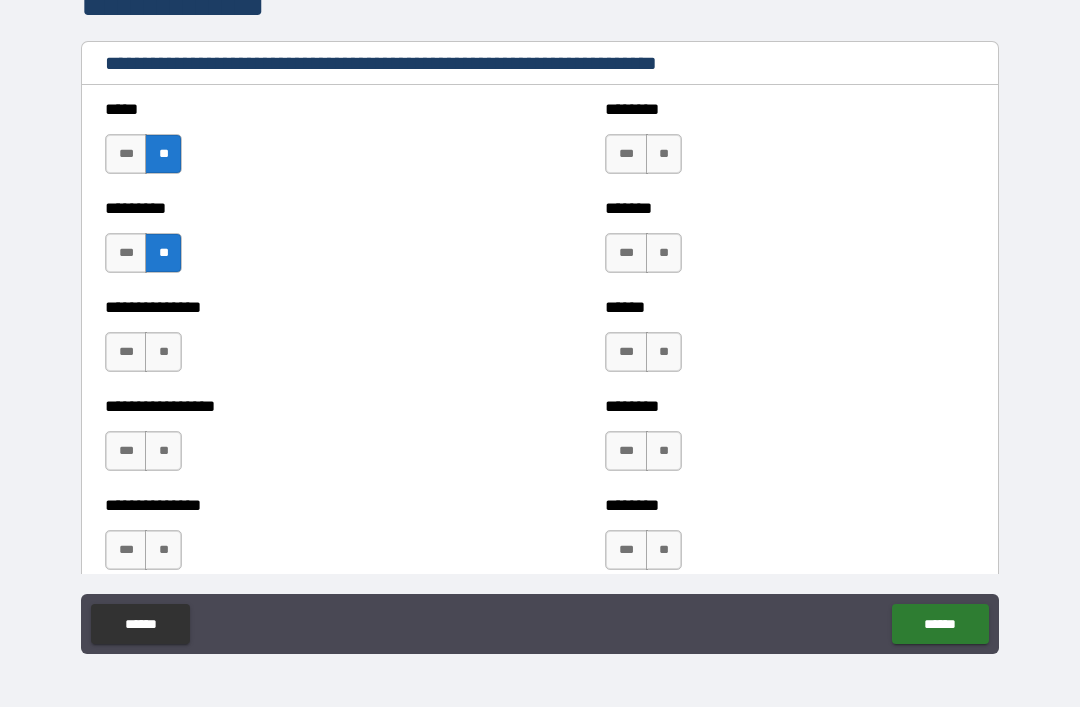 click on "**" at bounding box center [163, 352] 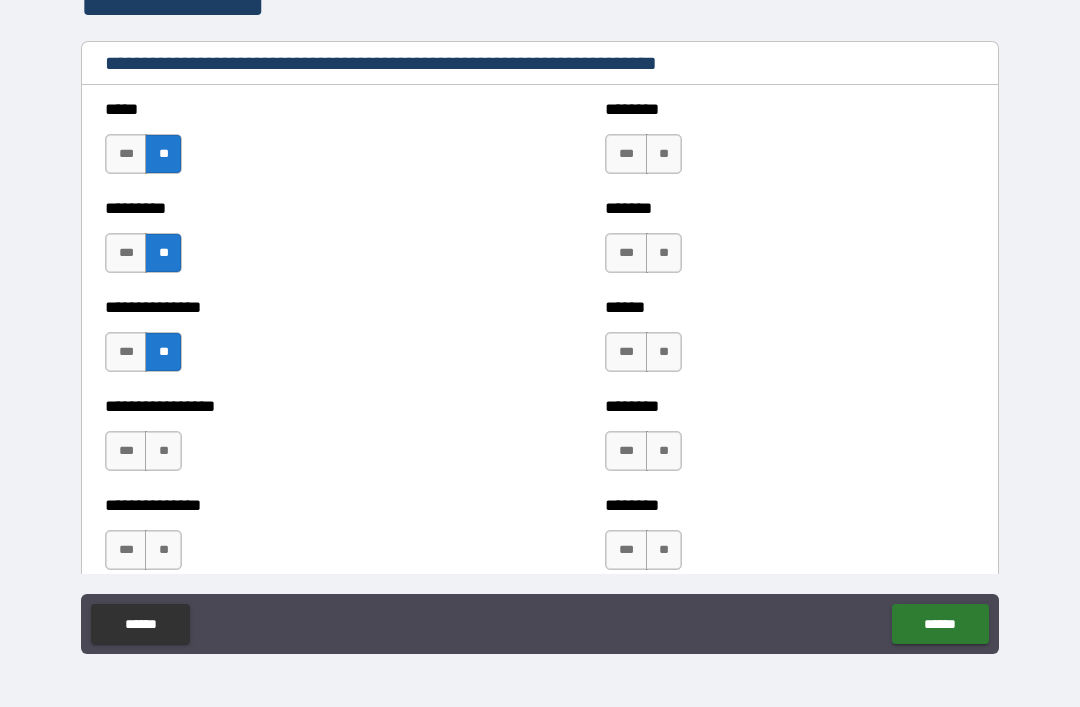 click on "**" at bounding box center [163, 451] 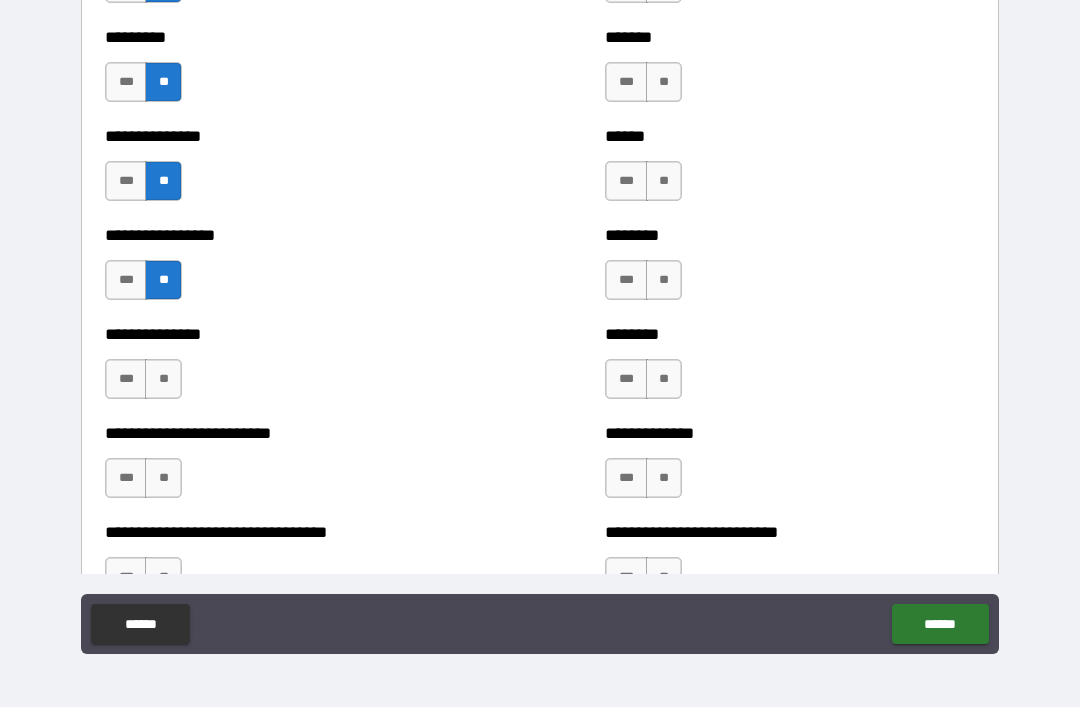 scroll, scrollTop: 1557, scrollLeft: 0, axis: vertical 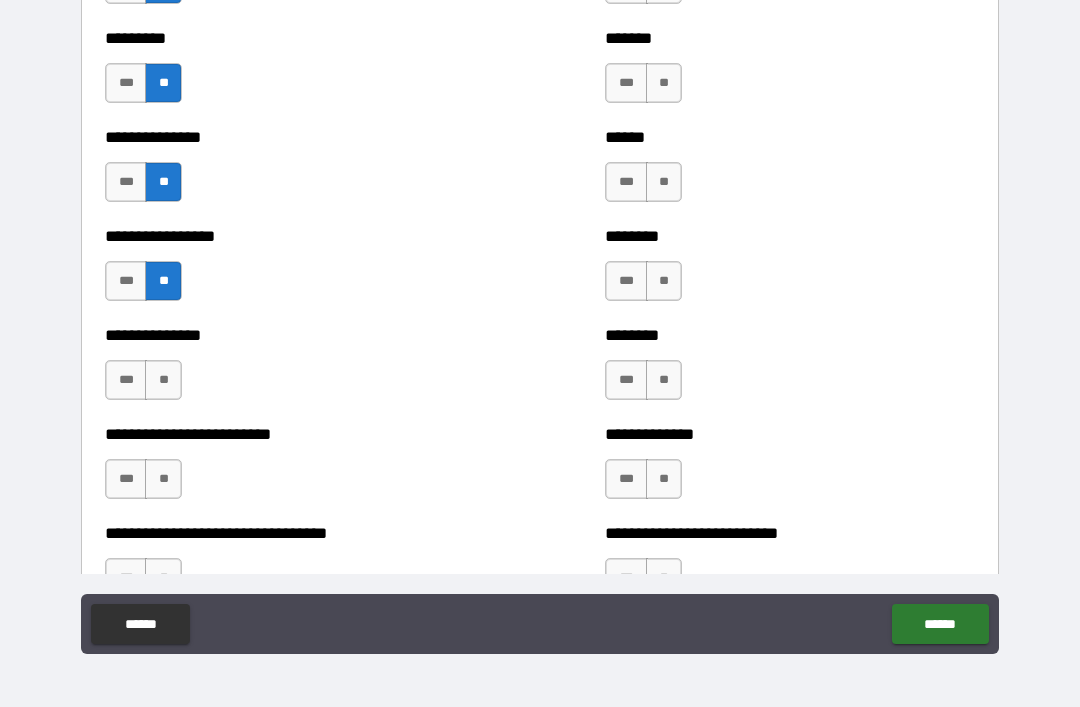 click on "**" at bounding box center (163, 380) 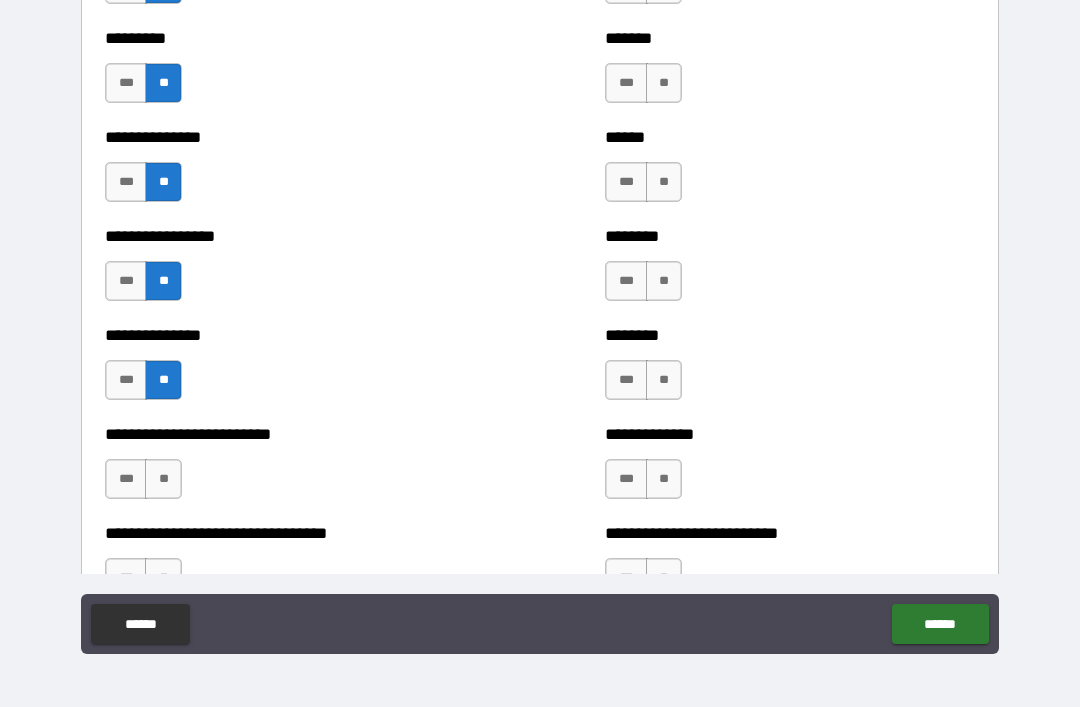 click on "**" at bounding box center (163, 479) 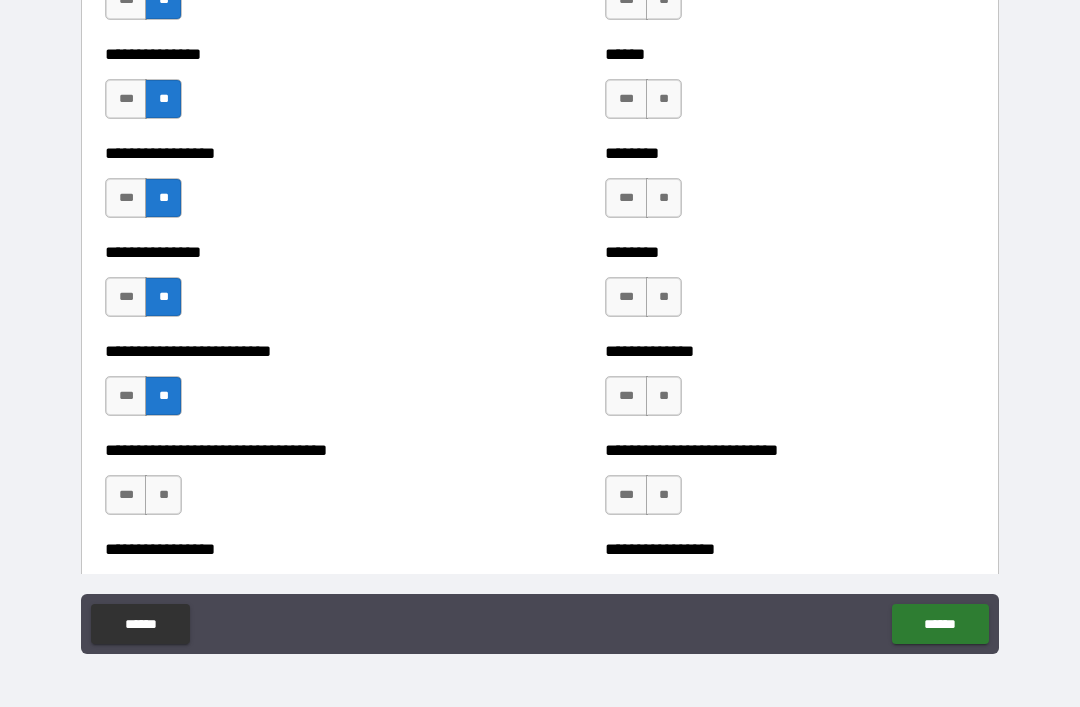 scroll, scrollTop: 1719, scrollLeft: 0, axis: vertical 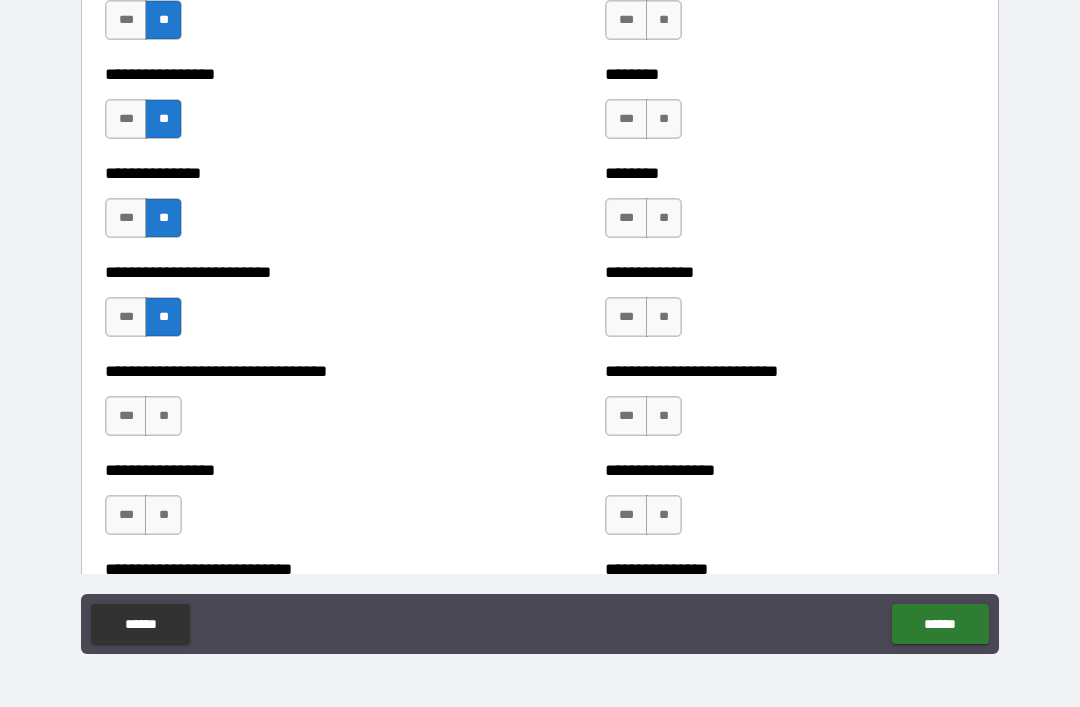 click on "**" at bounding box center [163, 416] 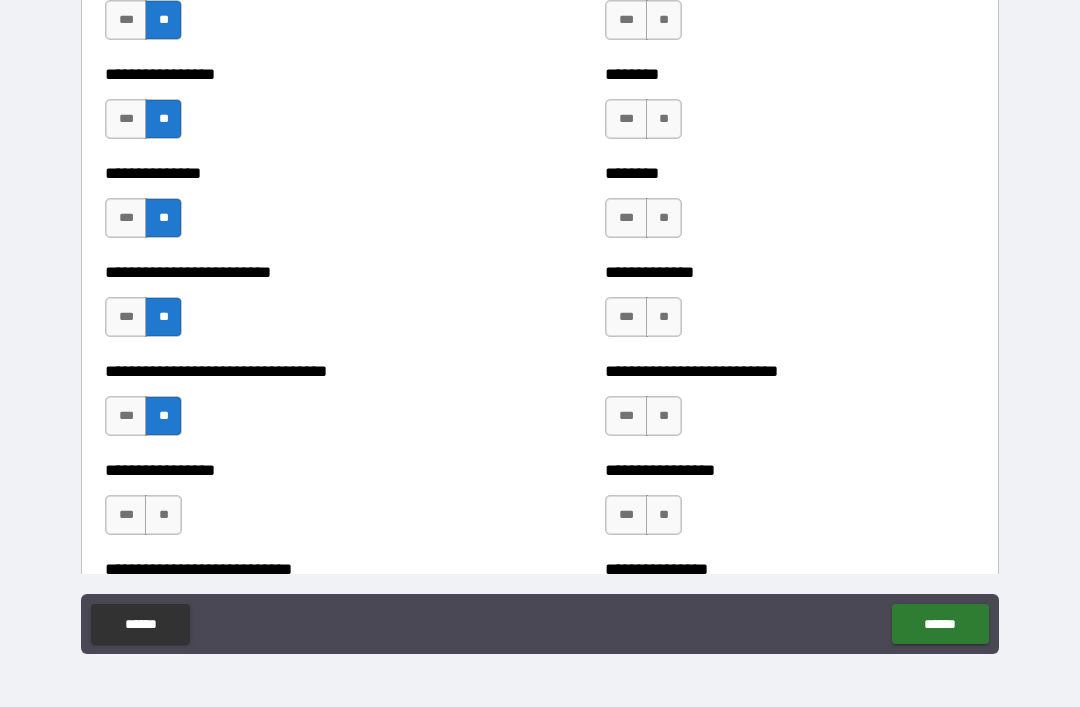 click on "**" at bounding box center (163, 515) 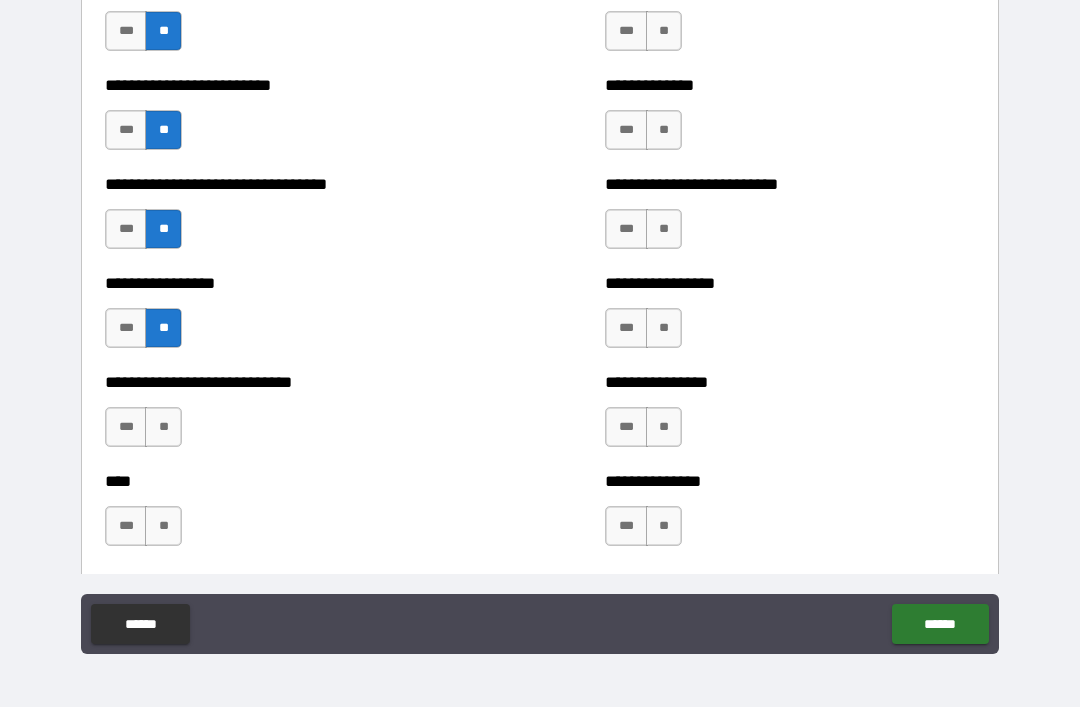 scroll, scrollTop: 1970, scrollLeft: 0, axis: vertical 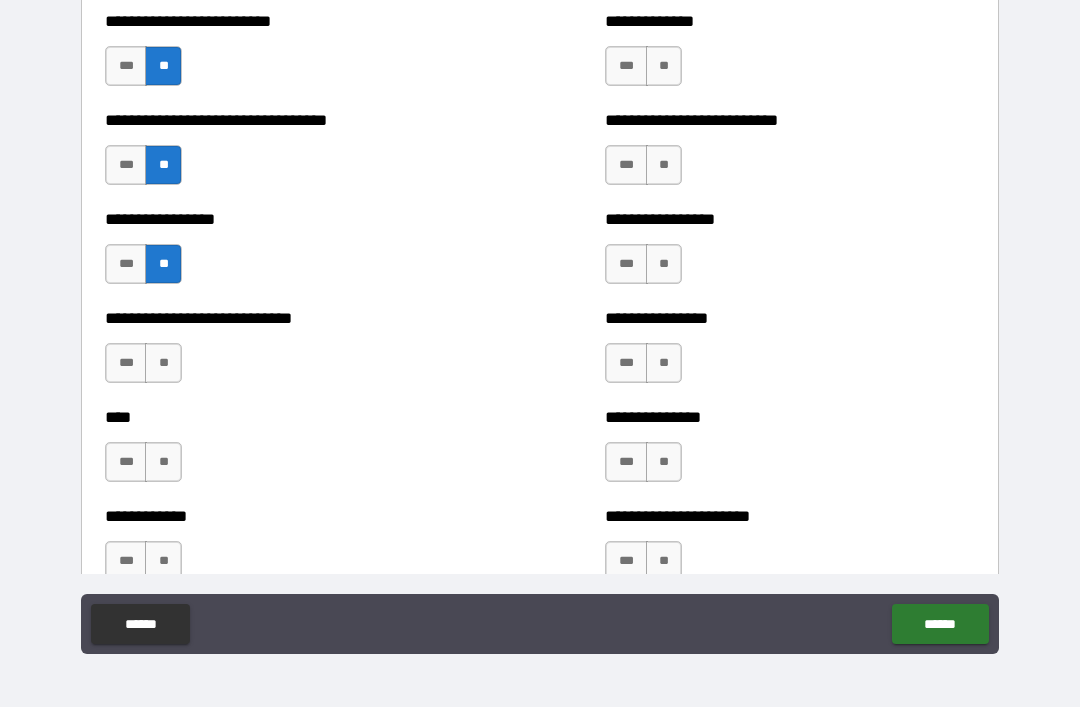 click on "**" at bounding box center (163, 363) 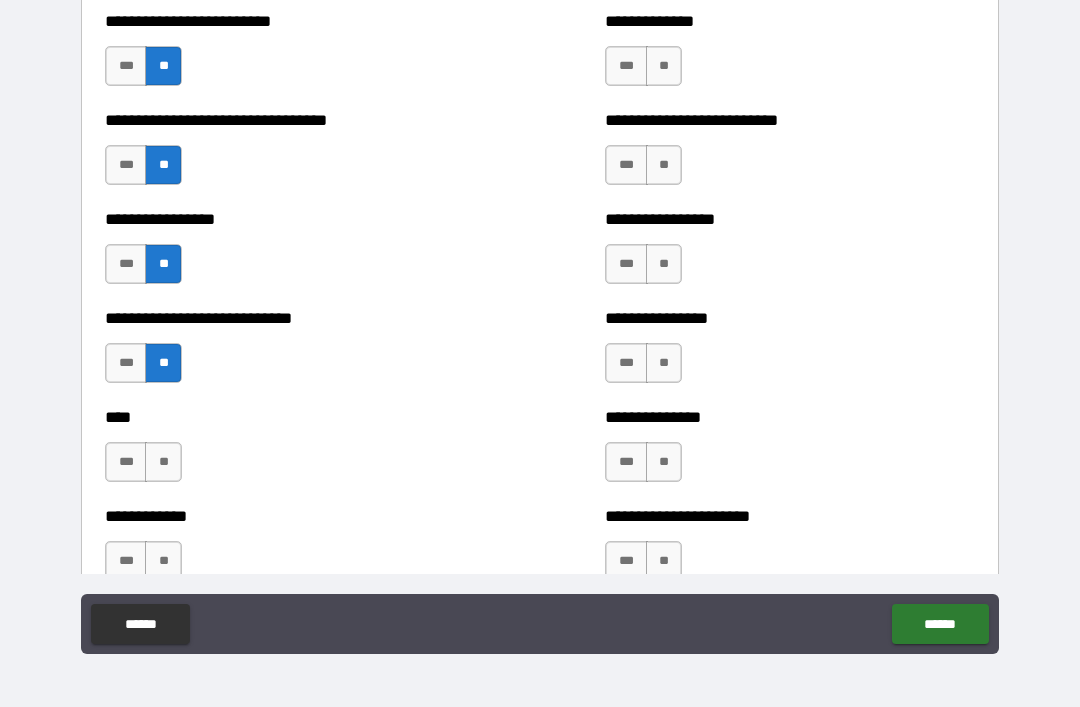 click on "**" at bounding box center (163, 462) 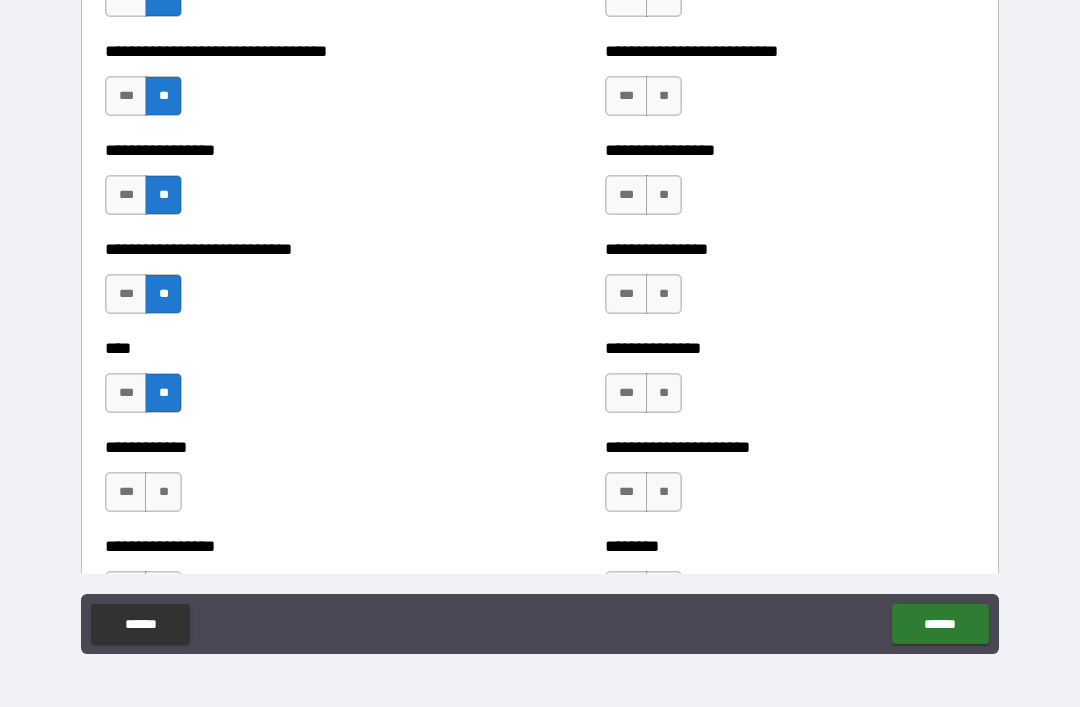 scroll, scrollTop: 2172, scrollLeft: 0, axis: vertical 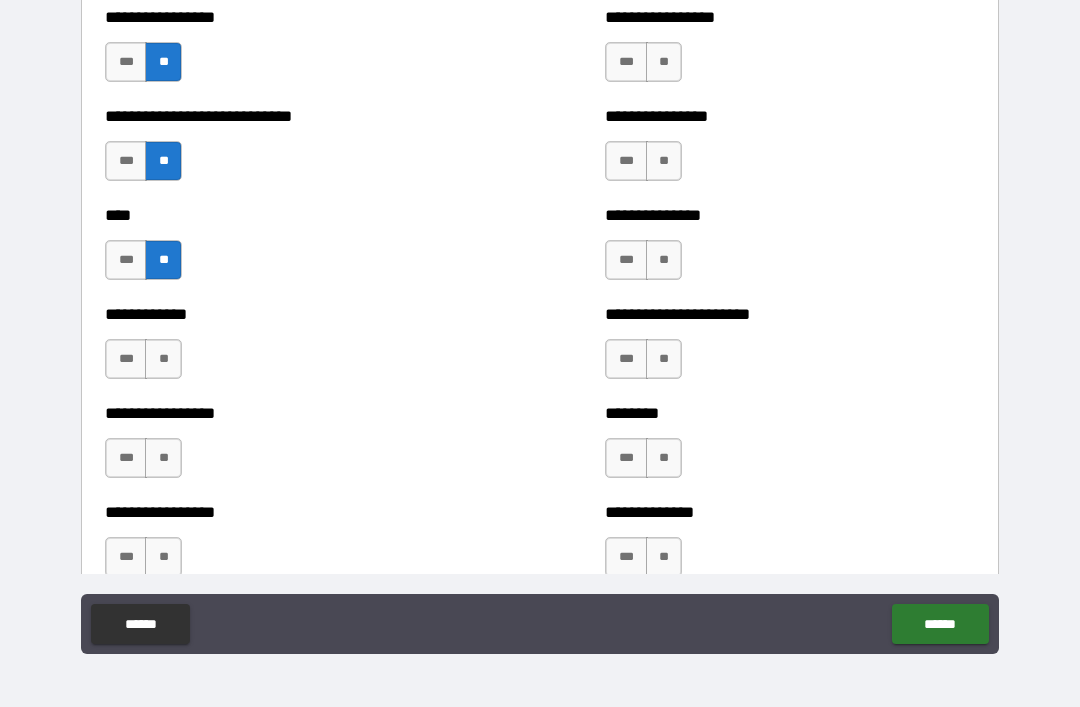 click on "**" at bounding box center (163, 359) 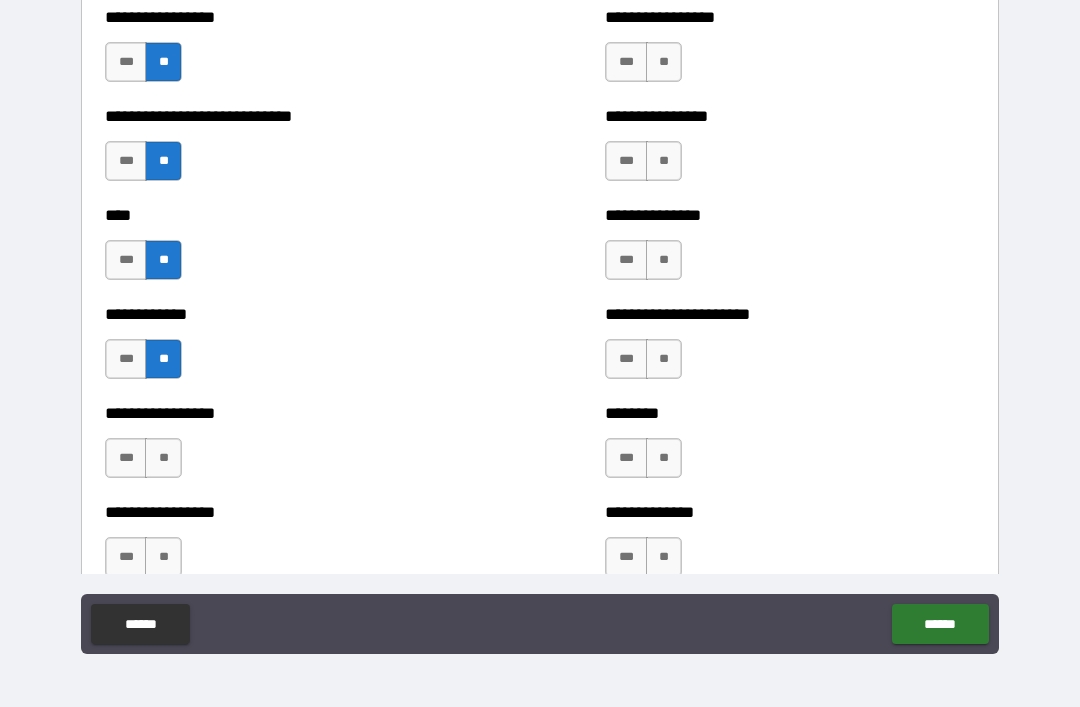 click on "**" at bounding box center [163, 458] 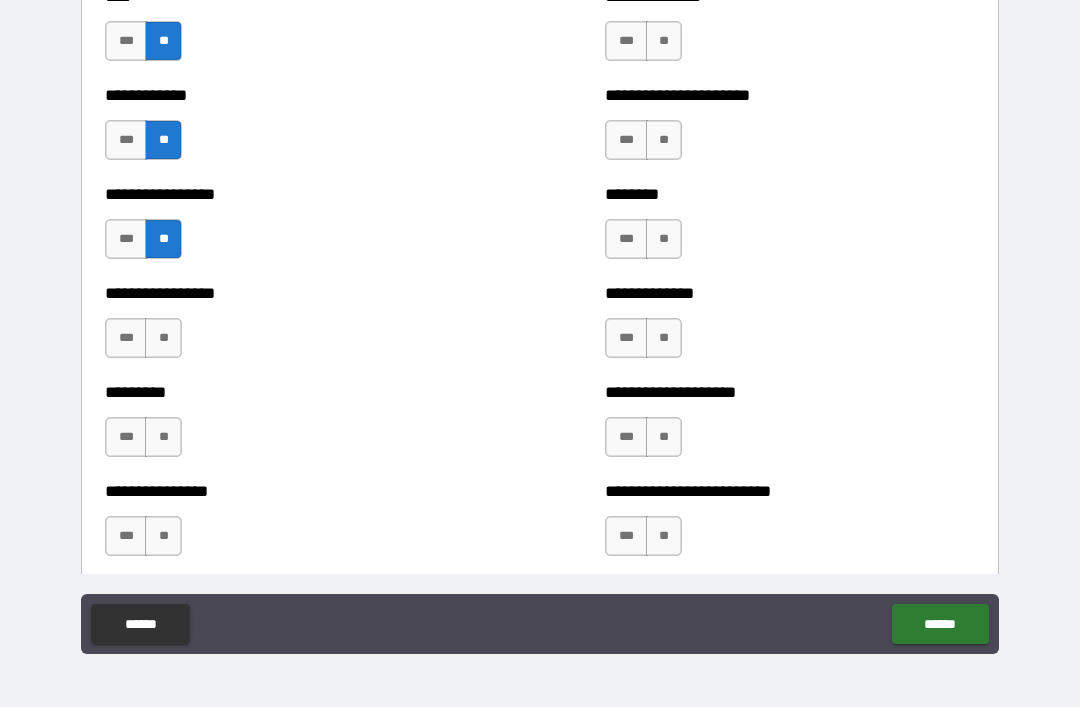 scroll, scrollTop: 2418, scrollLeft: 0, axis: vertical 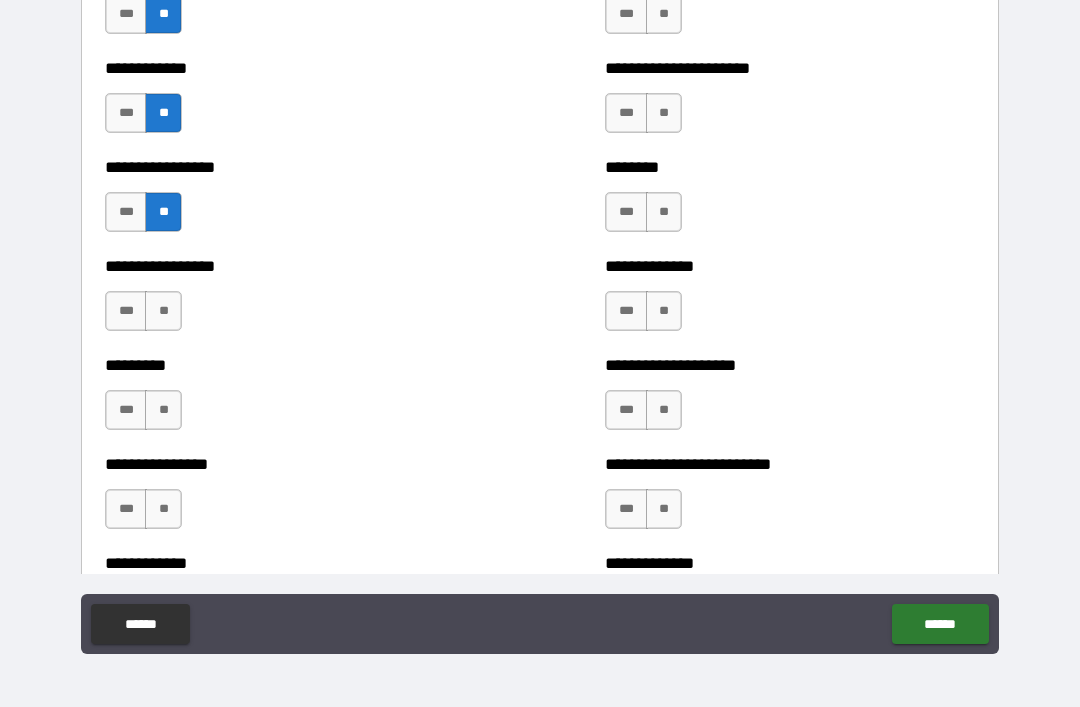 click on "**" at bounding box center [163, 311] 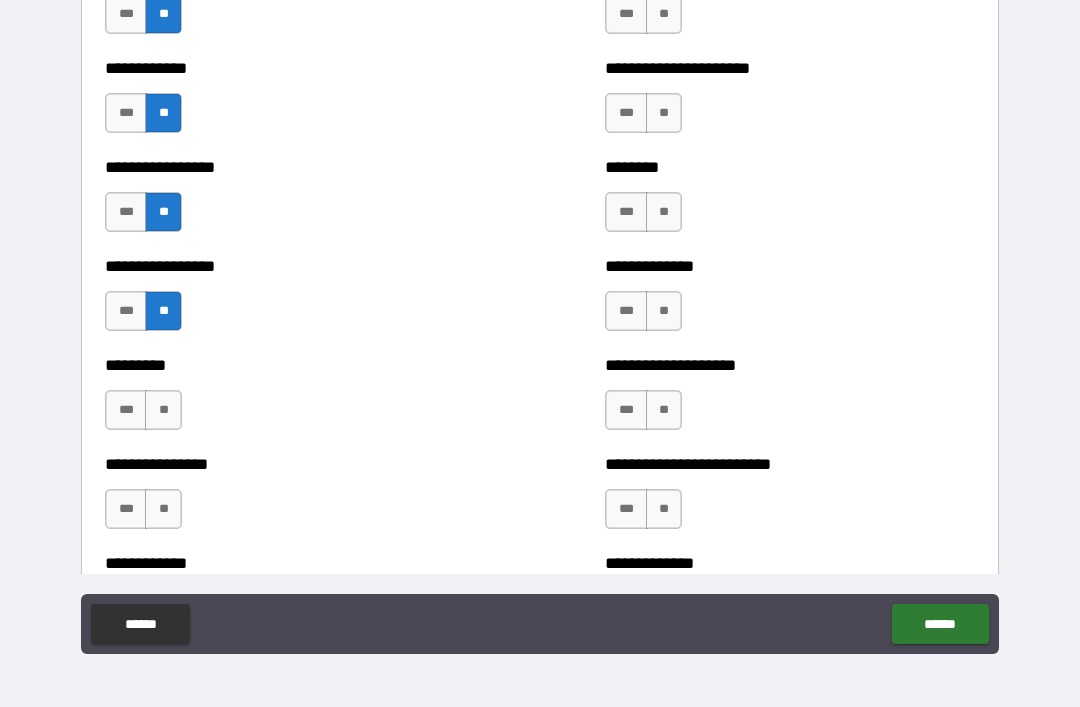 click on "**" at bounding box center (163, 410) 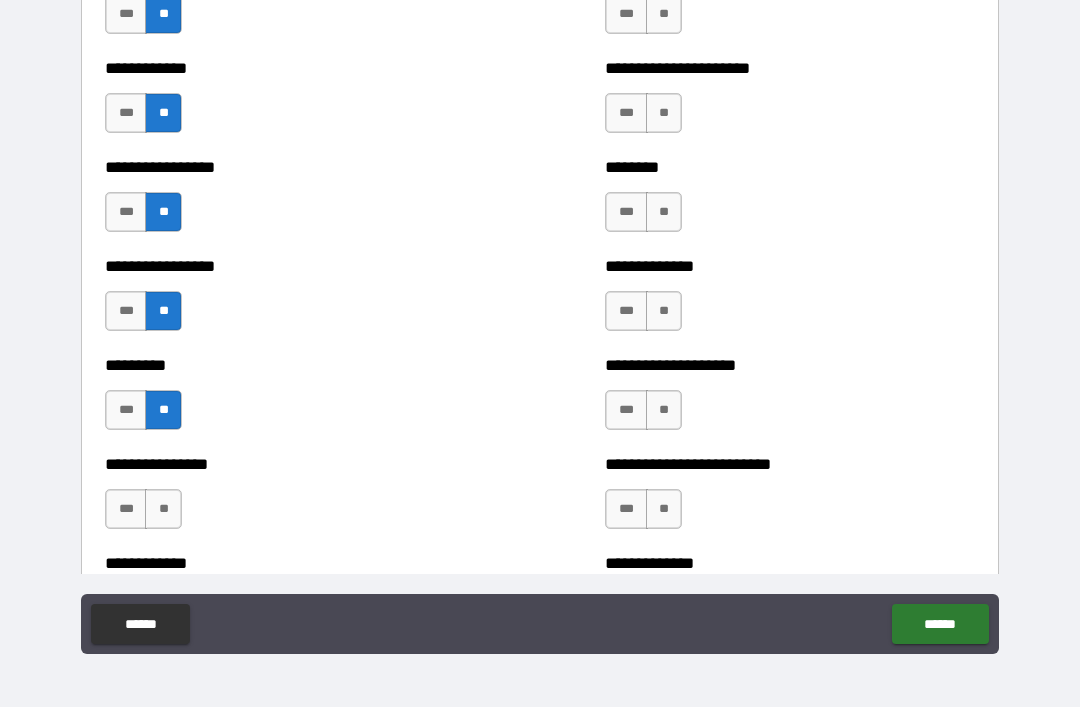 click on "**" at bounding box center (163, 509) 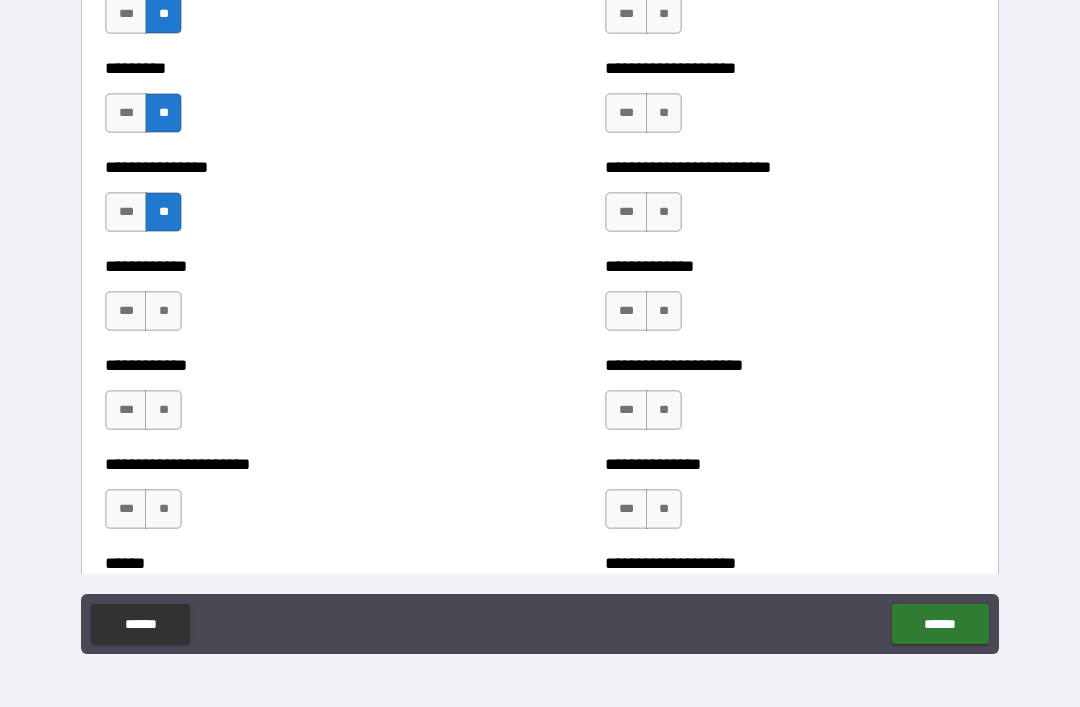 scroll, scrollTop: 2714, scrollLeft: 0, axis: vertical 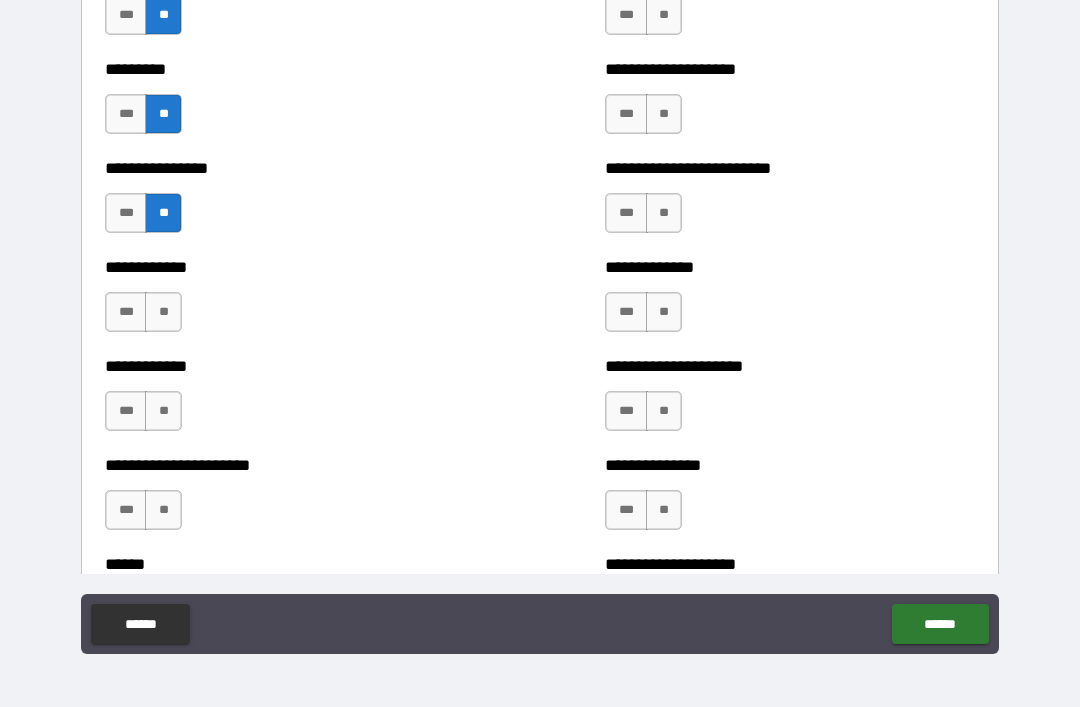 click on "**" at bounding box center [163, 312] 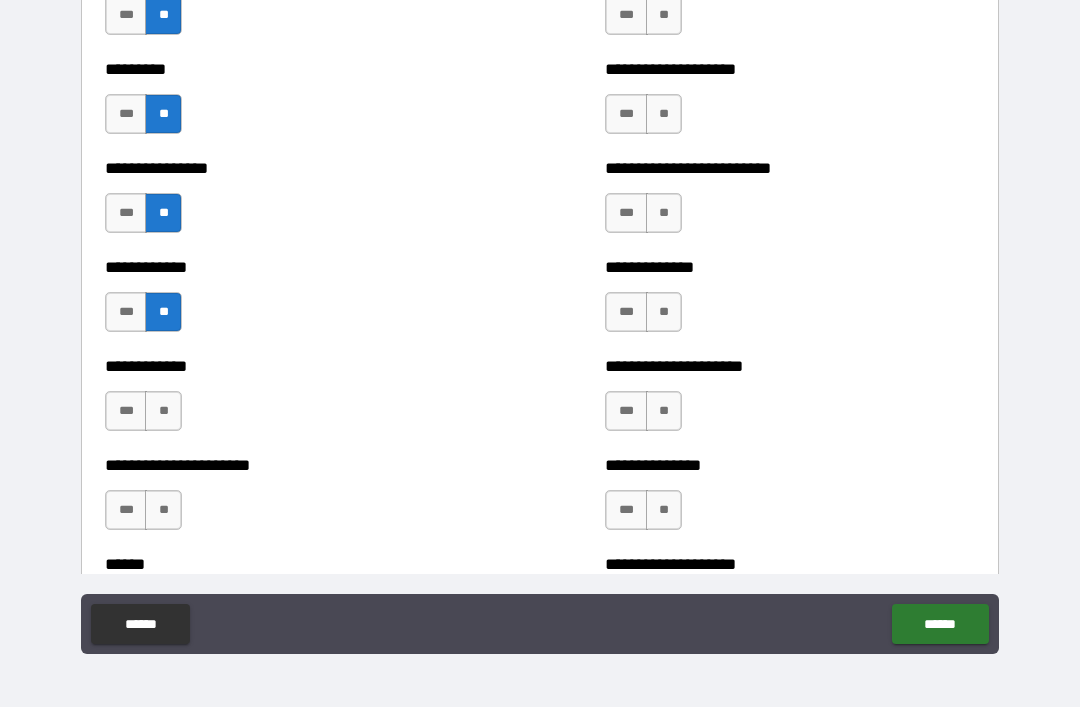 click on "**" at bounding box center (163, 411) 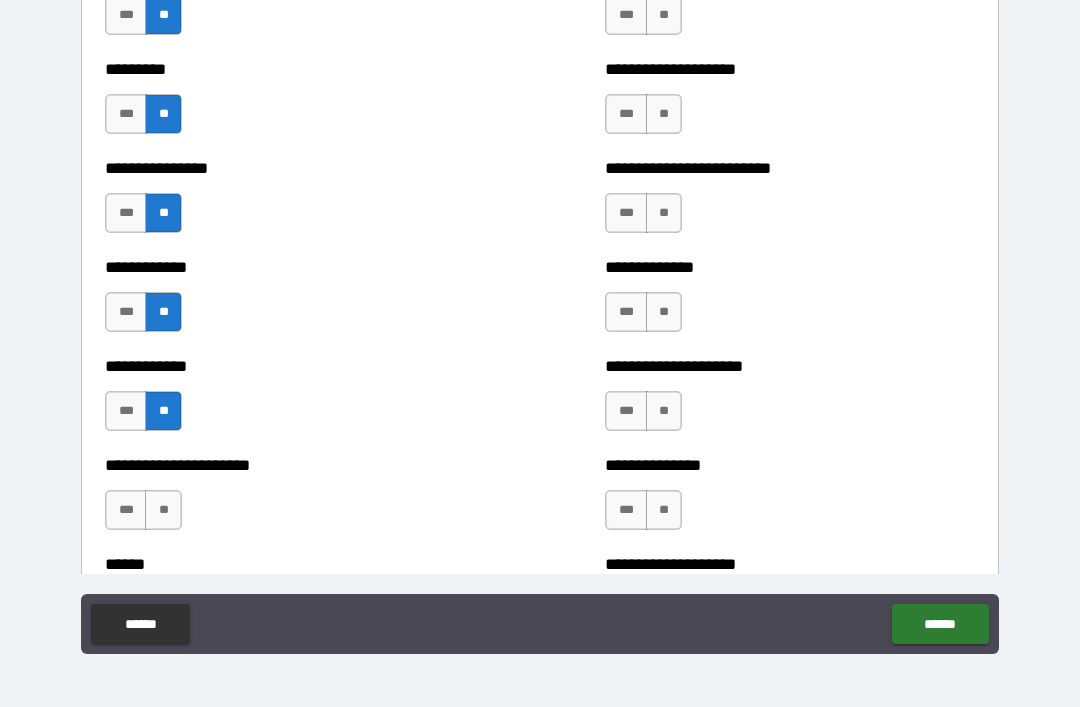 click on "**" at bounding box center (163, 510) 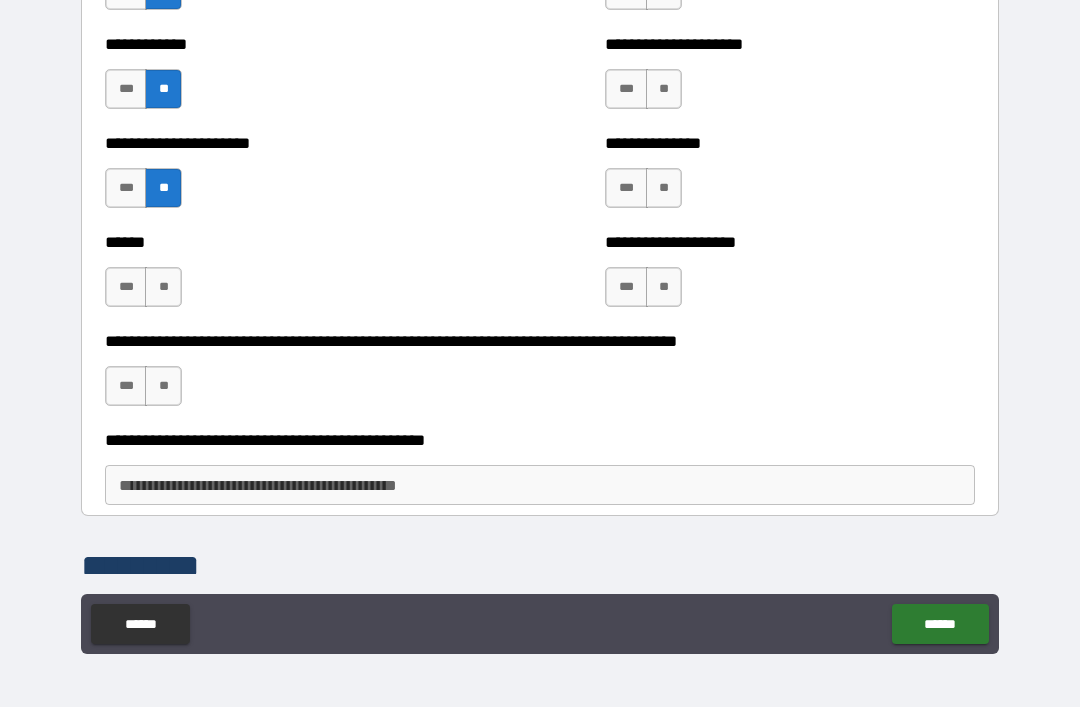 scroll, scrollTop: 3037, scrollLeft: 0, axis: vertical 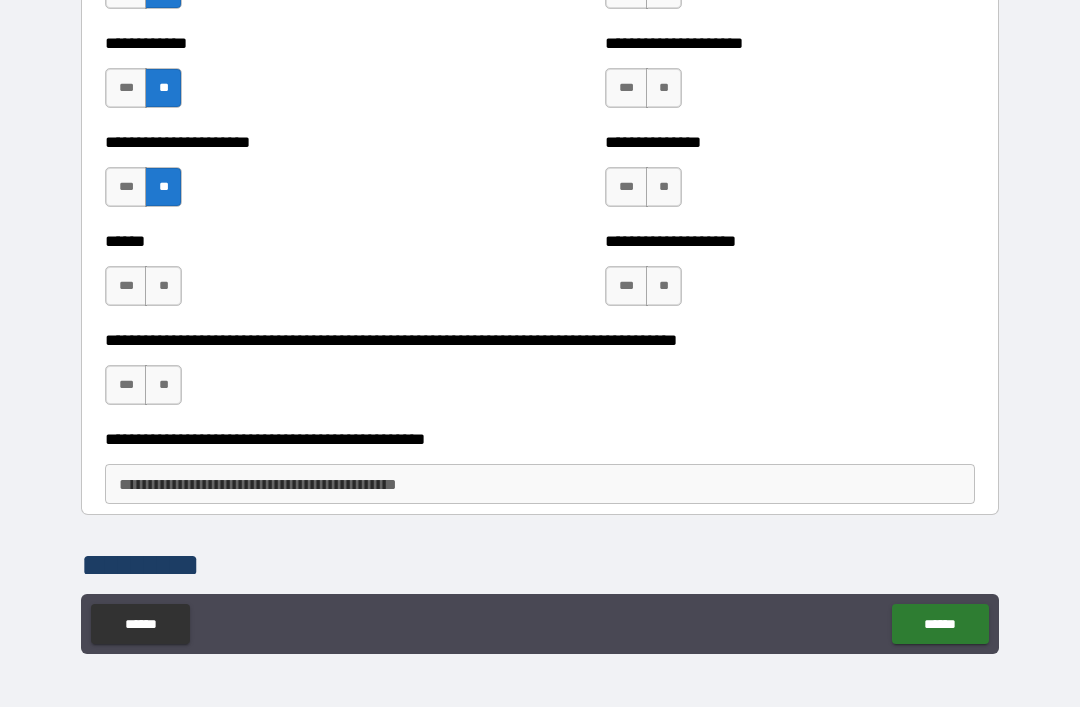 click on "**" at bounding box center (163, 286) 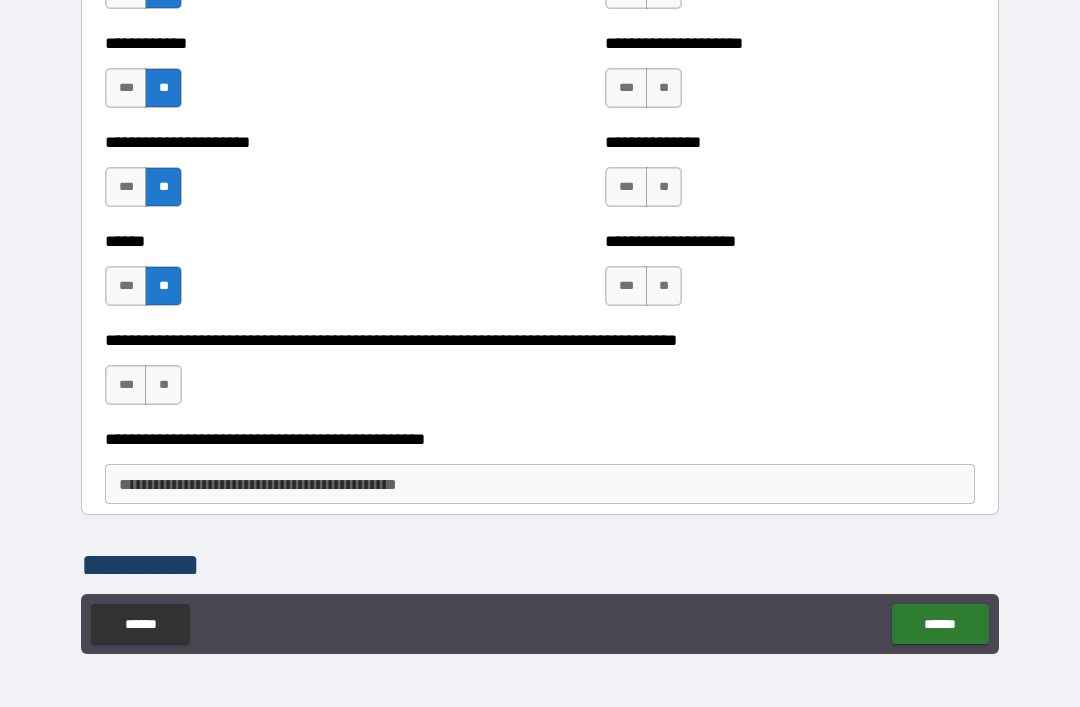 click on "**" at bounding box center [163, 385] 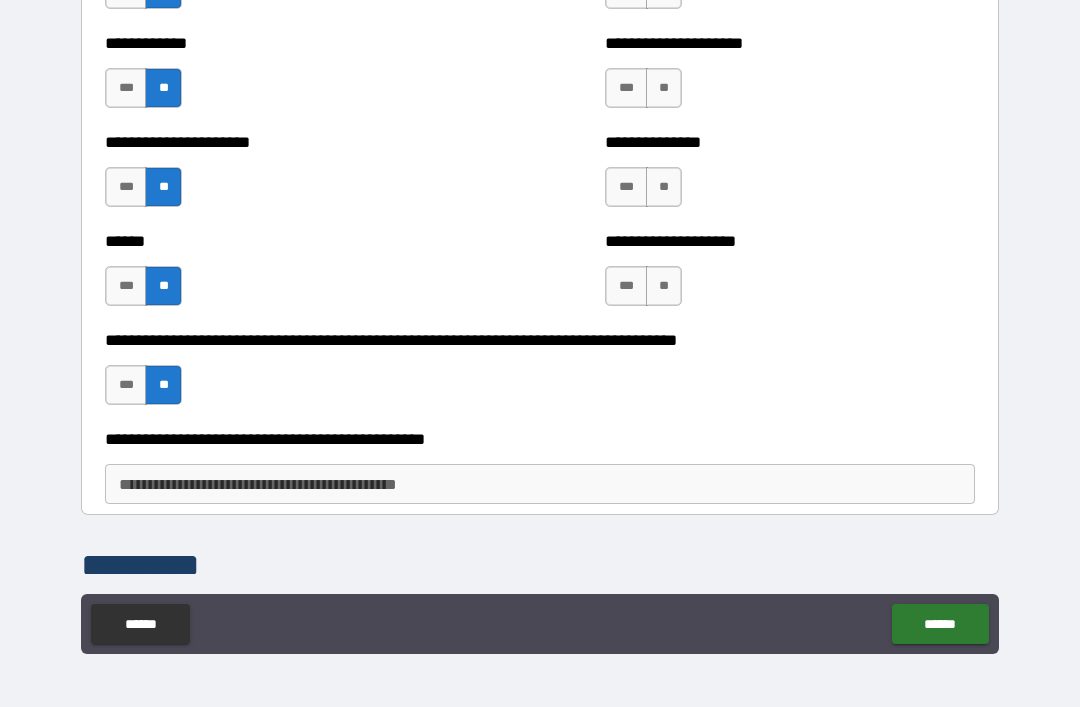 click on "**" at bounding box center (664, 286) 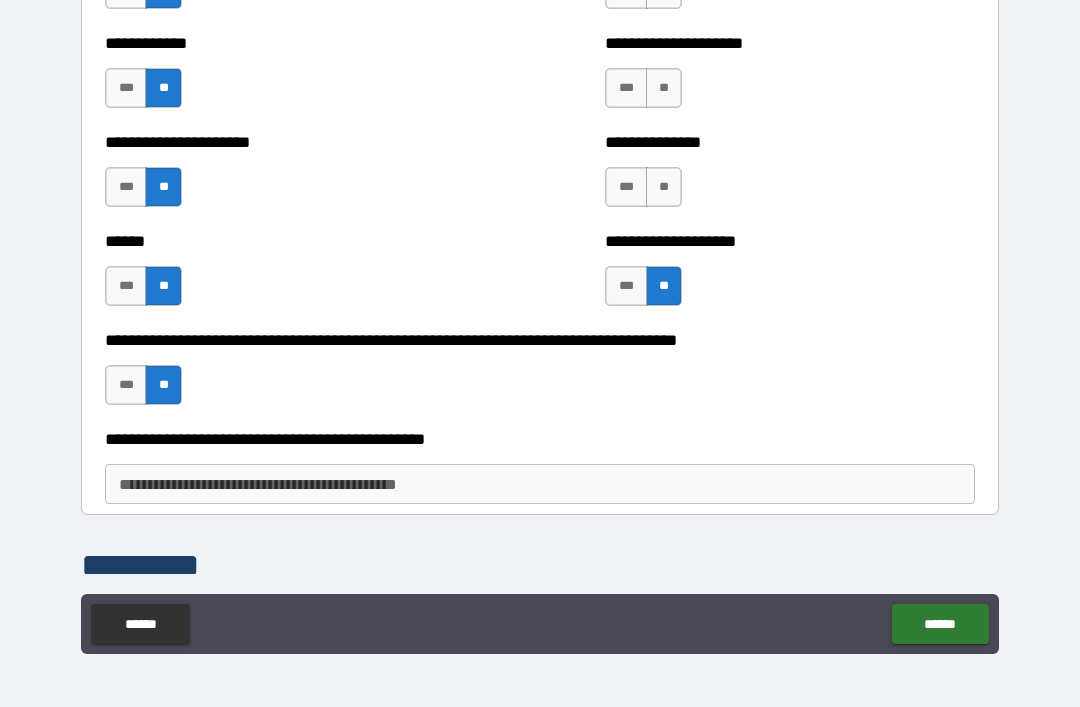 click on "**" at bounding box center (664, 187) 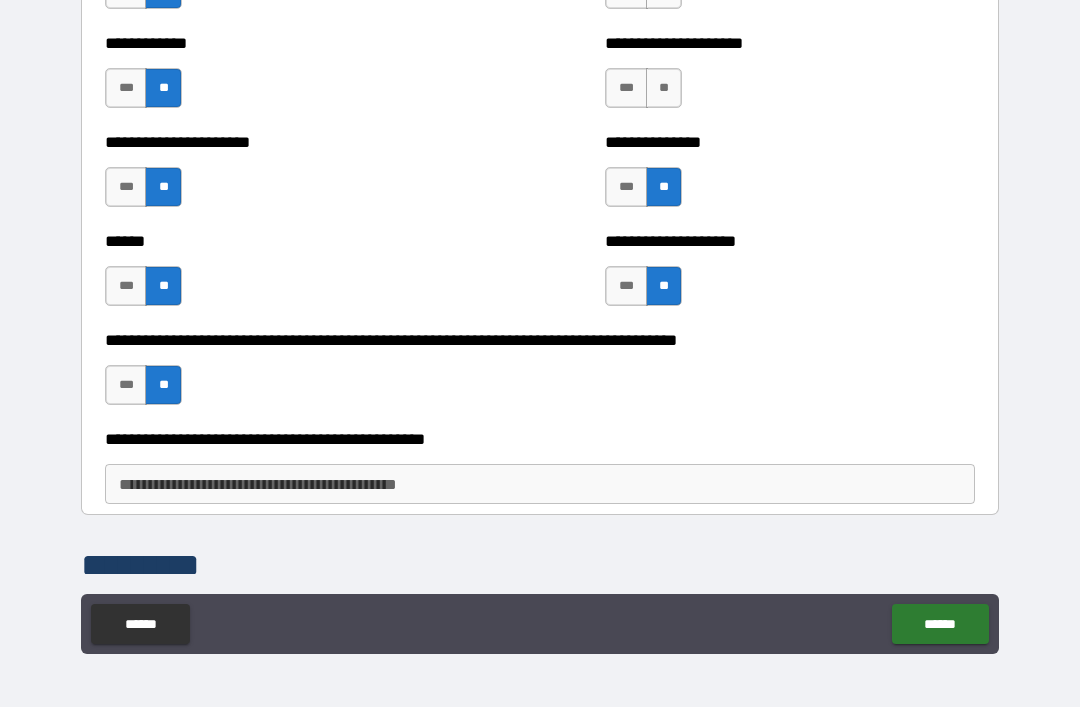 click on "**" at bounding box center (664, 88) 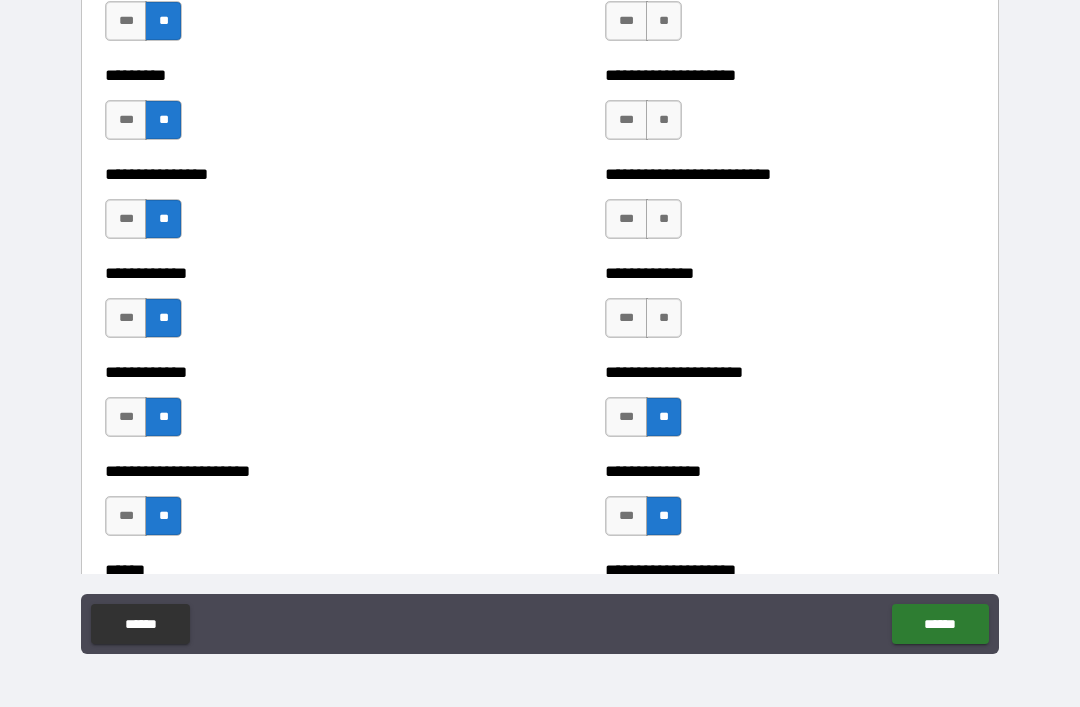 scroll, scrollTop: 2706, scrollLeft: 0, axis: vertical 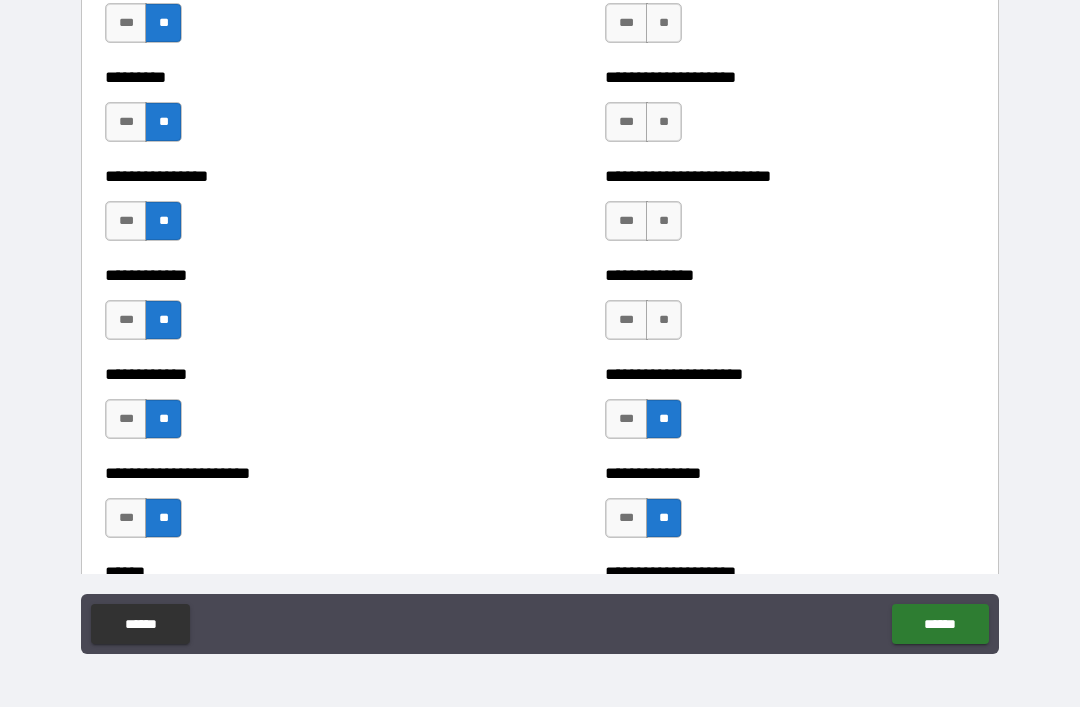 click on "**" at bounding box center (664, 320) 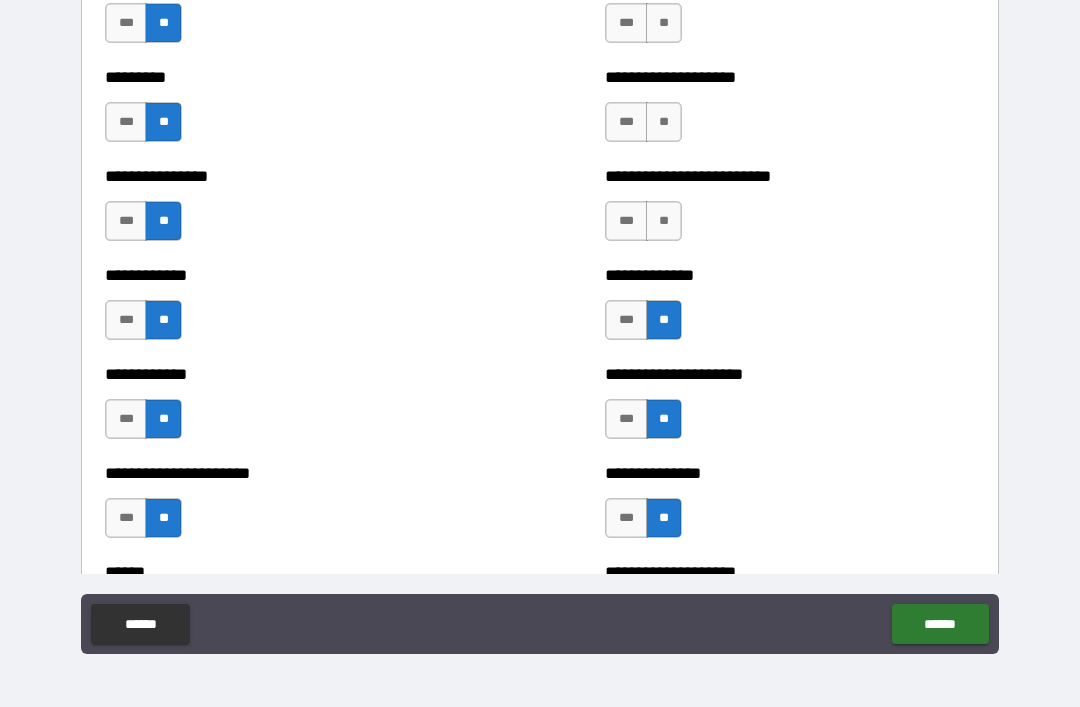 click on "**" at bounding box center (664, 221) 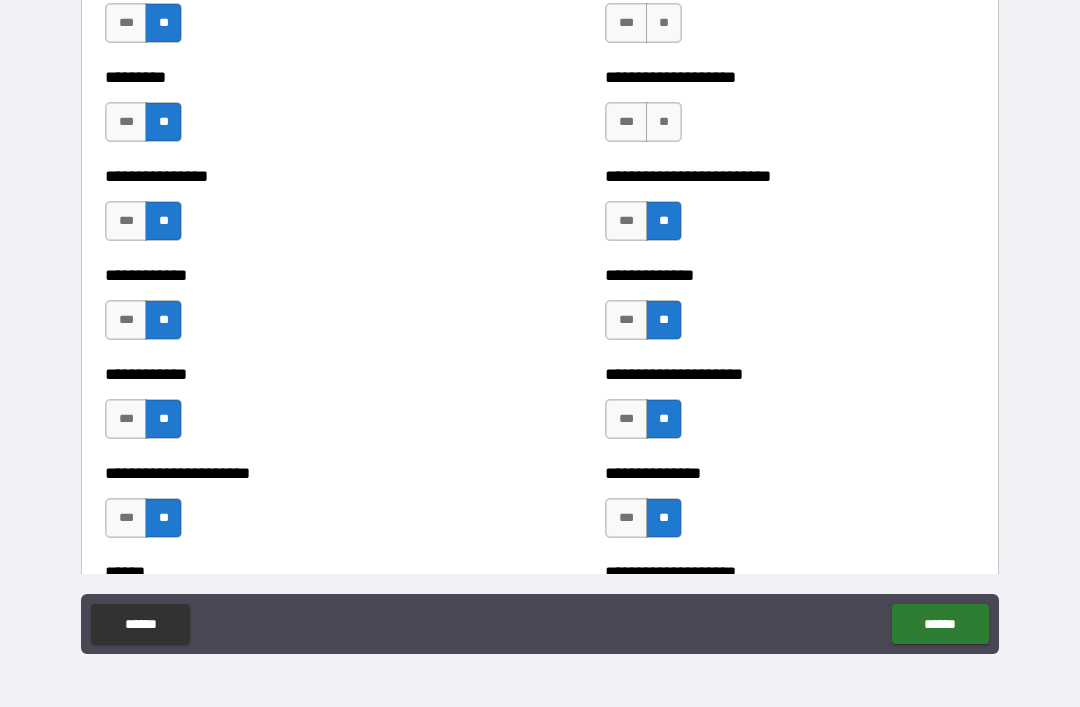 click on "**" at bounding box center (664, 122) 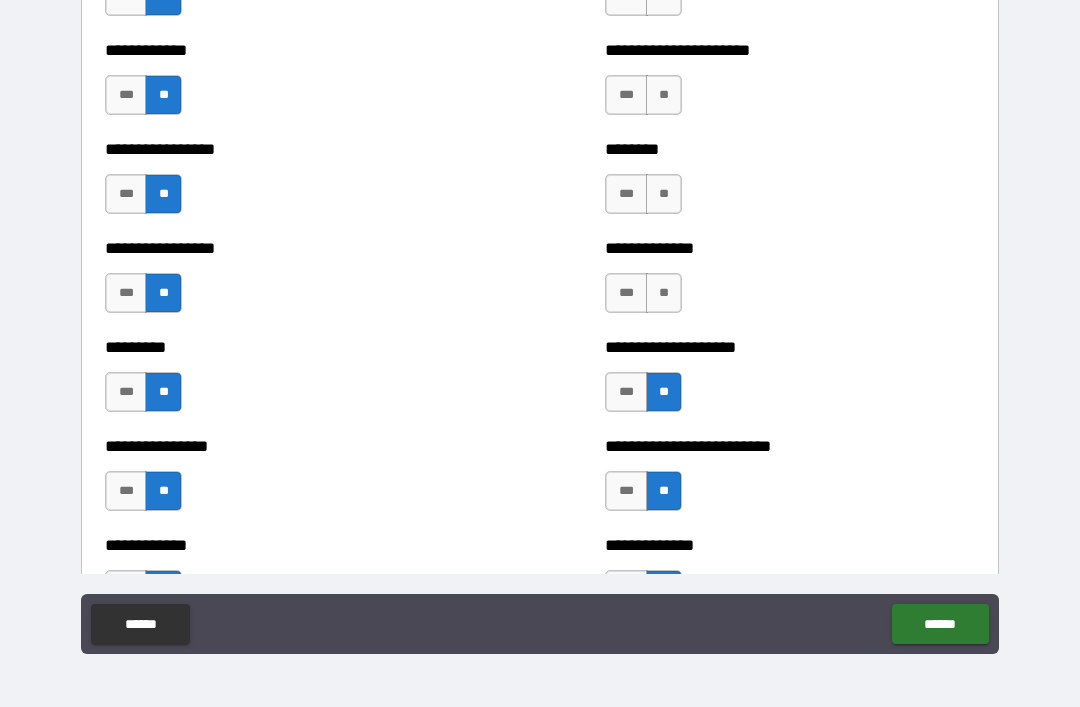 scroll, scrollTop: 2438, scrollLeft: 0, axis: vertical 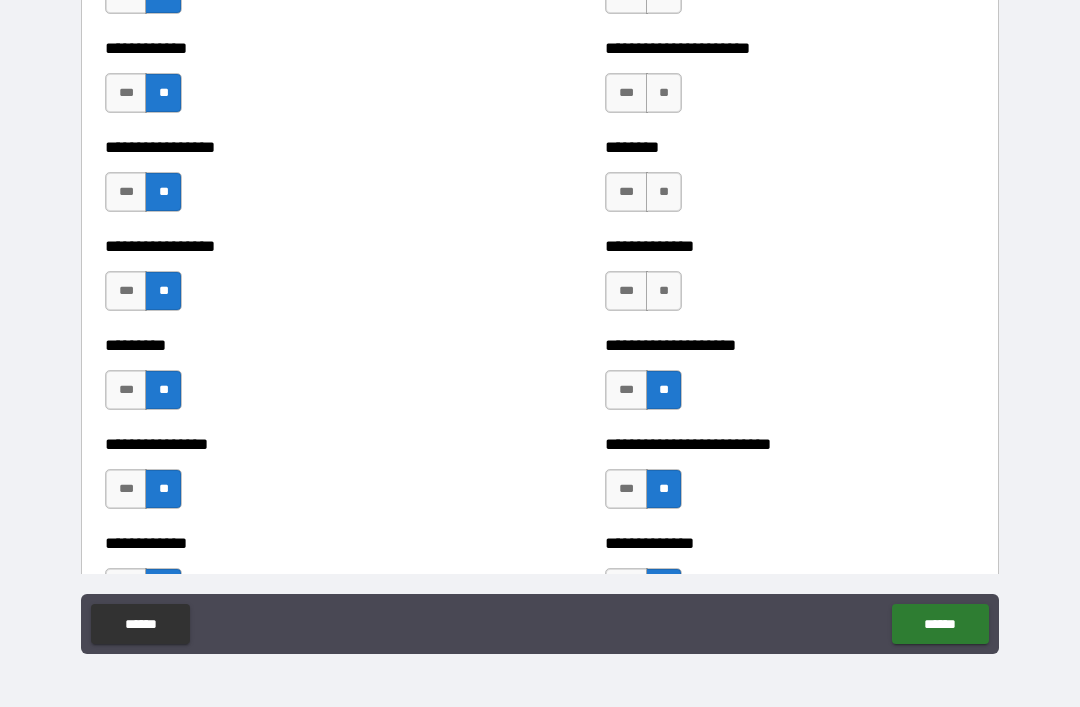 click on "**" at bounding box center (664, 291) 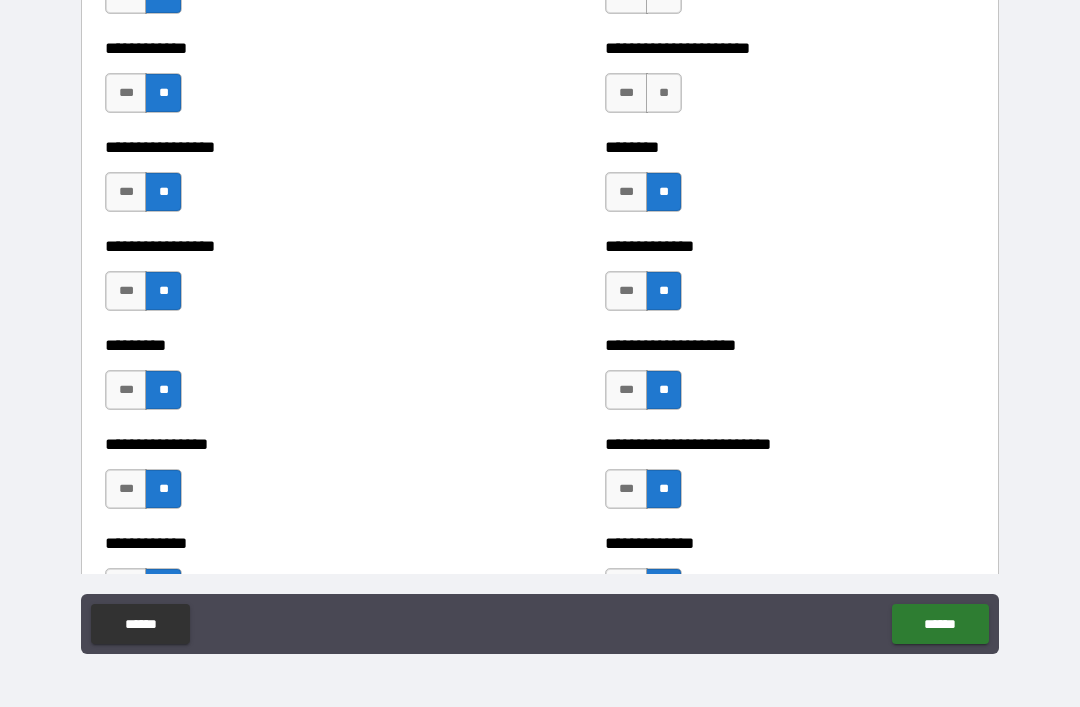 click on "**" at bounding box center [664, 93] 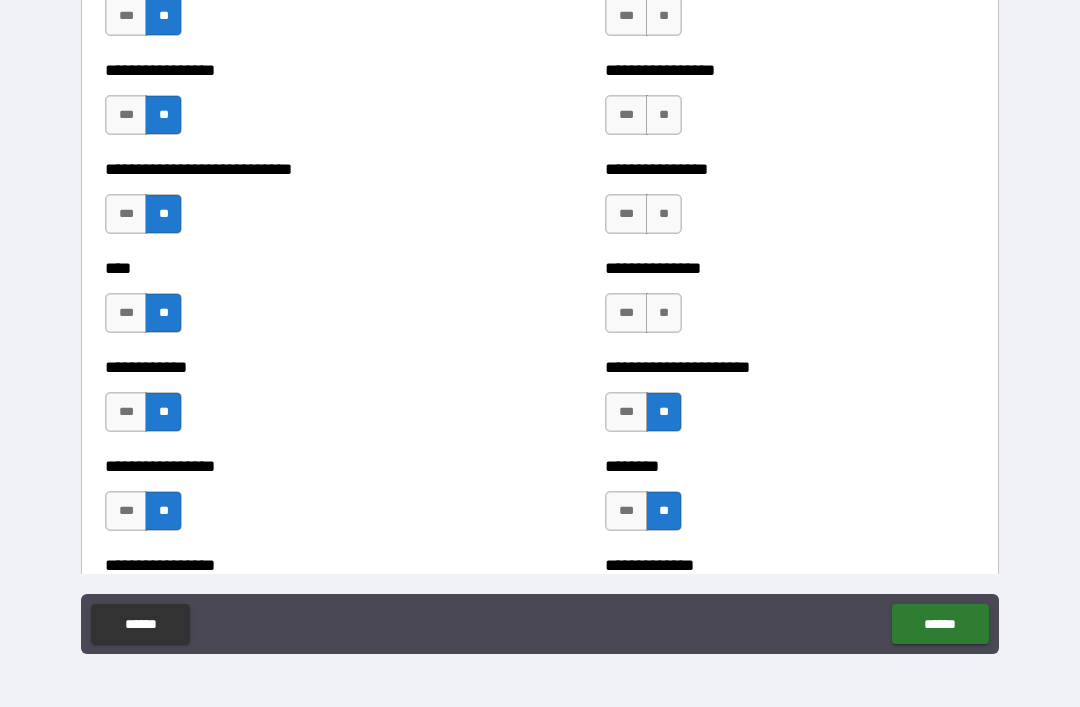 scroll, scrollTop: 2121, scrollLeft: 0, axis: vertical 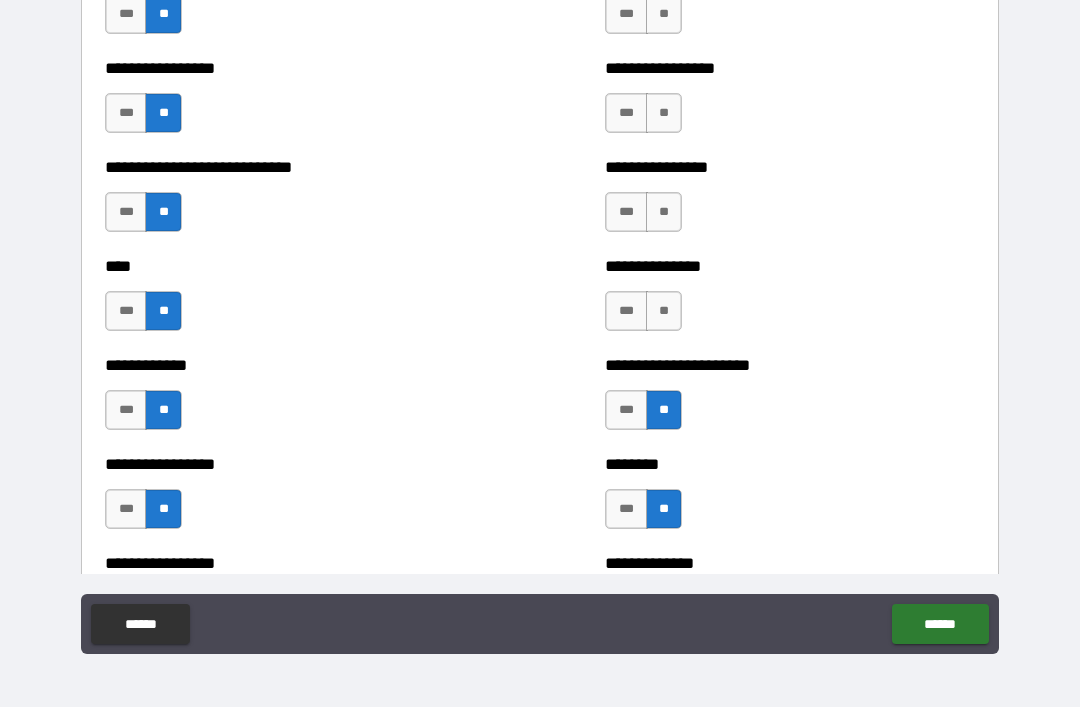 click on "**" at bounding box center [664, 311] 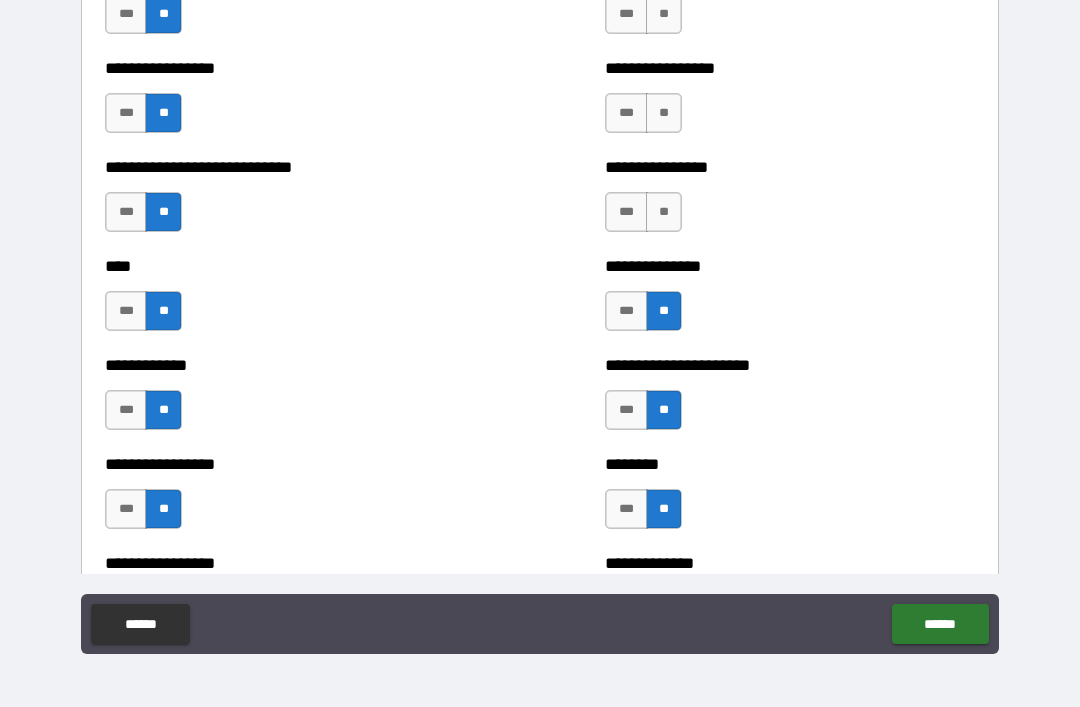 click on "**" at bounding box center [664, 212] 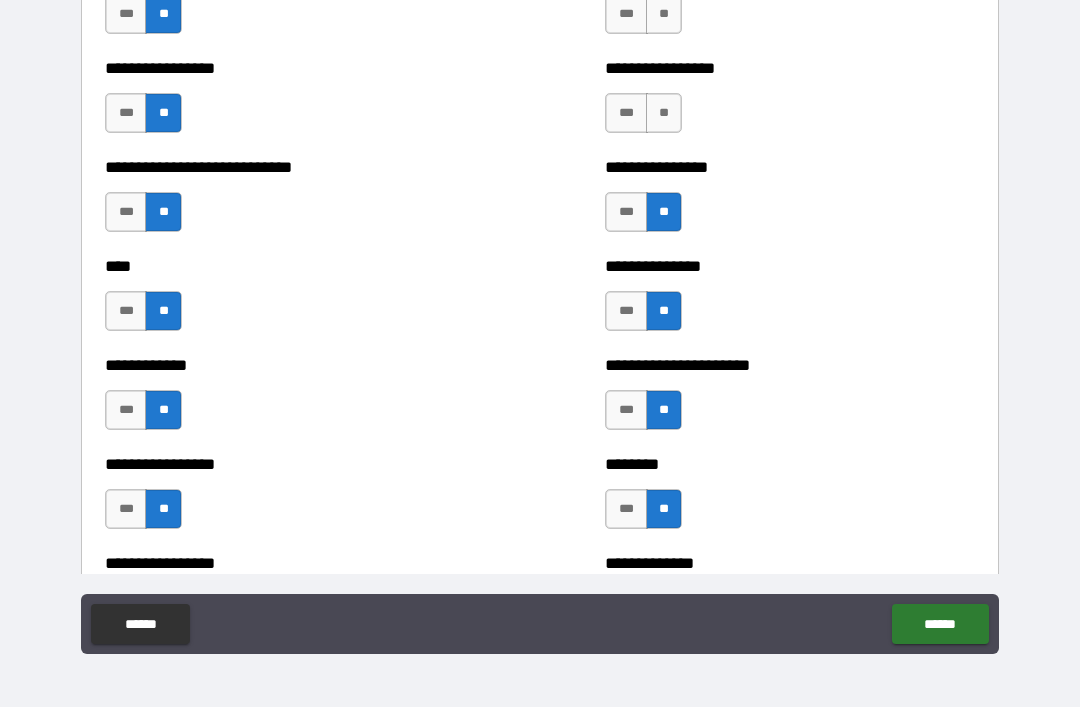 click on "**" at bounding box center [664, 113] 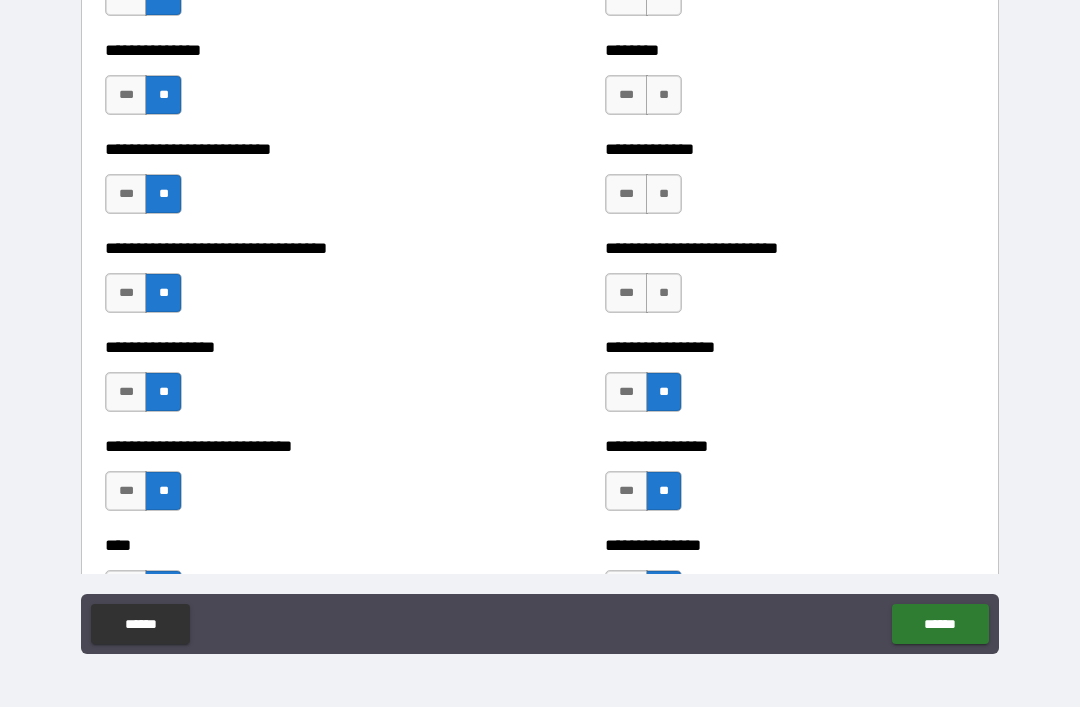 scroll, scrollTop: 1843, scrollLeft: 0, axis: vertical 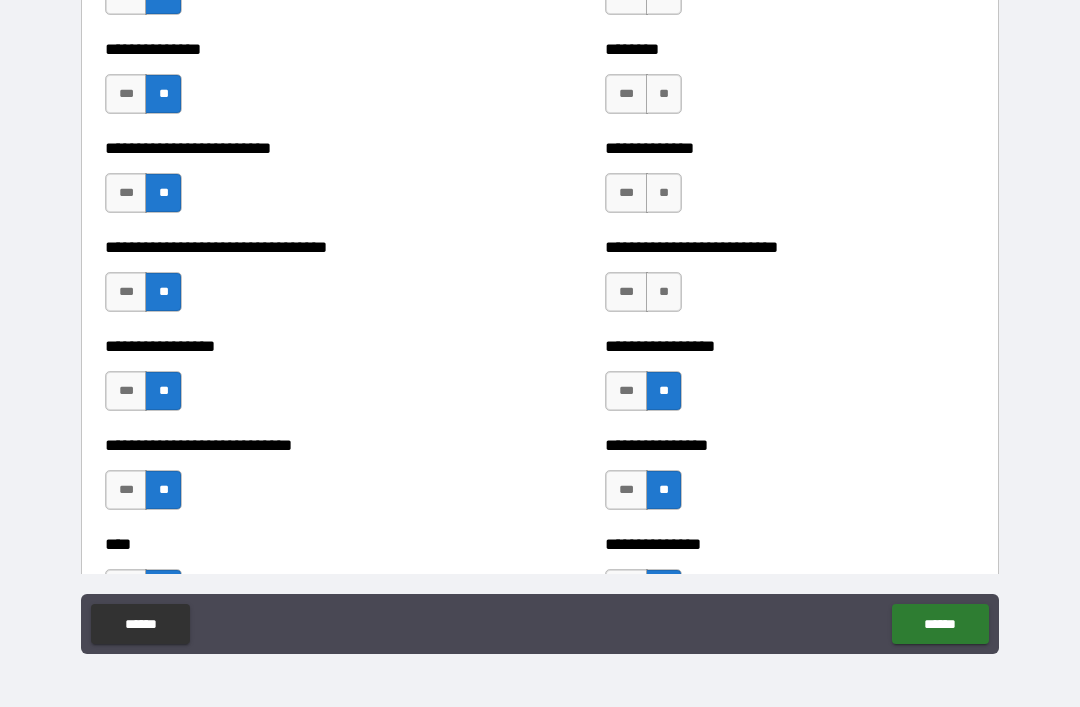 click on "**" at bounding box center (664, 292) 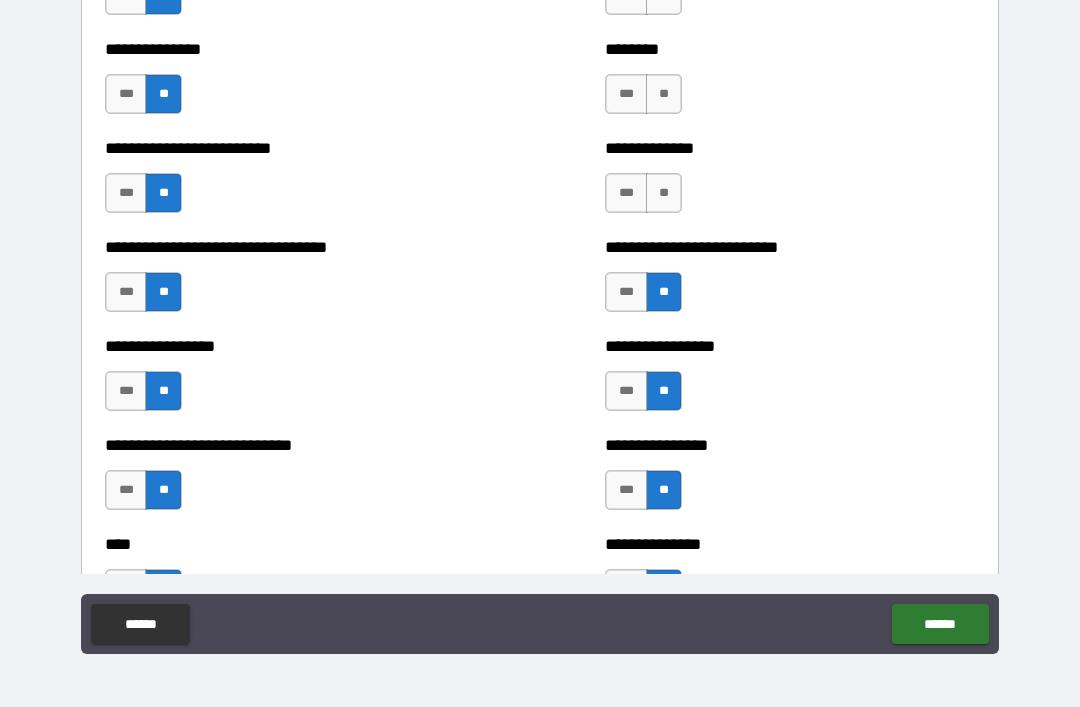 click on "**" at bounding box center (664, 193) 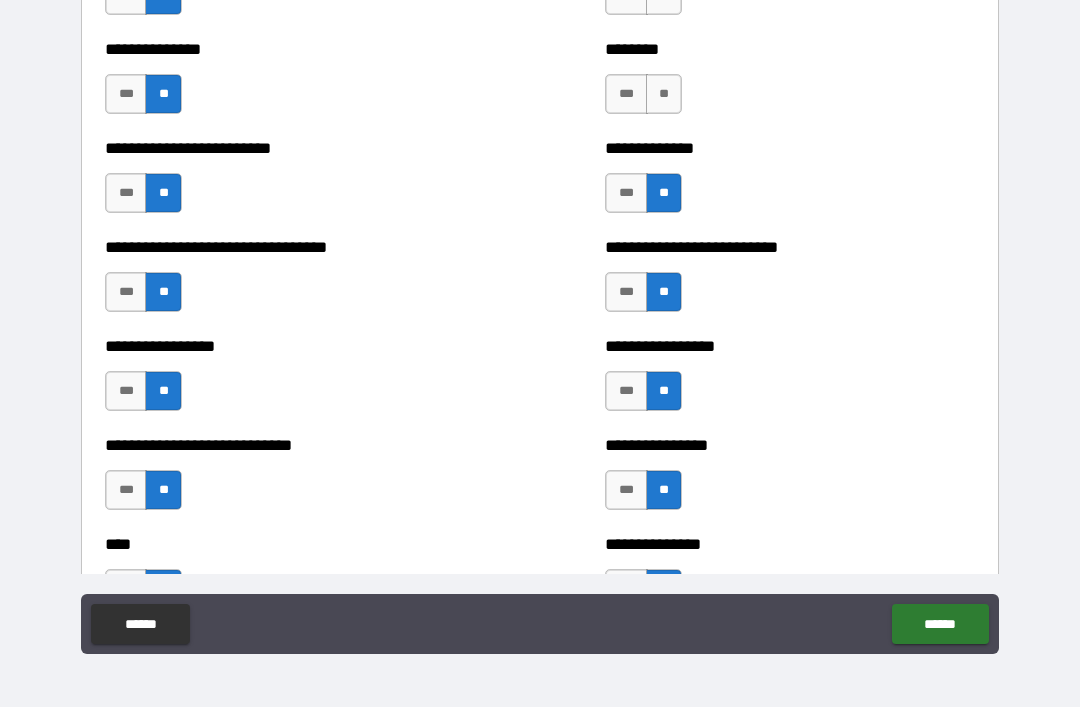 click on "**" at bounding box center [664, 94] 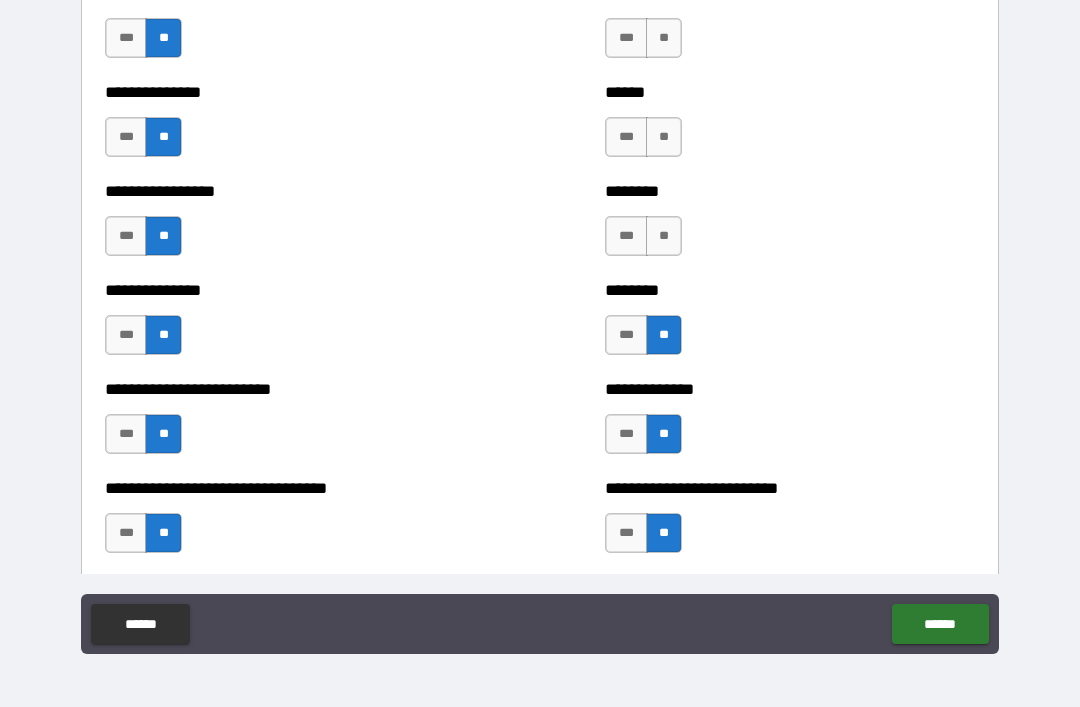 scroll, scrollTop: 1609, scrollLeft: 0, axis: vertical 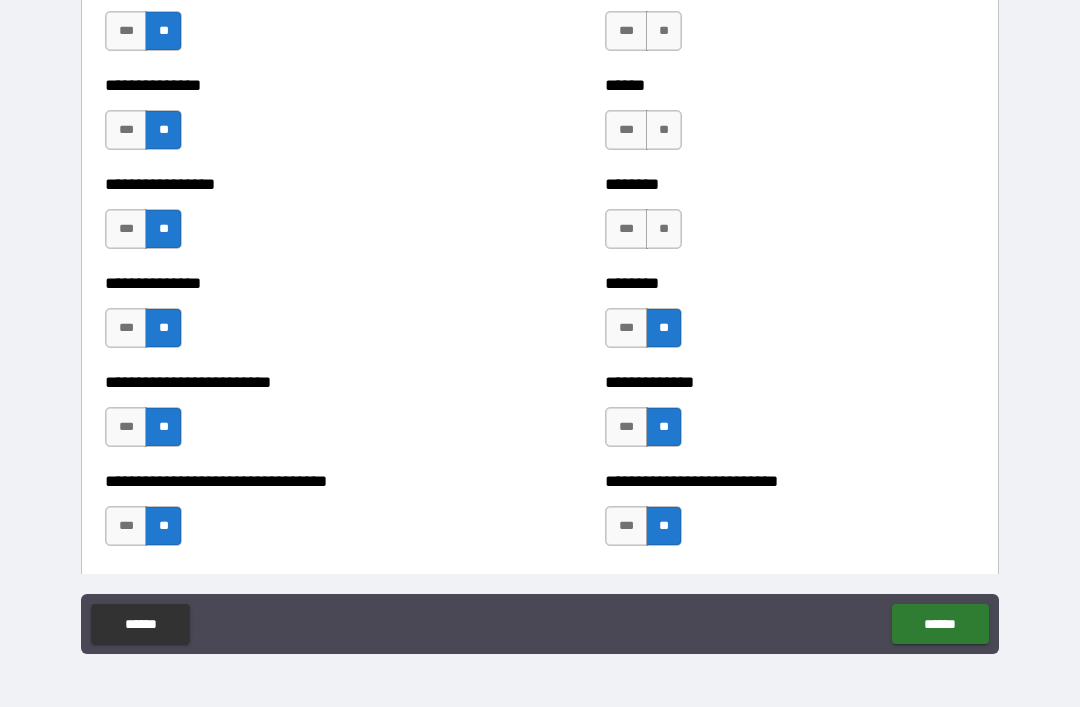 click on "******** *** **" at bounding box center [790, 219] 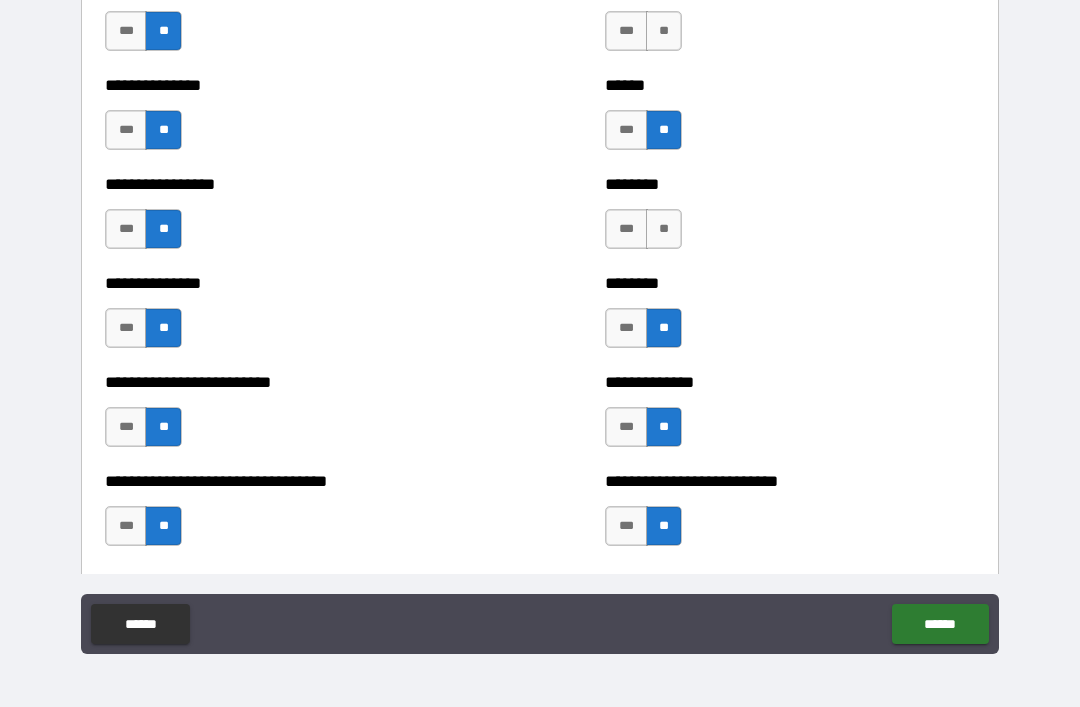 click on "**" at bounding box center [664, 229] 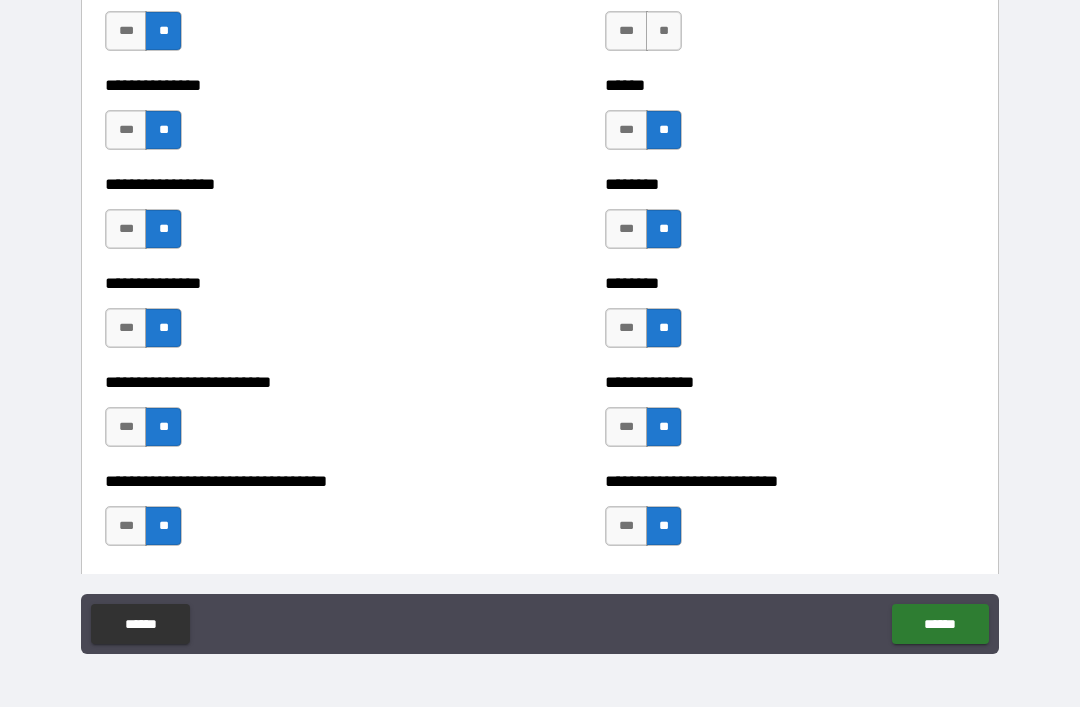 click on "**" at bounding box center (664, 31) 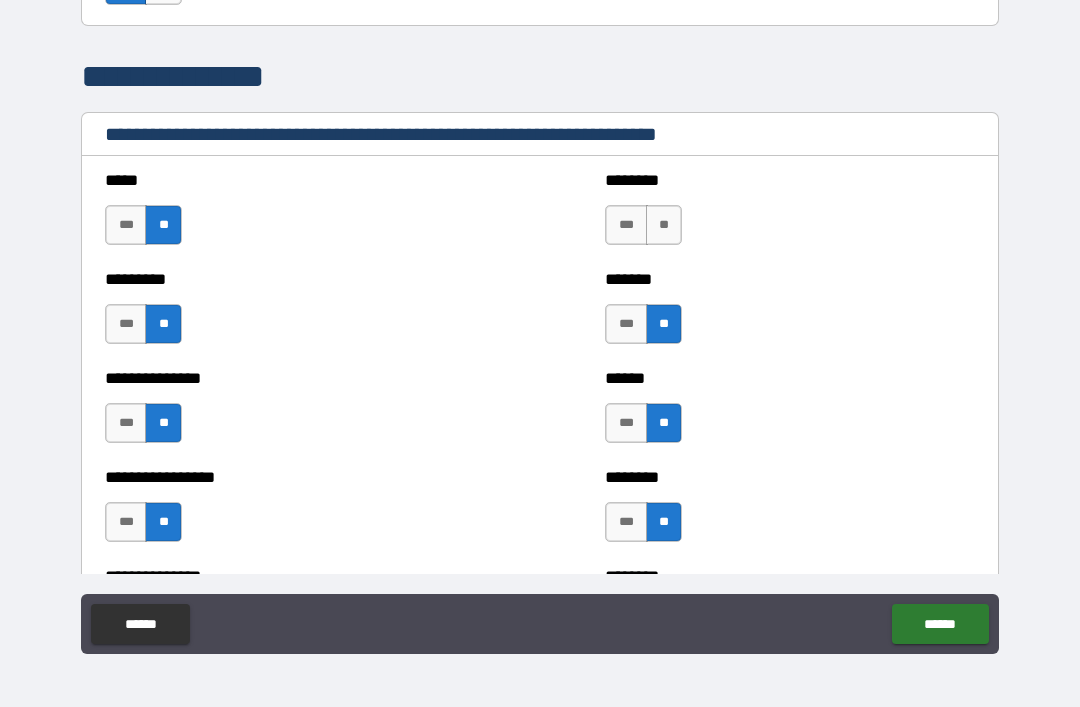 scroll, scrollTop: 1313, scrollLeft: 0, axis: vertical 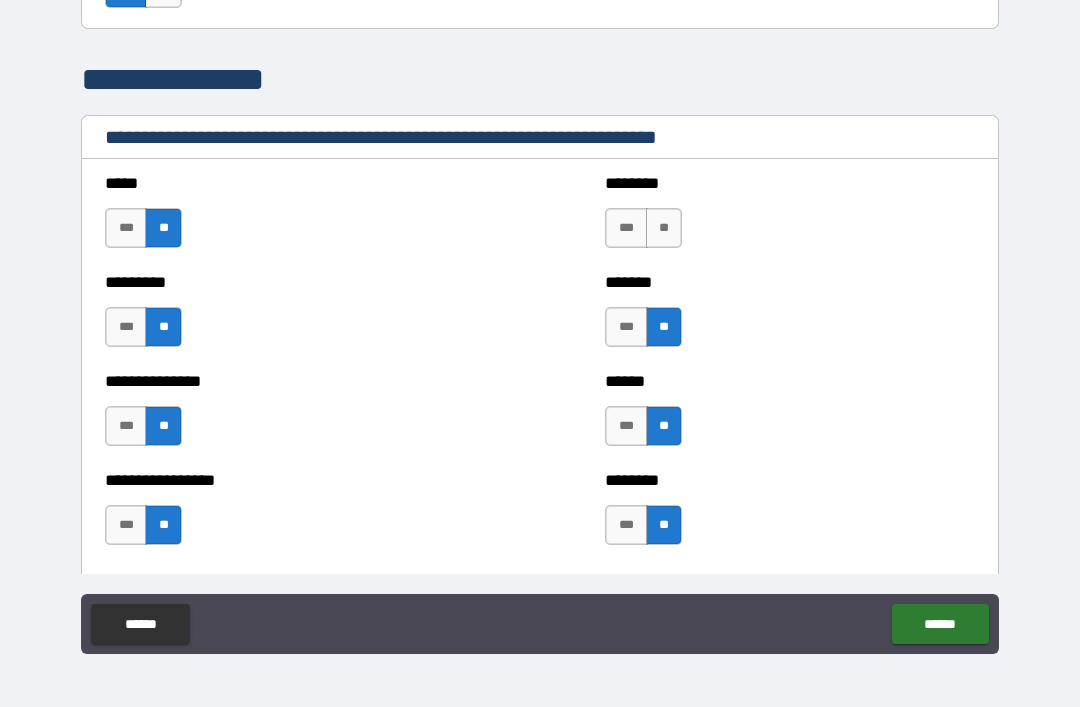 click on "**" at bounding box center [664, 228] 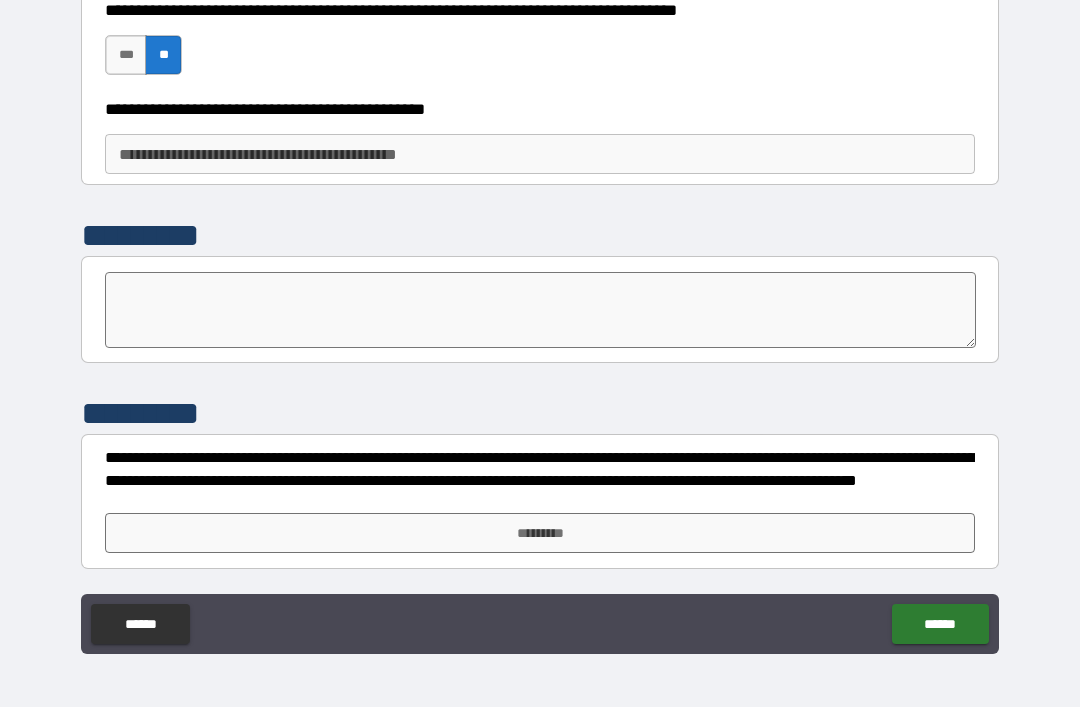 scroll, scrollTop: 3367, scrollLeft: 0, axis: vertical 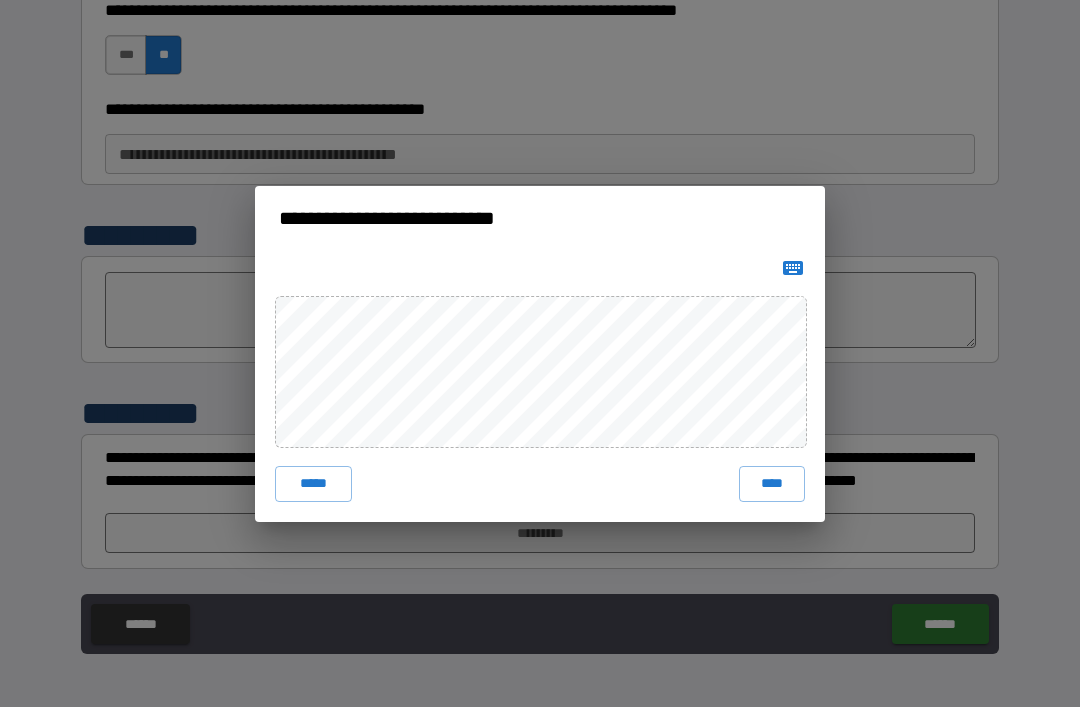 click on "****" at bounding box center [772, 484] 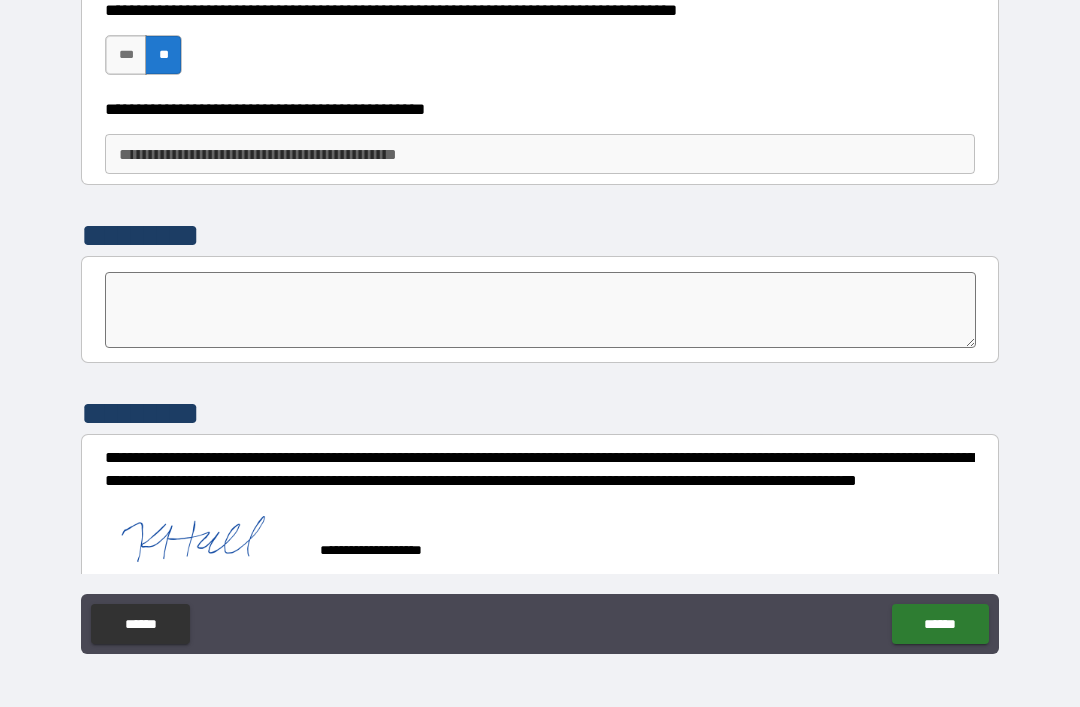 click on "******" at bounding box center [940, 624] 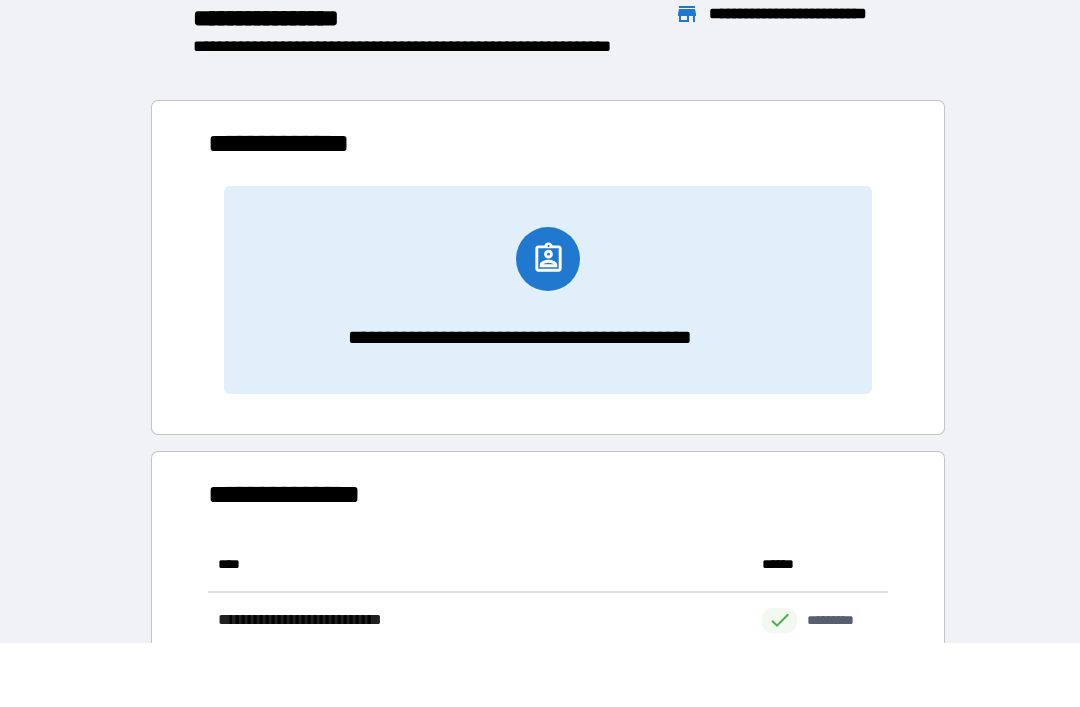 scroll, scrollTop: 1, scrollLeft: 1, axis: both 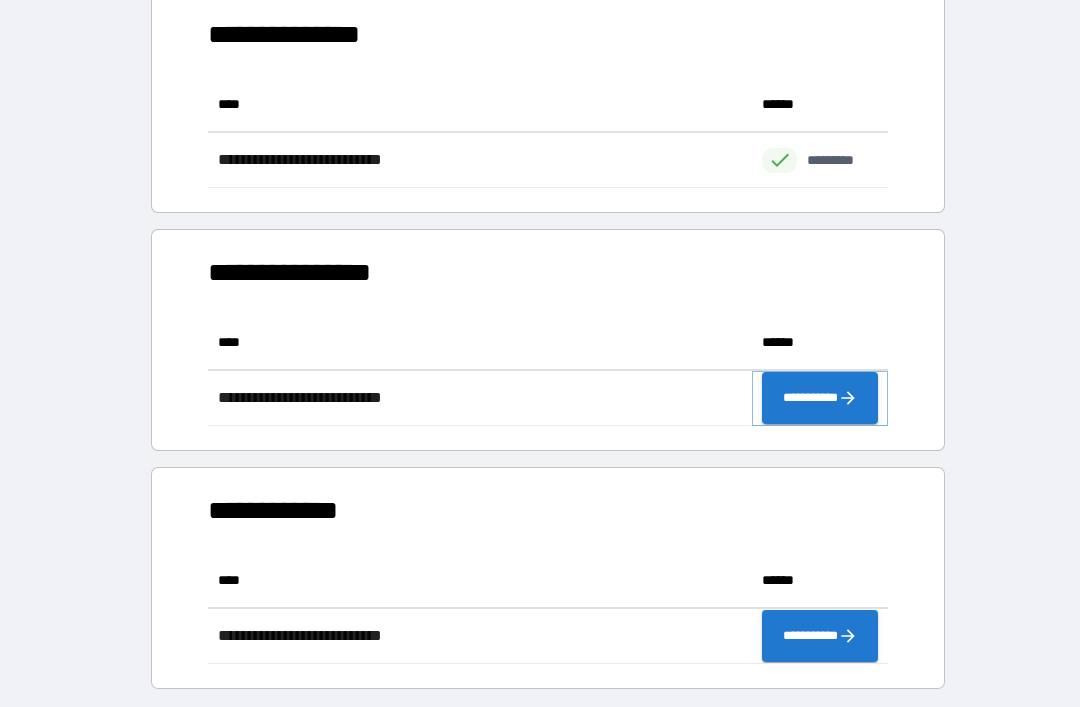 click on "**********" at bounding box center [820, 398] 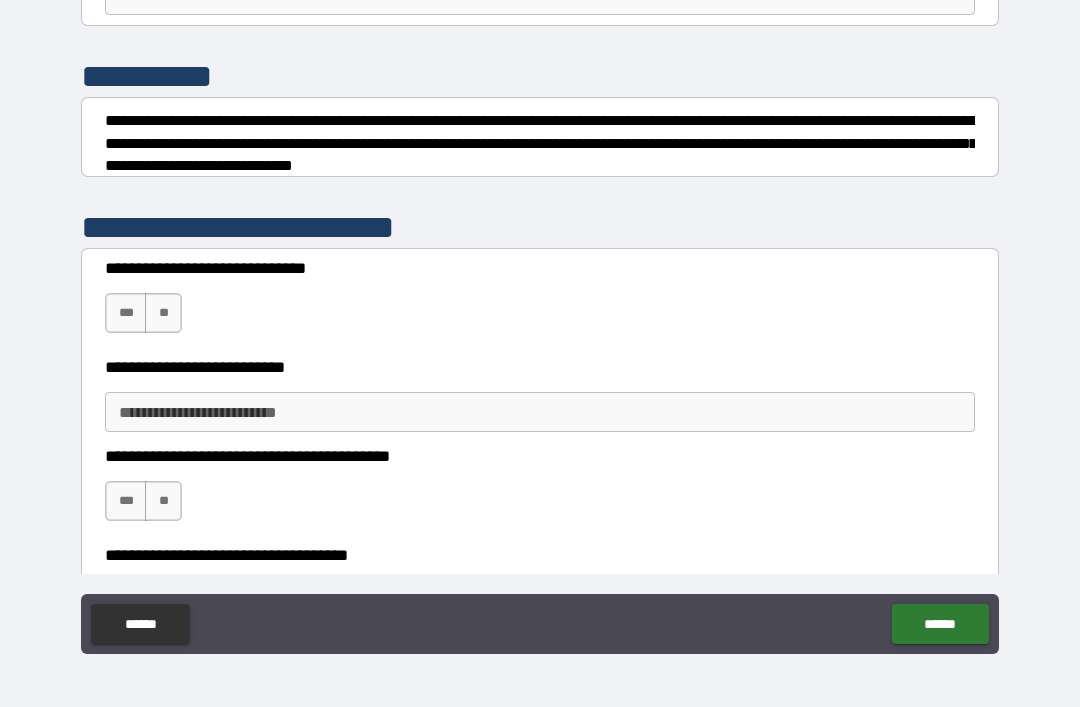 scroll, scrollTop: 207, scrollLeft: 0, axis: vertical 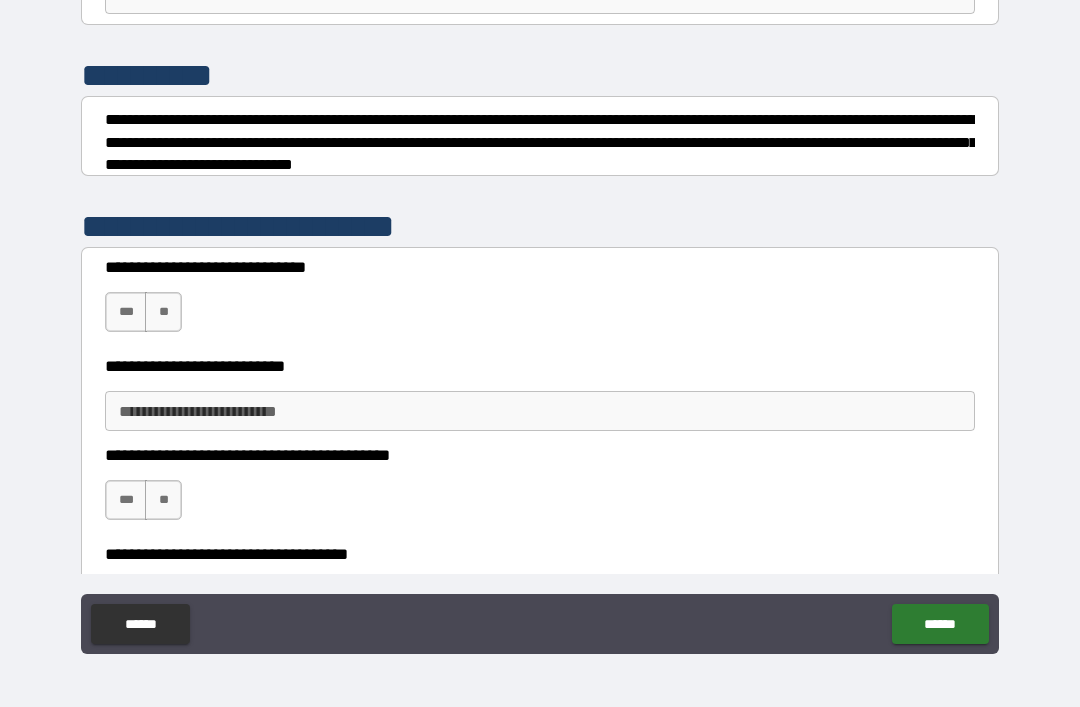 click on "***" at bounding box center [126, 312] 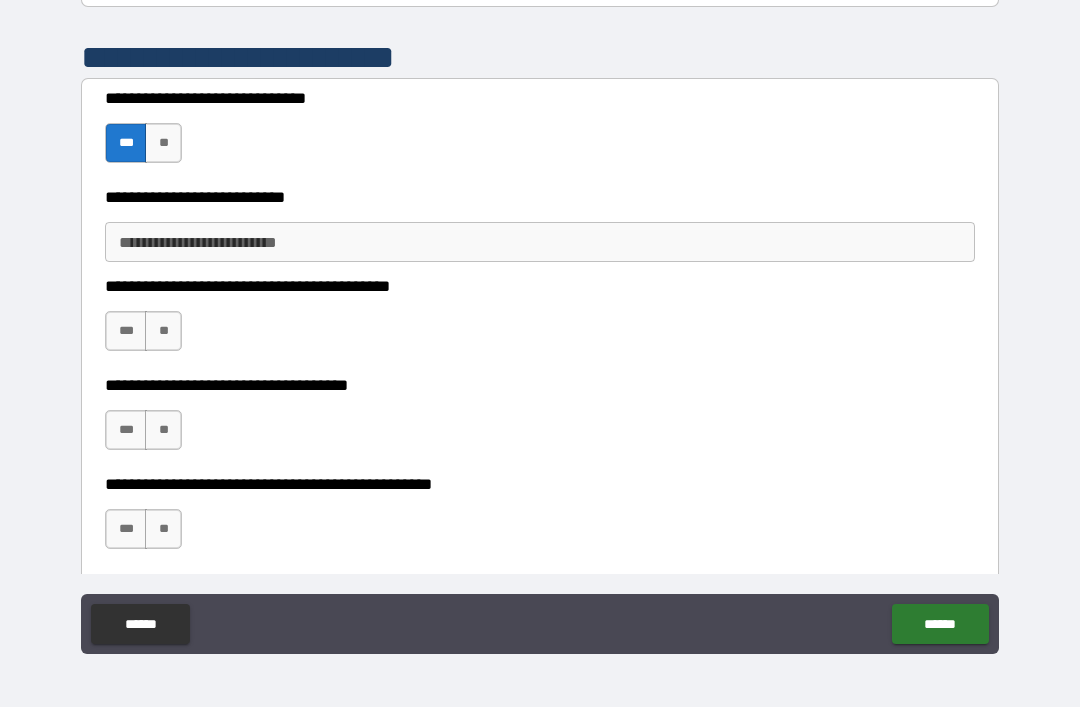 scroll, scrollTop: 377, scrollLeft: 0, axis: vertical 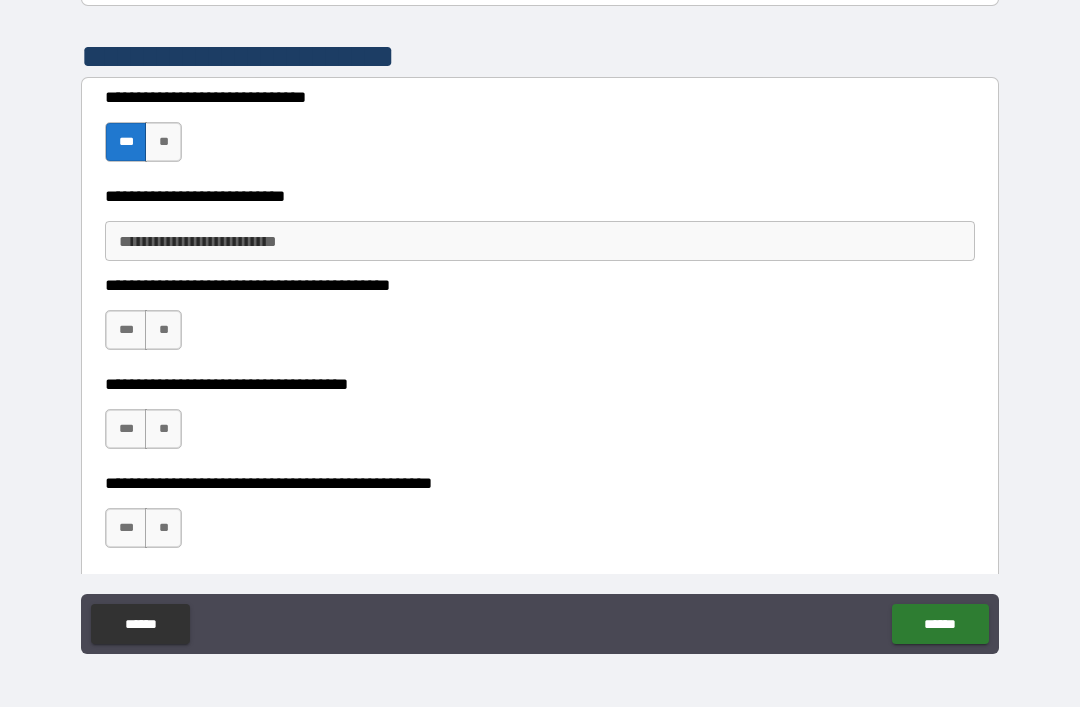 click on "**********" at bounding box center (540, 241) 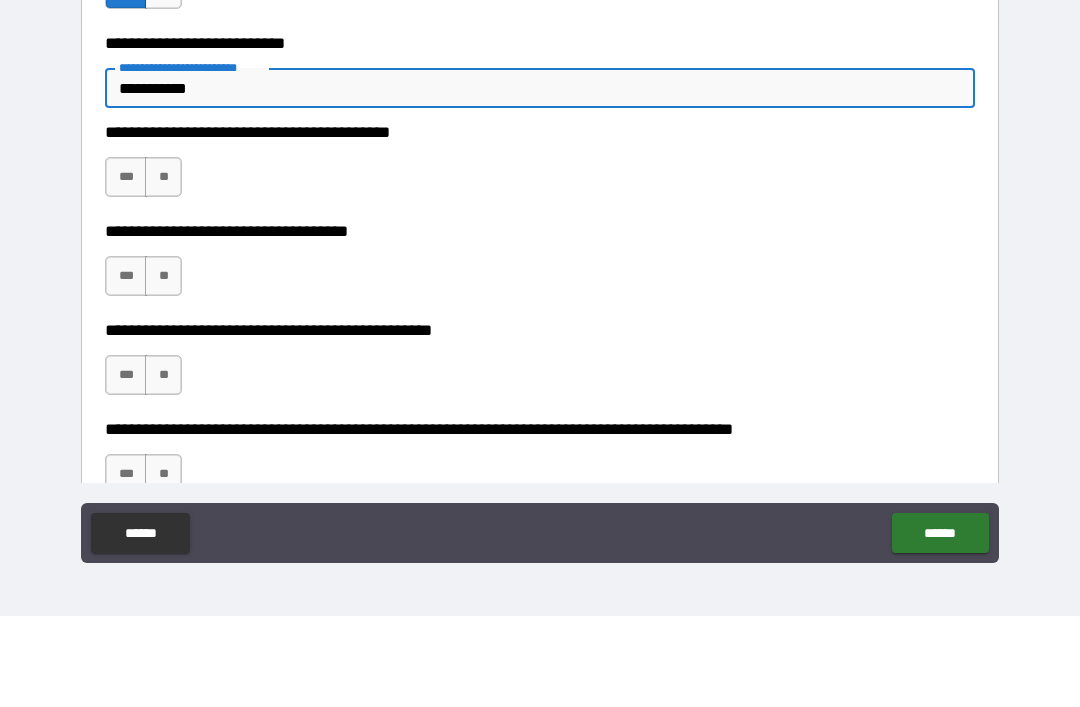 scroll, scrollTop: 463, scrollLeft: 0, axis: vertical 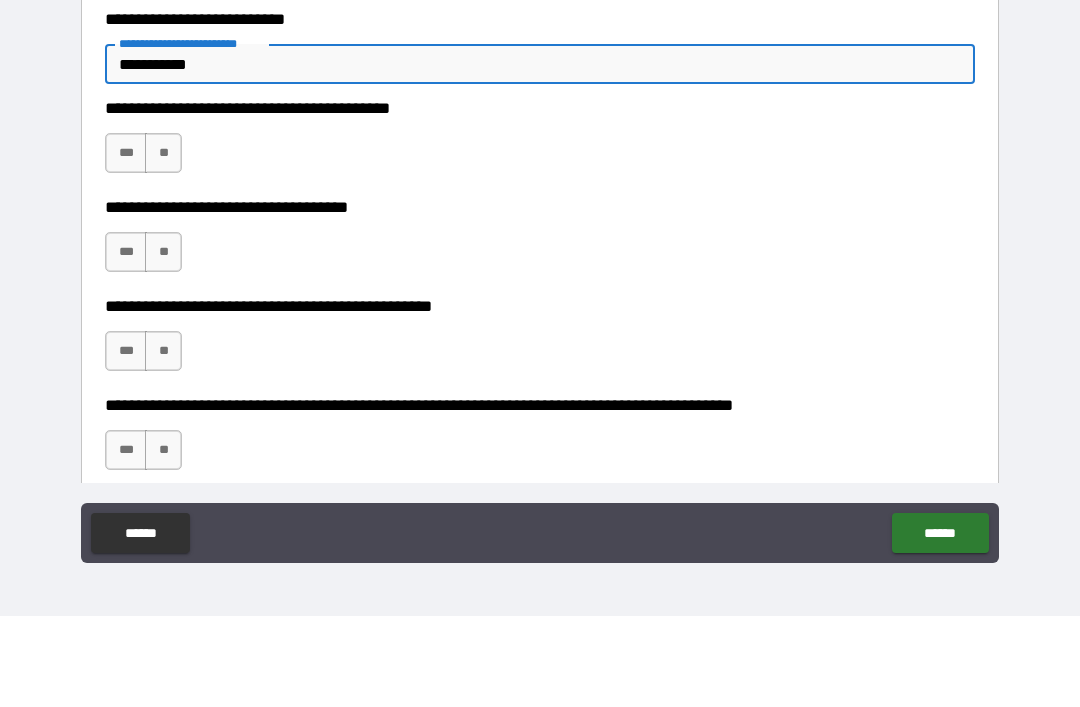 type on "**********" 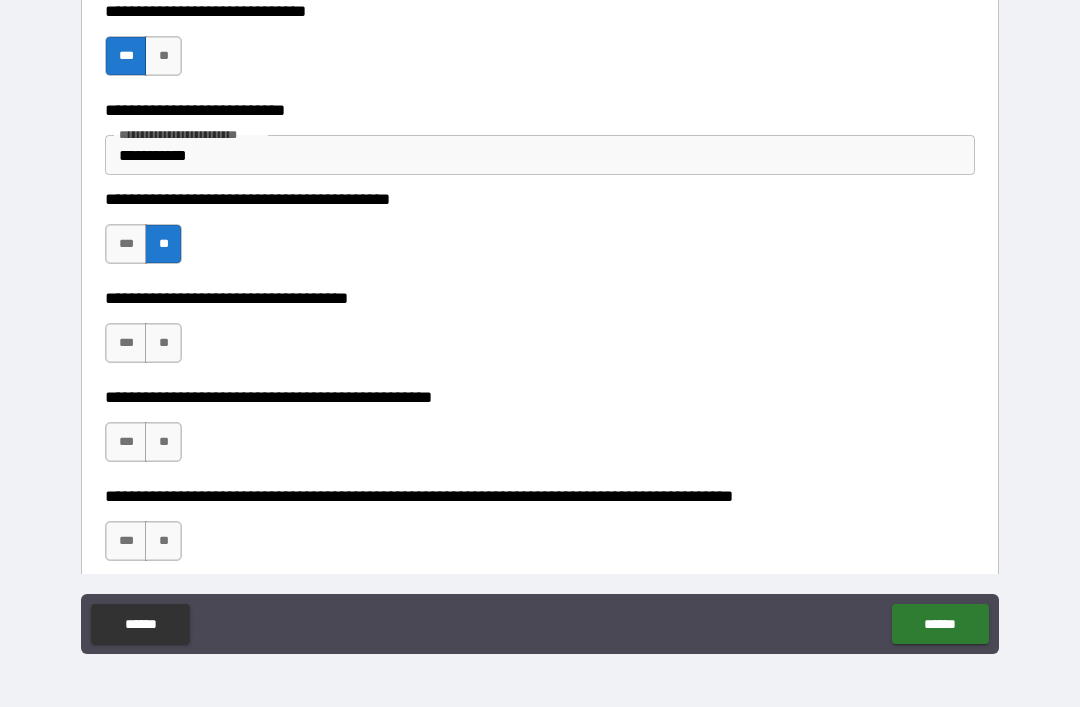 click on "***" at bounding box center [126, 343] 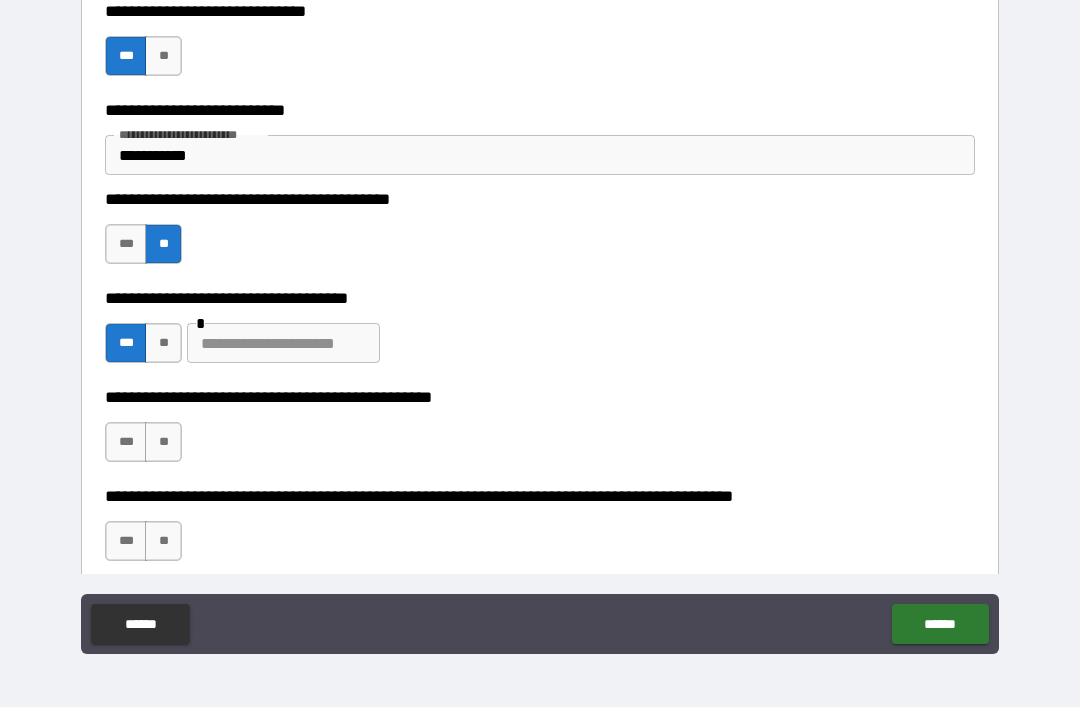 click at bounding box center (283, 343) 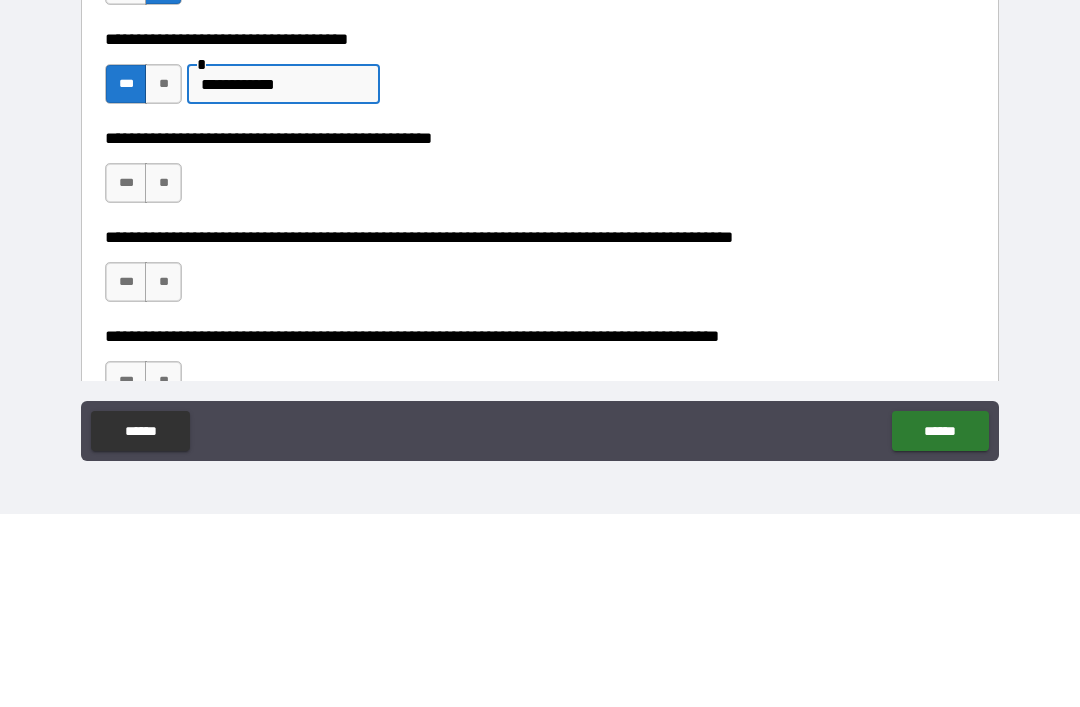 scroll, scrollTop: 562, scrollLeft: 0, axis: vertical 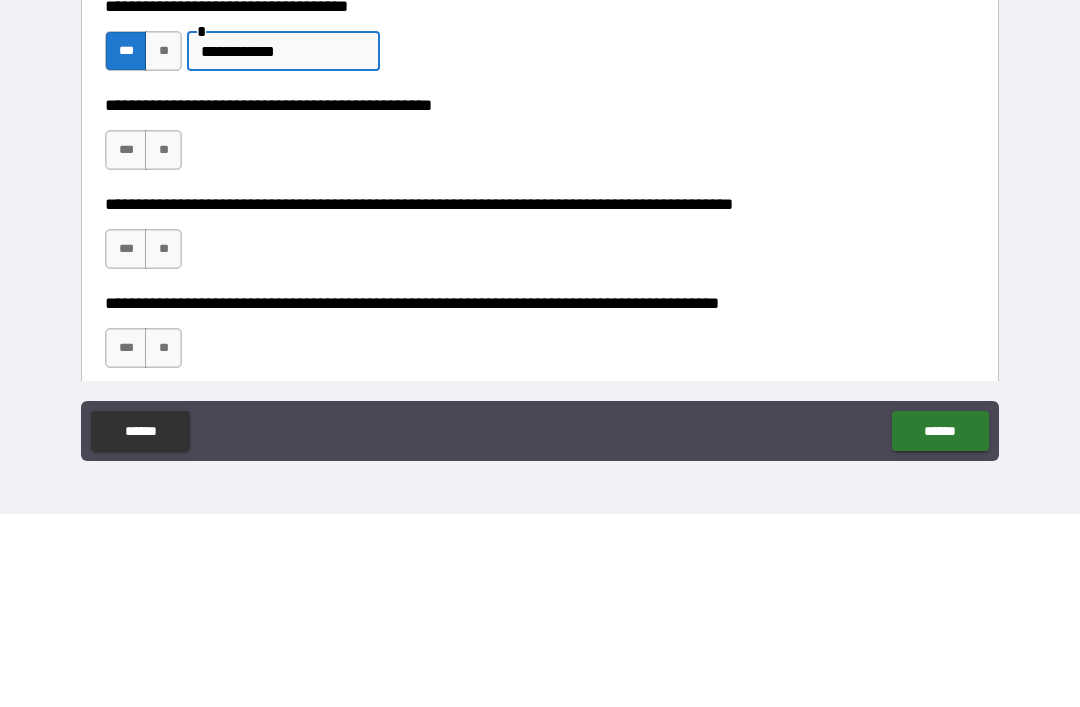 type on "**********" 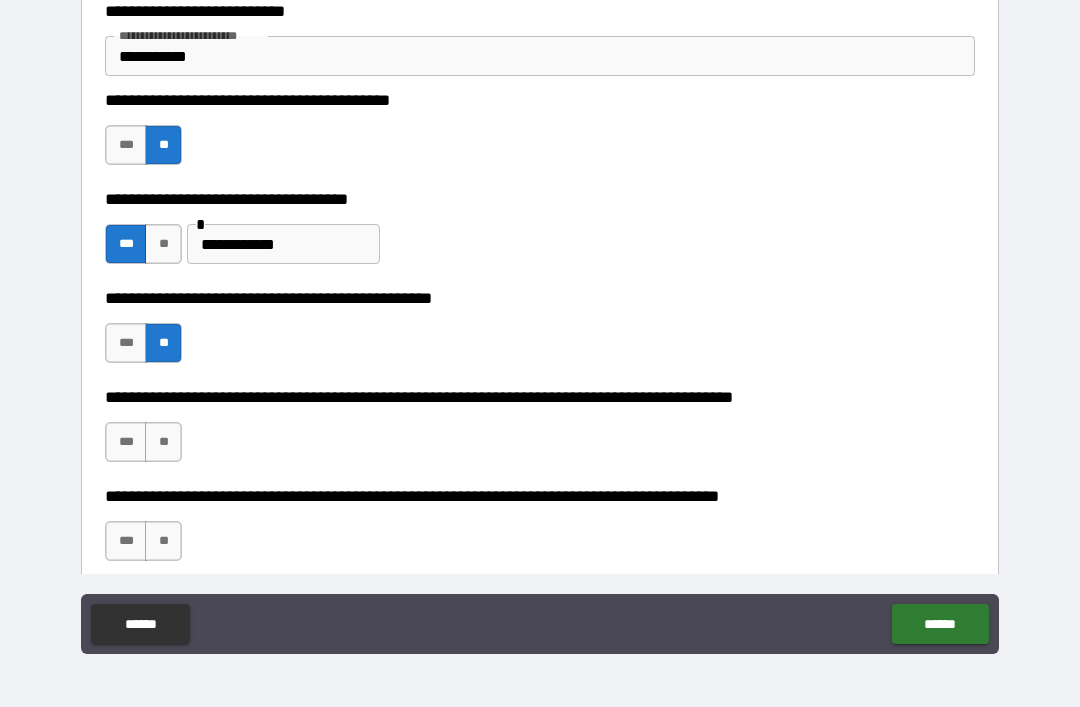 click on "**" at bounding box center (163, 442) 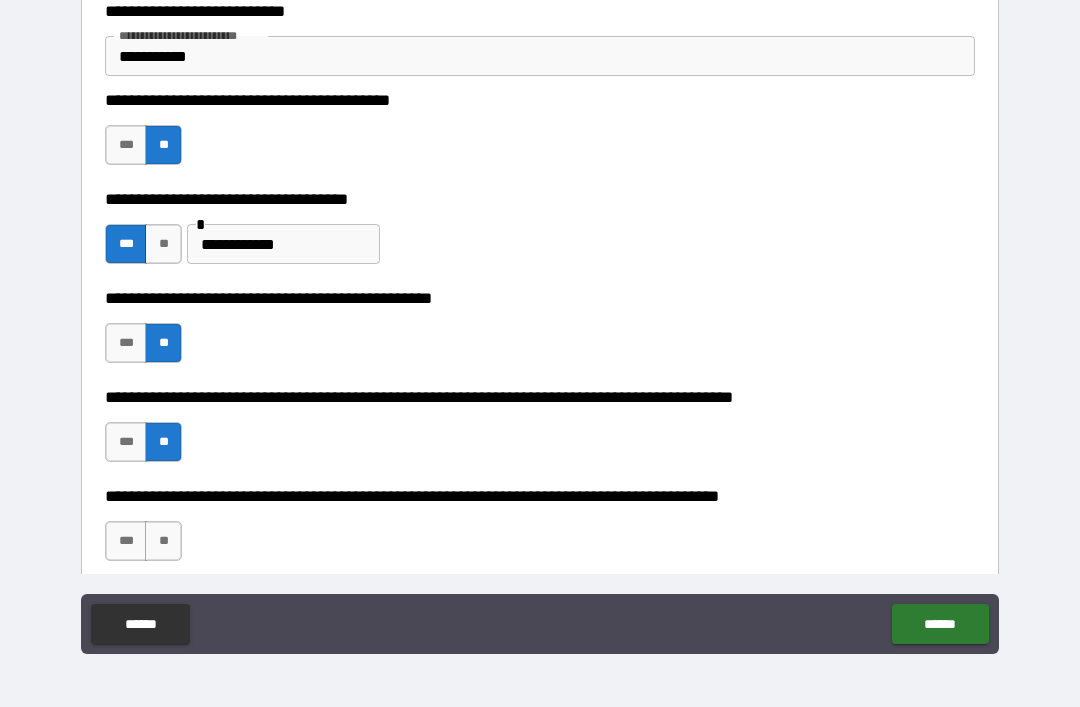 click on "**" at bounding box center (163, 541) 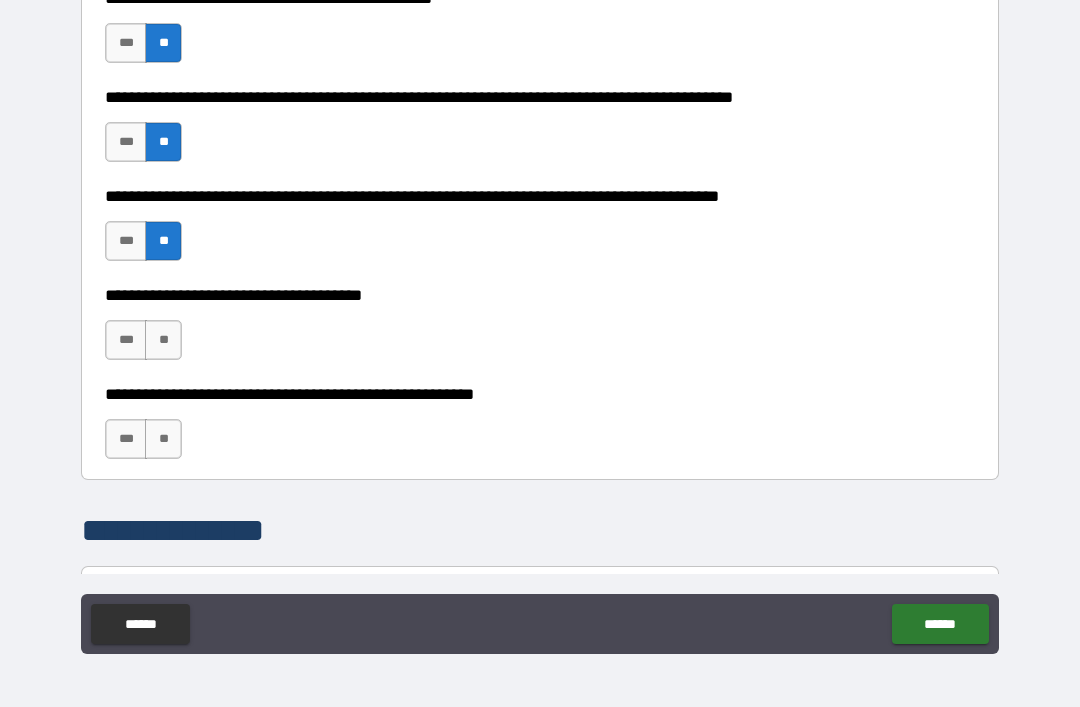 scroll, scrollTop: 865, scrollLeft: 0, axis: vertical 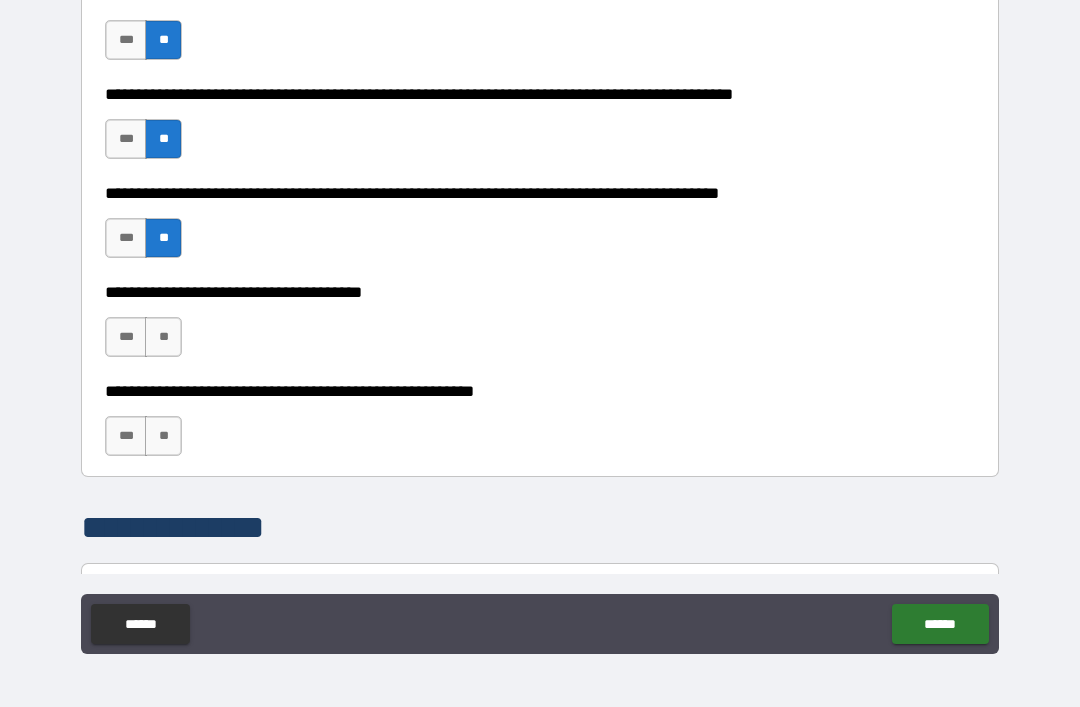click on "***" at bounding box center (126, 238) 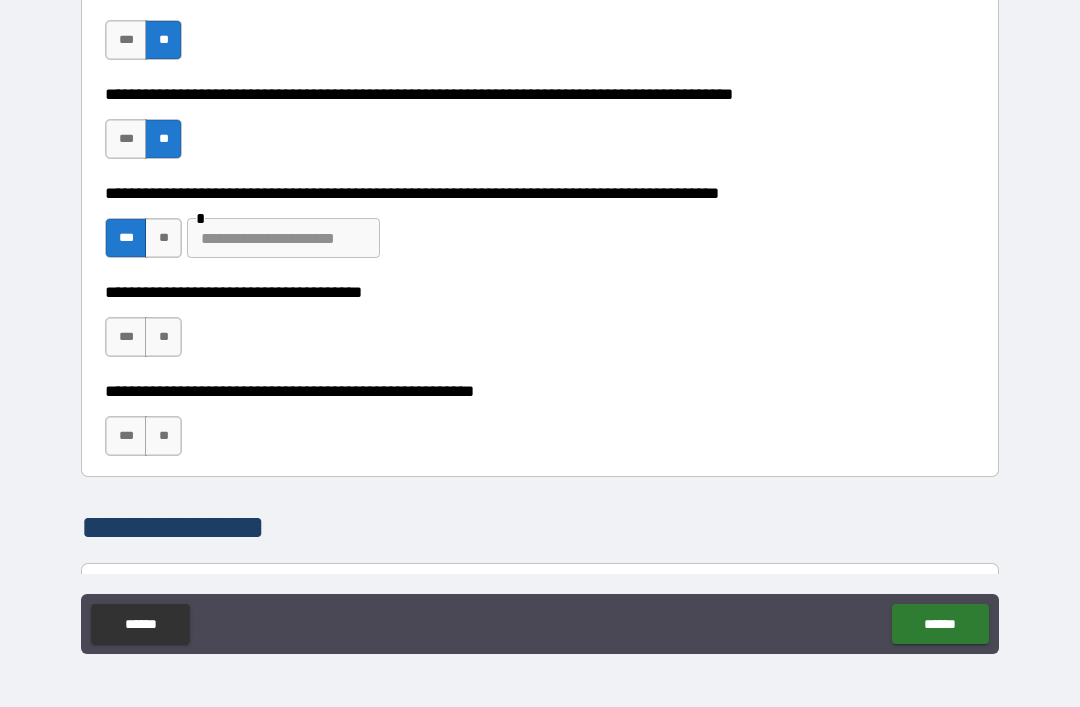 click on "**" at bounding box center (163, 238) 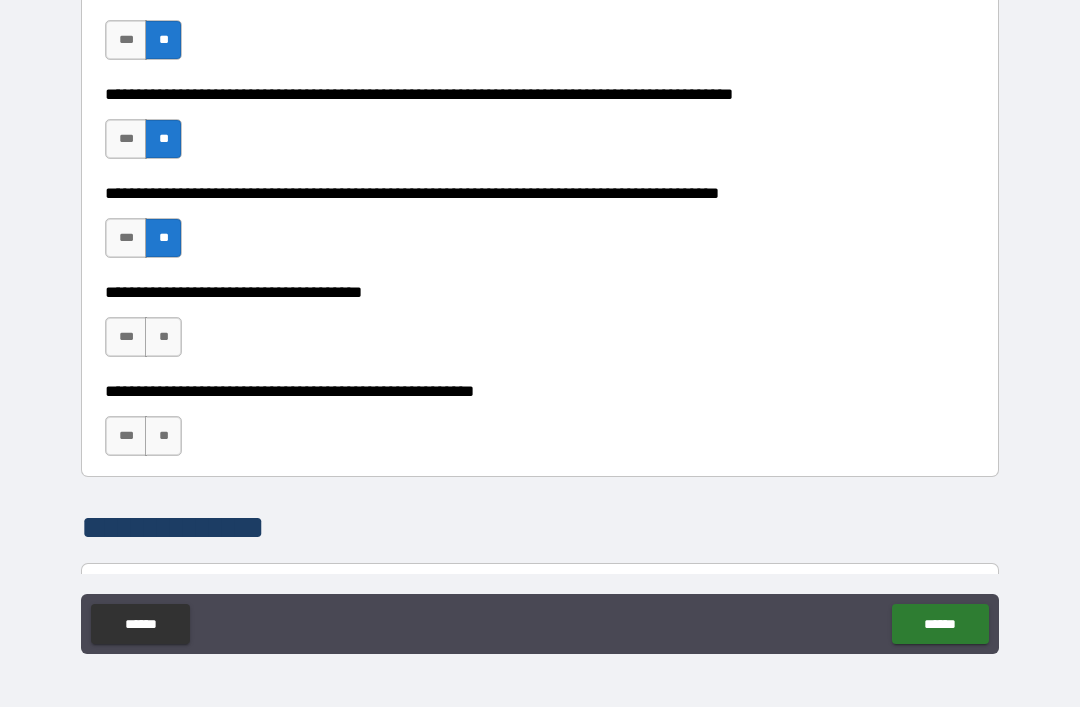 click on "**" at bounding box center (163, 337) 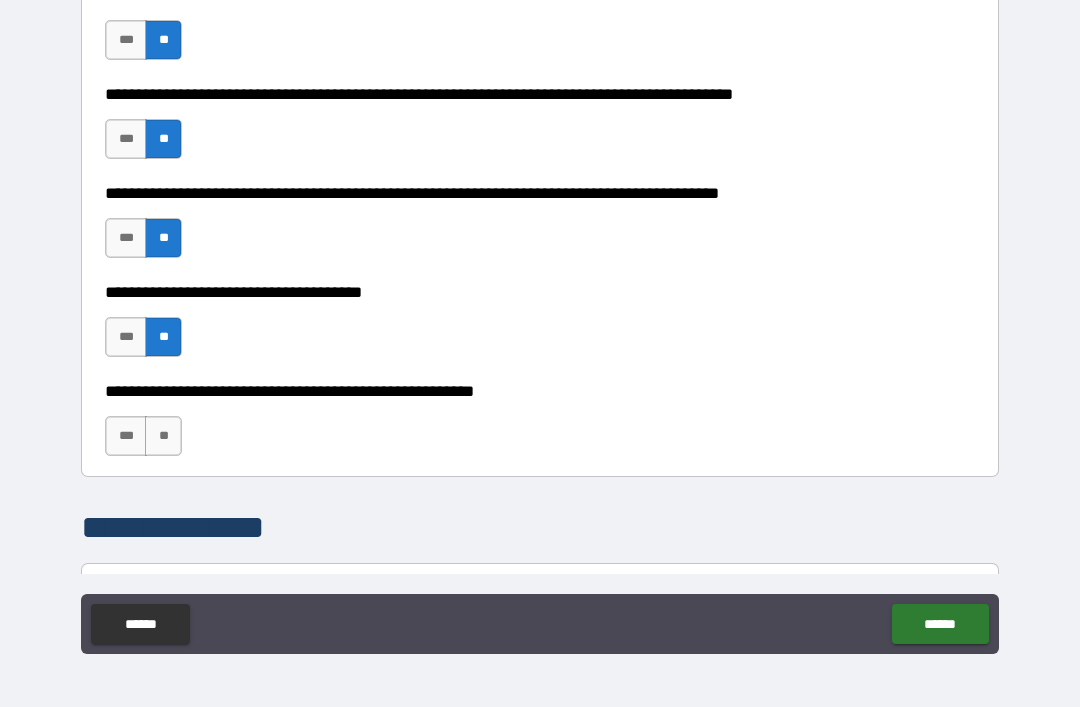 click on "***" at bounding box center [126, 436] 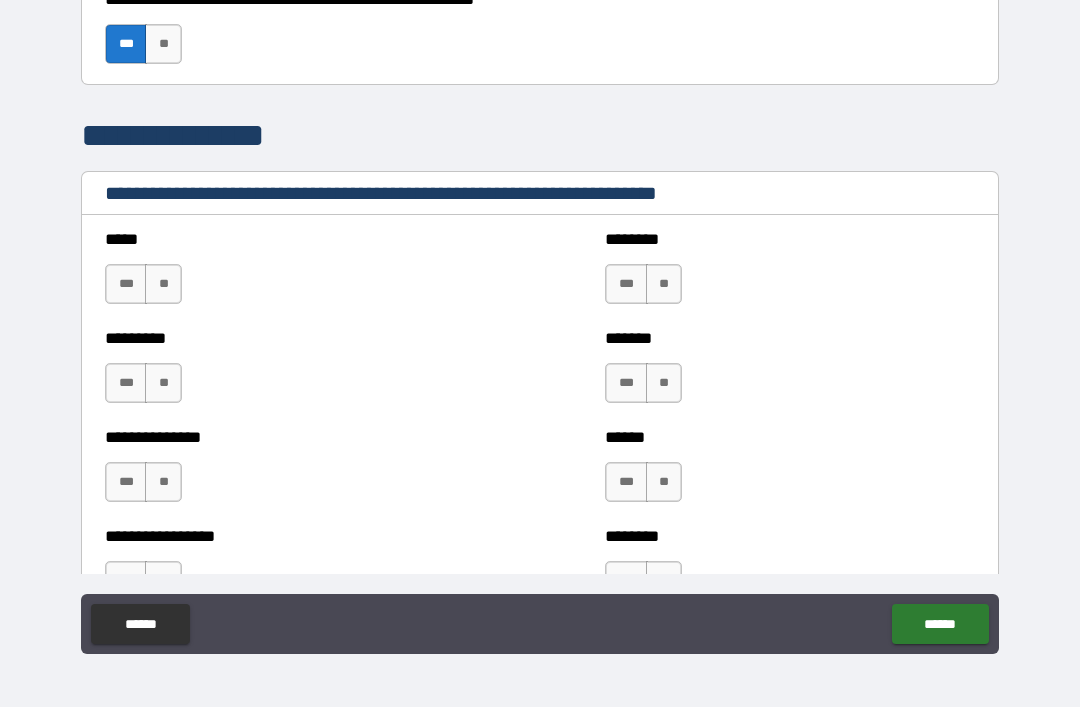 scroll, scrollTop: 1271, scrollLeft: 0, axis: vertical 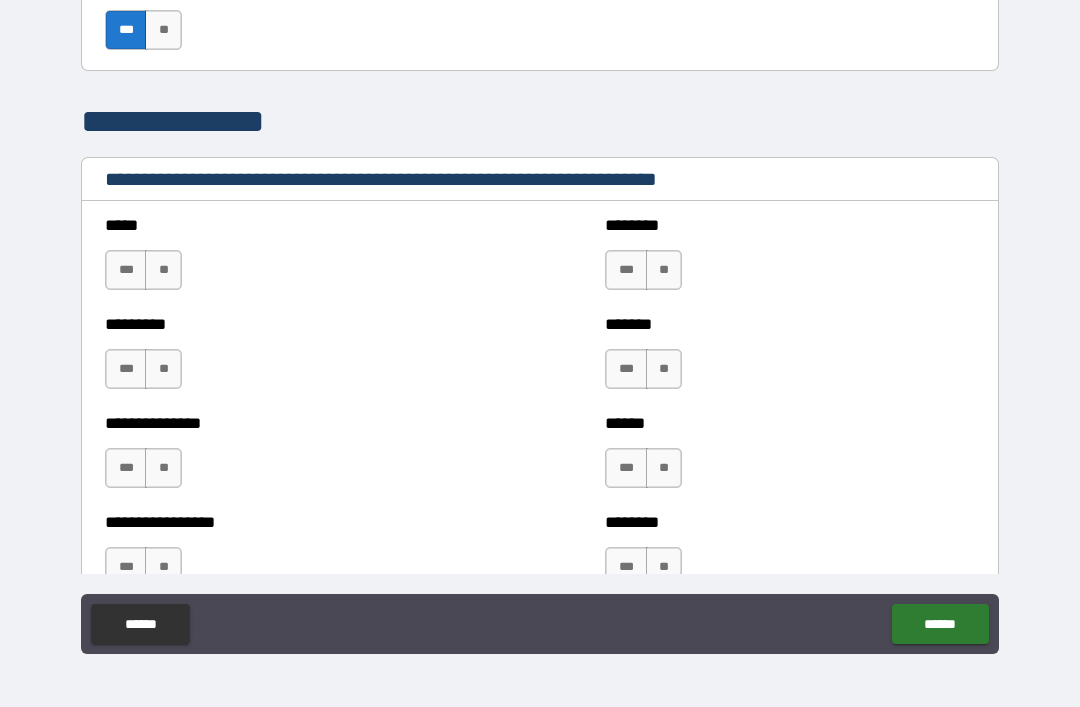 click on "**" at bounding box center (163, 270) 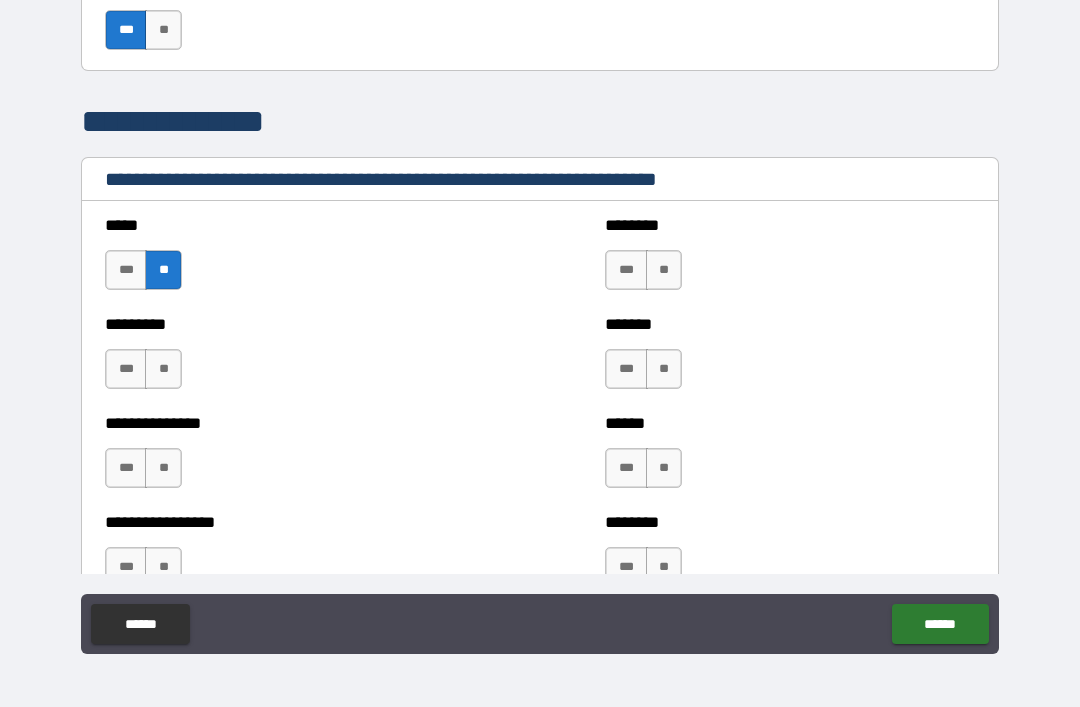 click on "**" at bounding box center [163, 369] 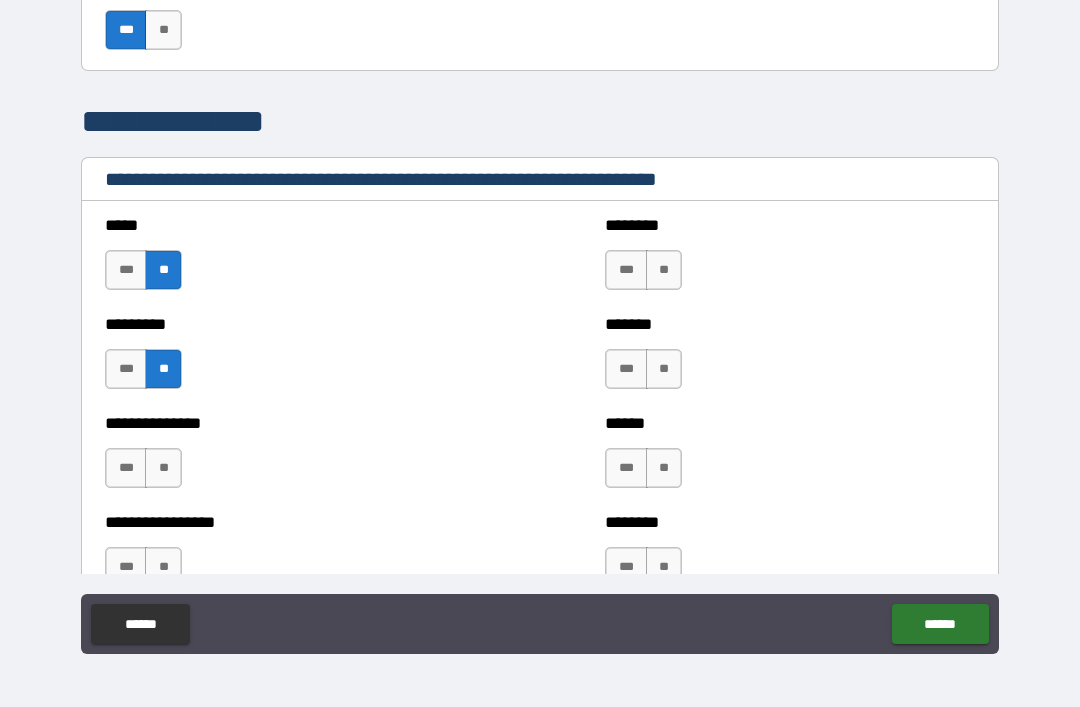 click on "**" at bounding box center [163, 468] 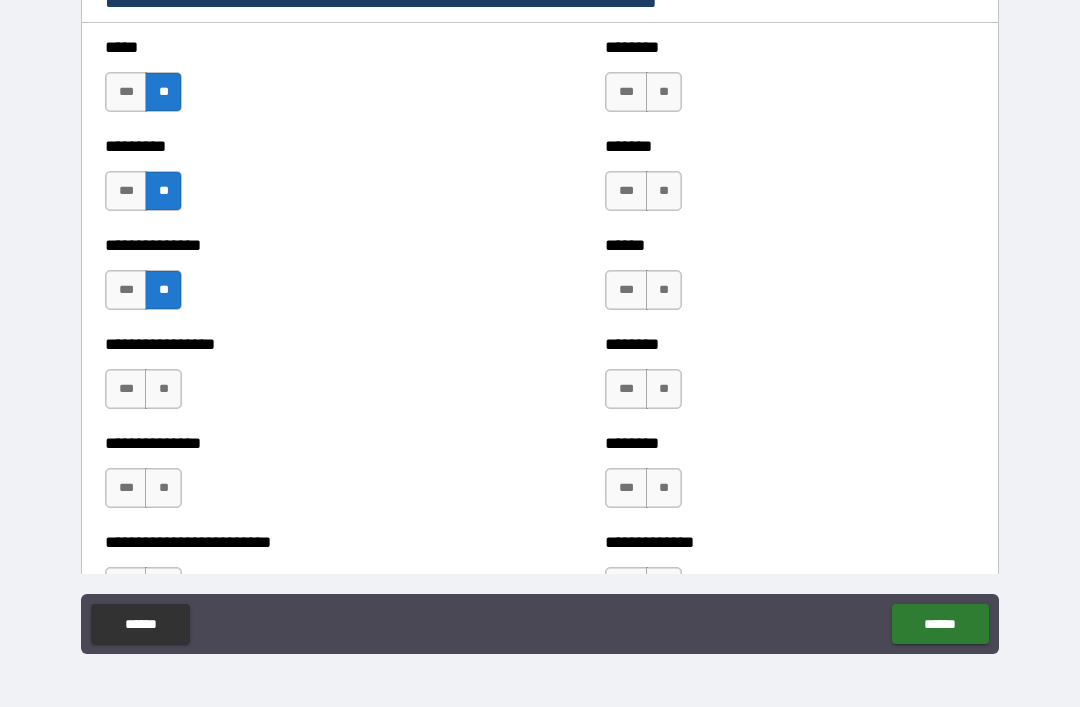 scroll, scrollTop: 1487, scrollLeft: 0, axis: vertical 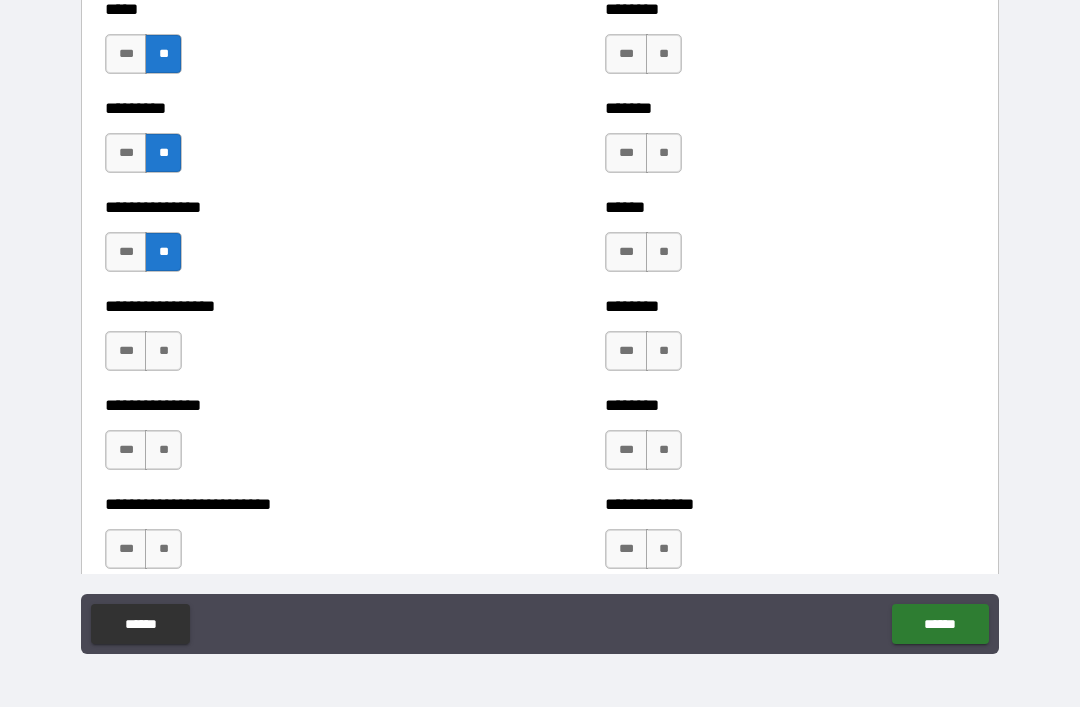 click on "**" at bounding box center [163, 351] 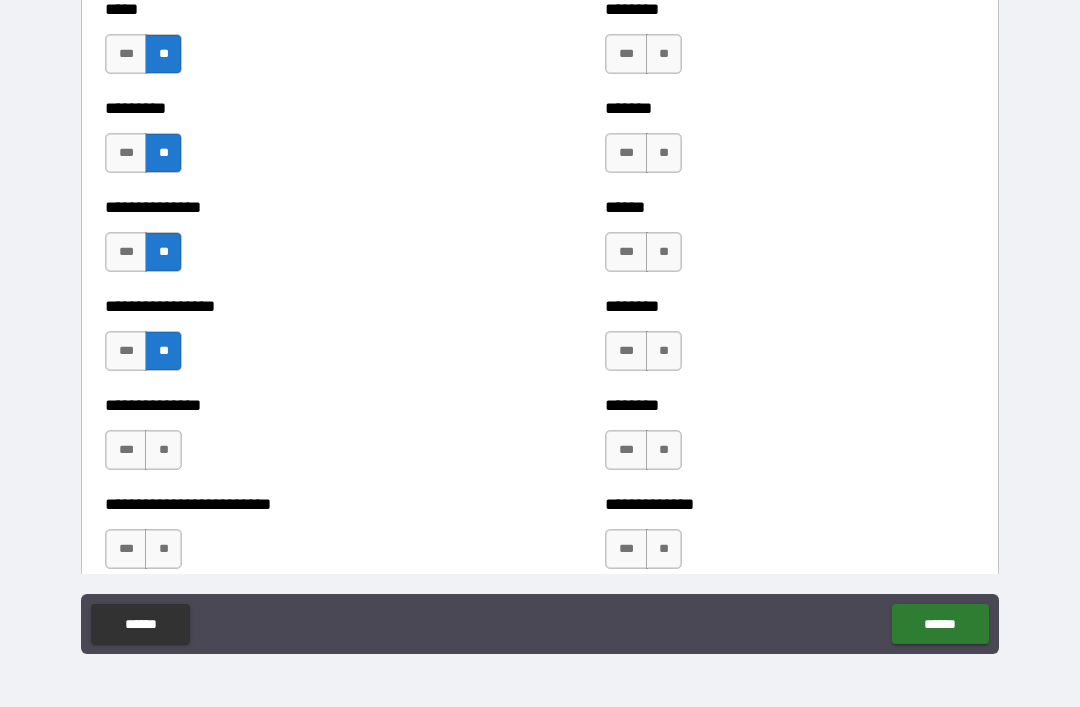 click on "**" at bounding box center [163, 450] 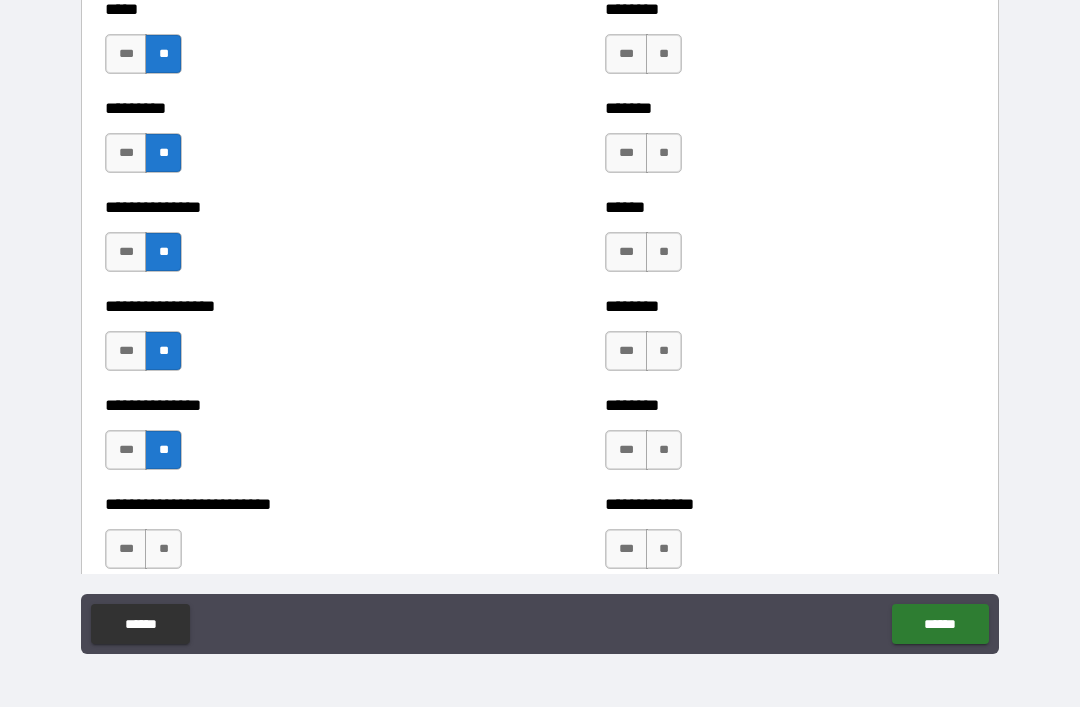 click on "**" at bounding box center (163, 549) 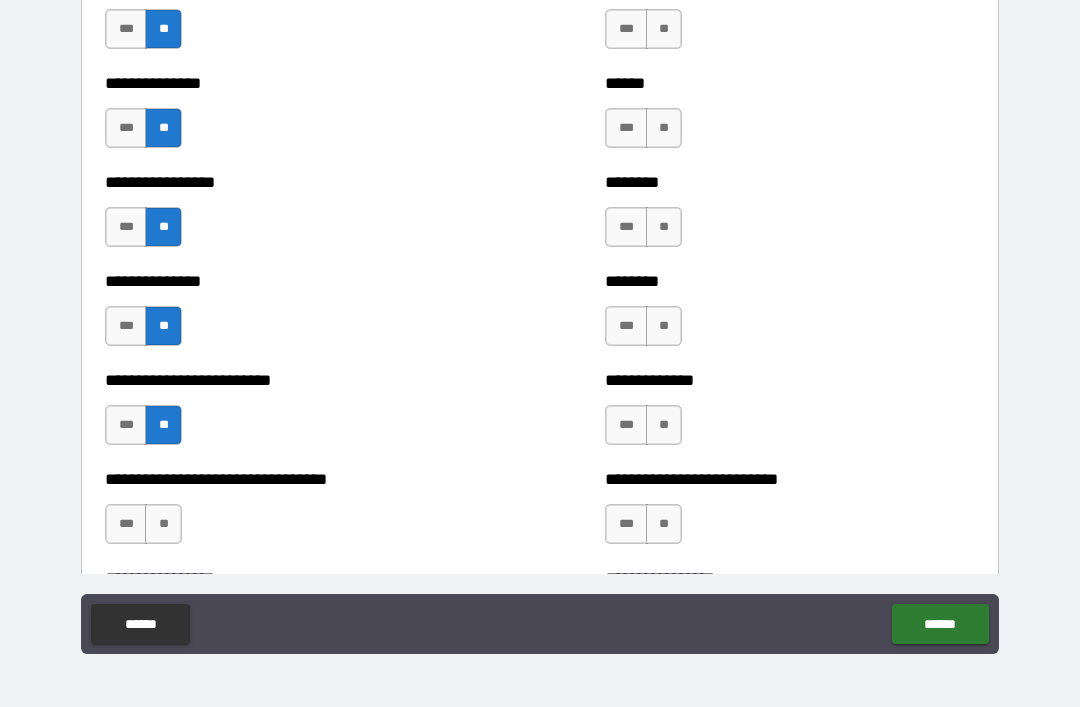 scroll, scrollTop: 1738, scrollLeft: 0, axis: vertical 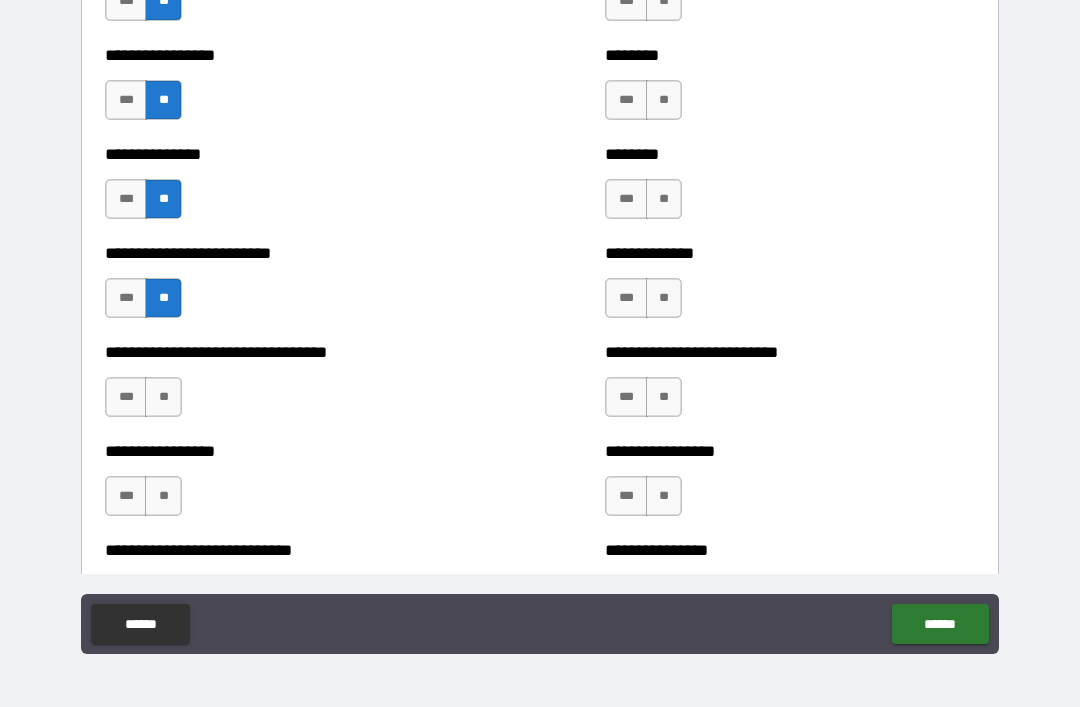 click on "**" at bounding box center (163, 397) 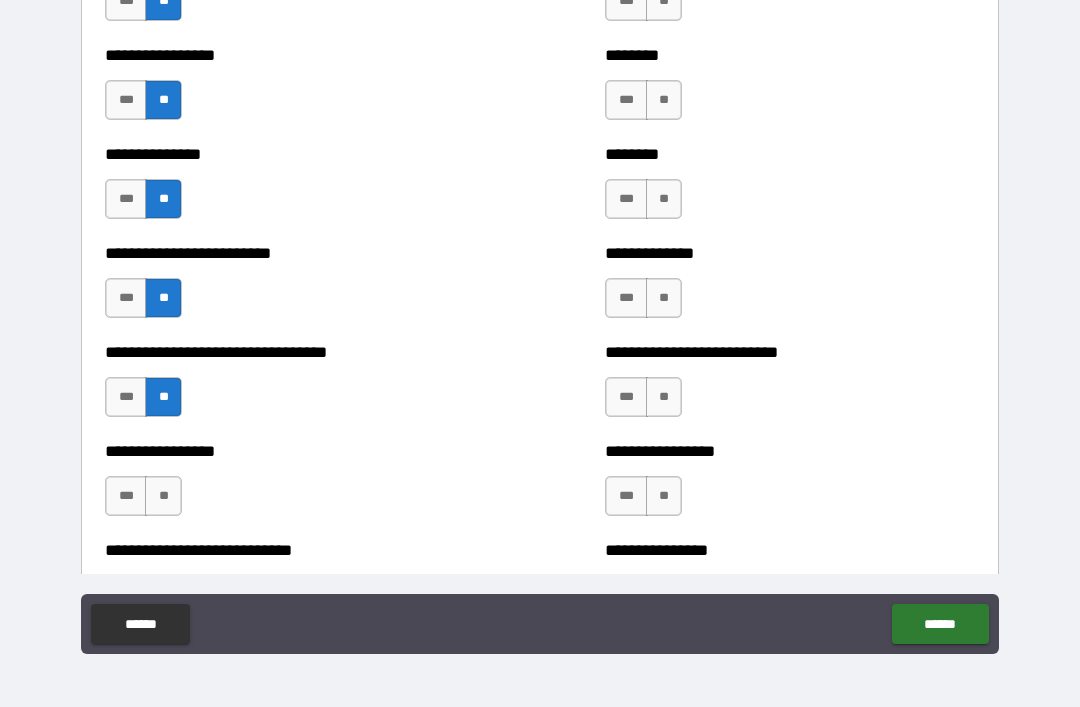 click on "**" at bounding box center (163, 496) 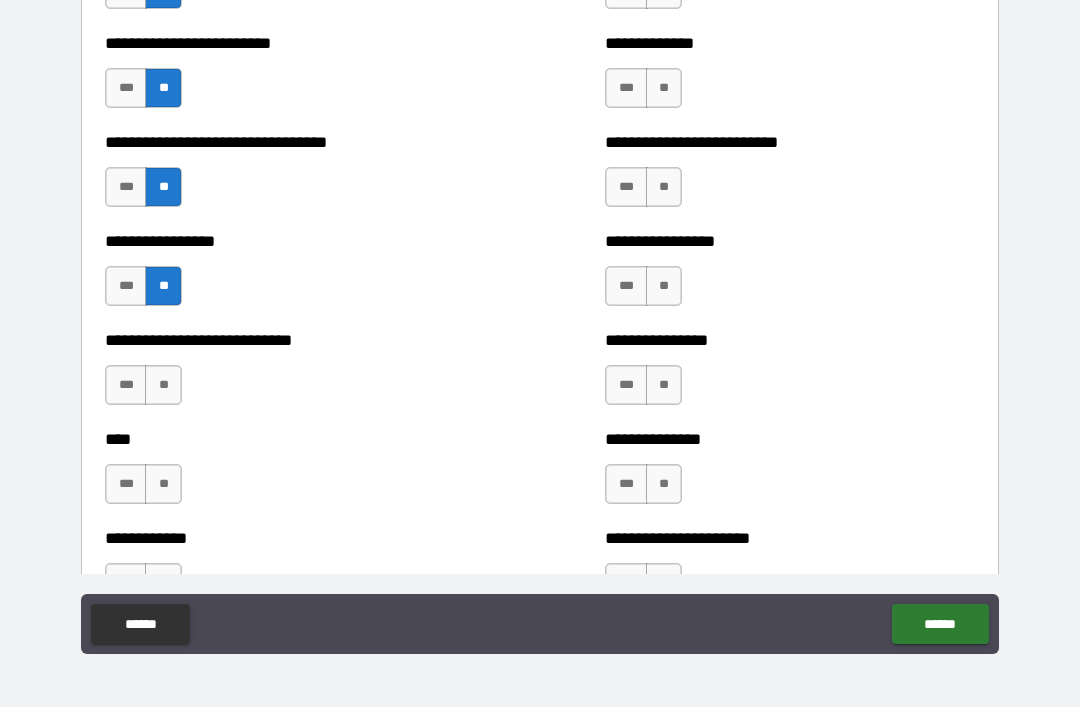 click on "**" at bounding box center [163, 385] 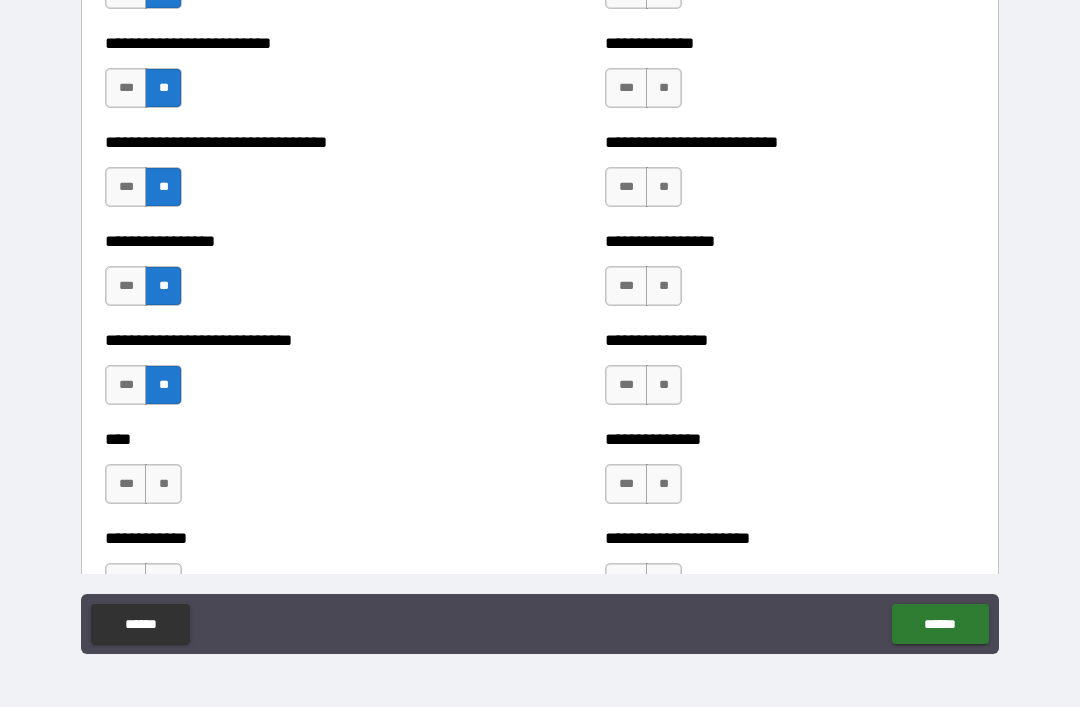 click on "**" at bounding box center [163, 484] 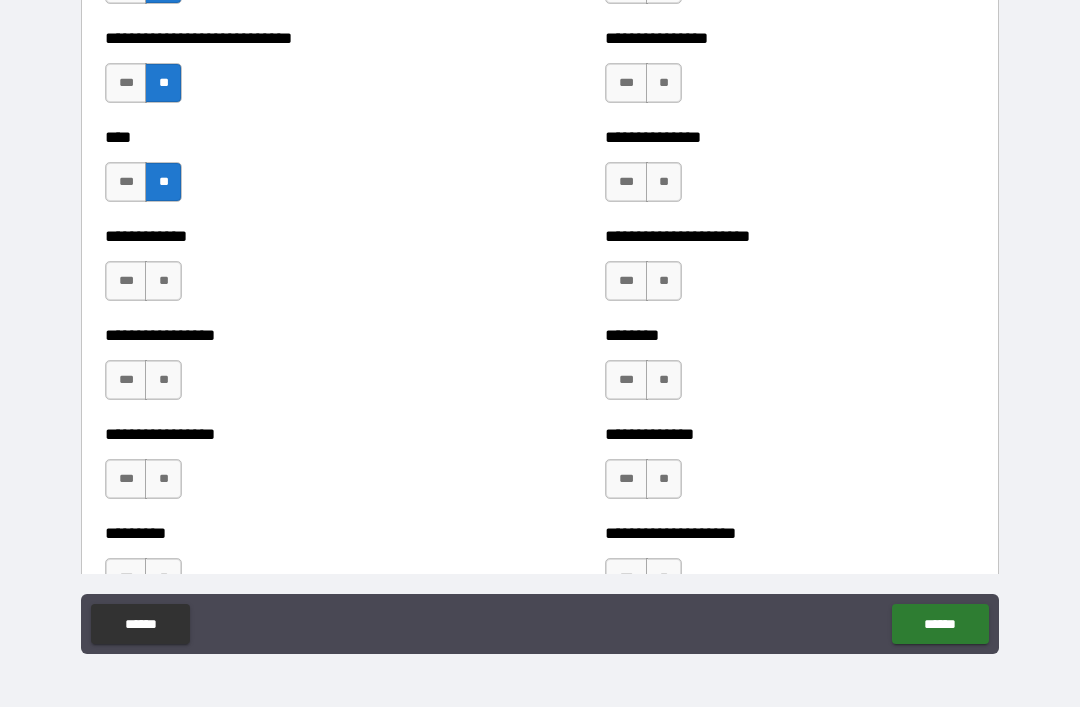 scroll, scrollTop: 2249, scrollLeft: 0, axis: vertical 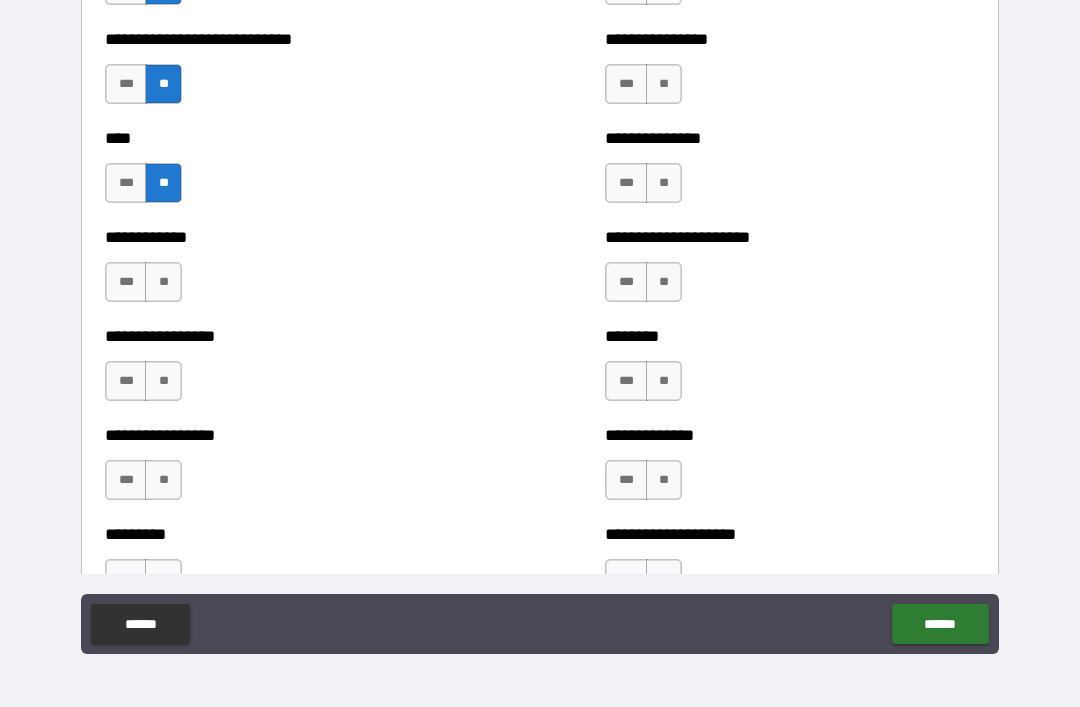 click on "**" at bounding box center (163, 282) 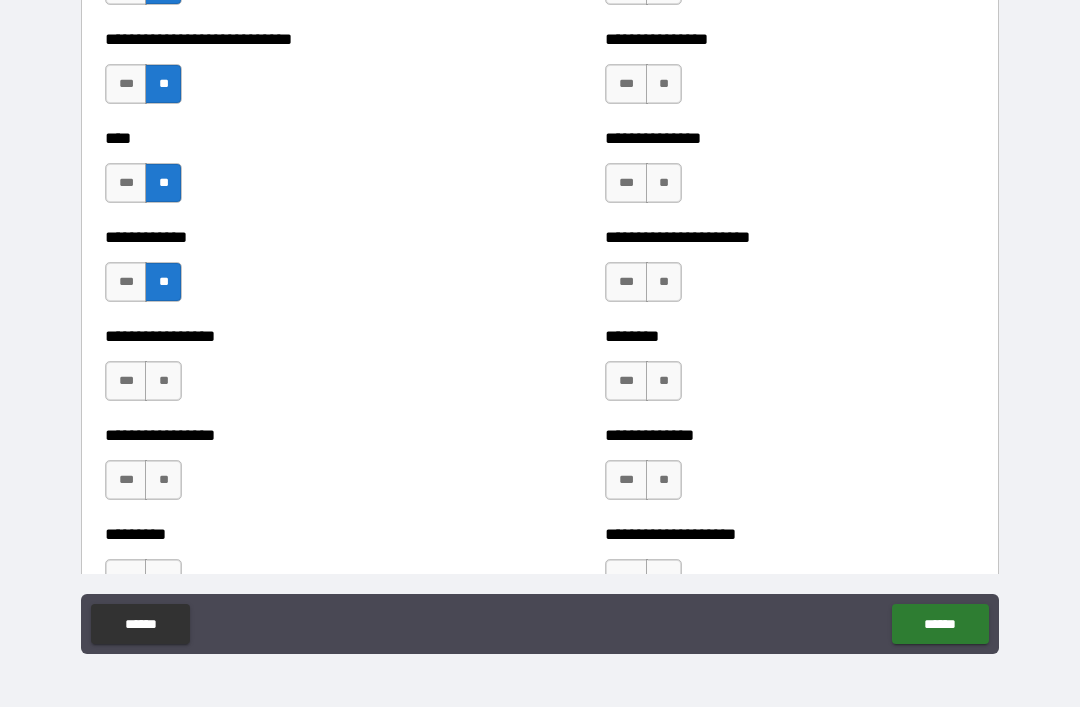 click on "**" at bounding box center [163, 381] 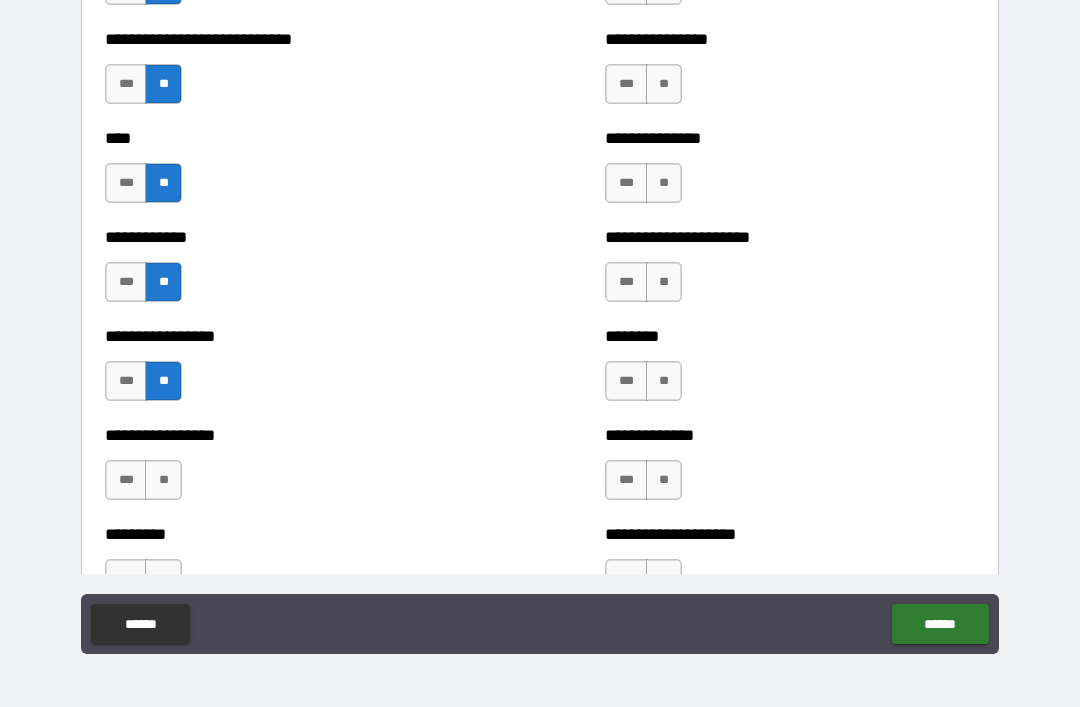 click on "**" at bounding box center (163, 480) 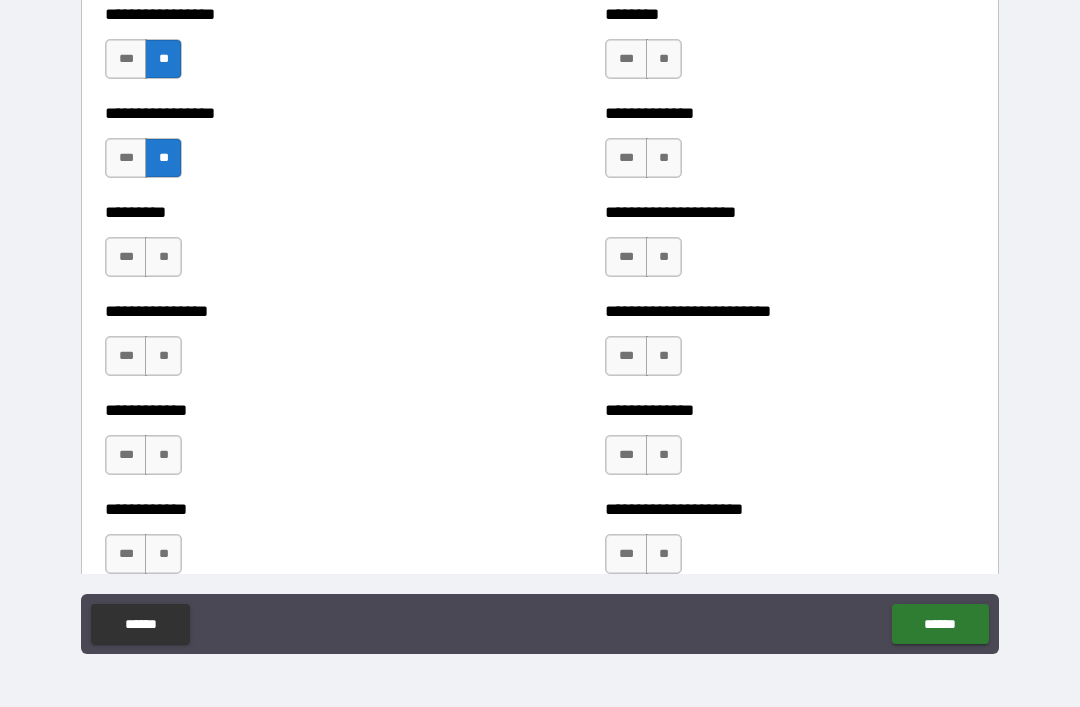 scroll, scrollTop: 2570, scrollLeft: 0, axis: vertical 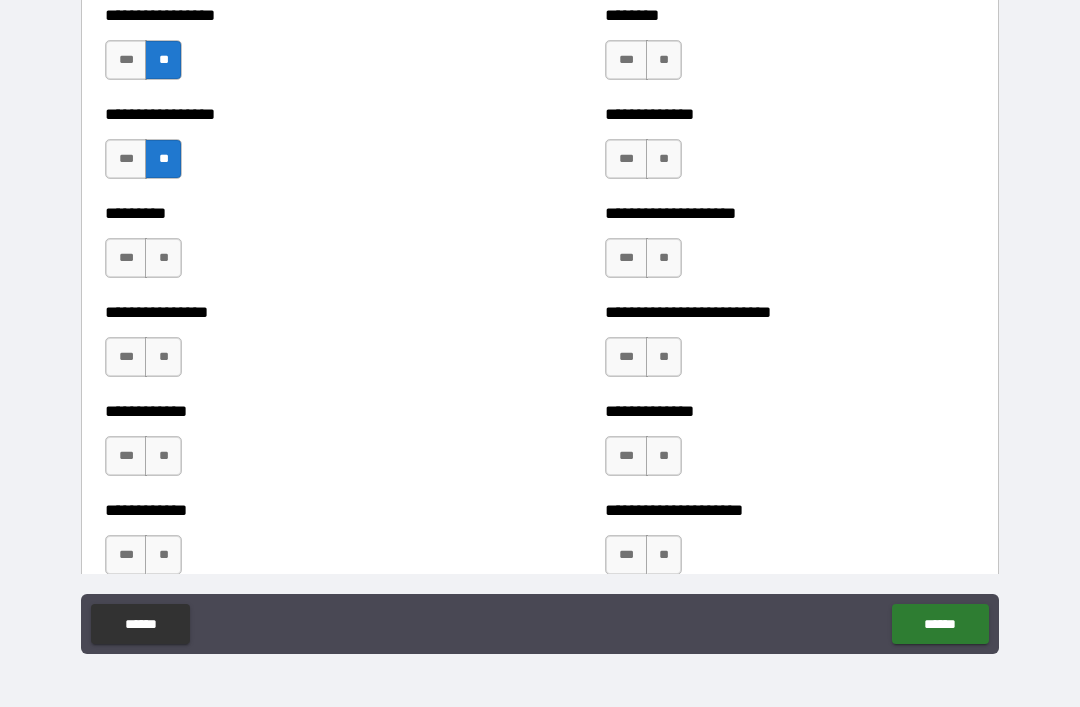 click on "**" at bounding box center [163, 258] 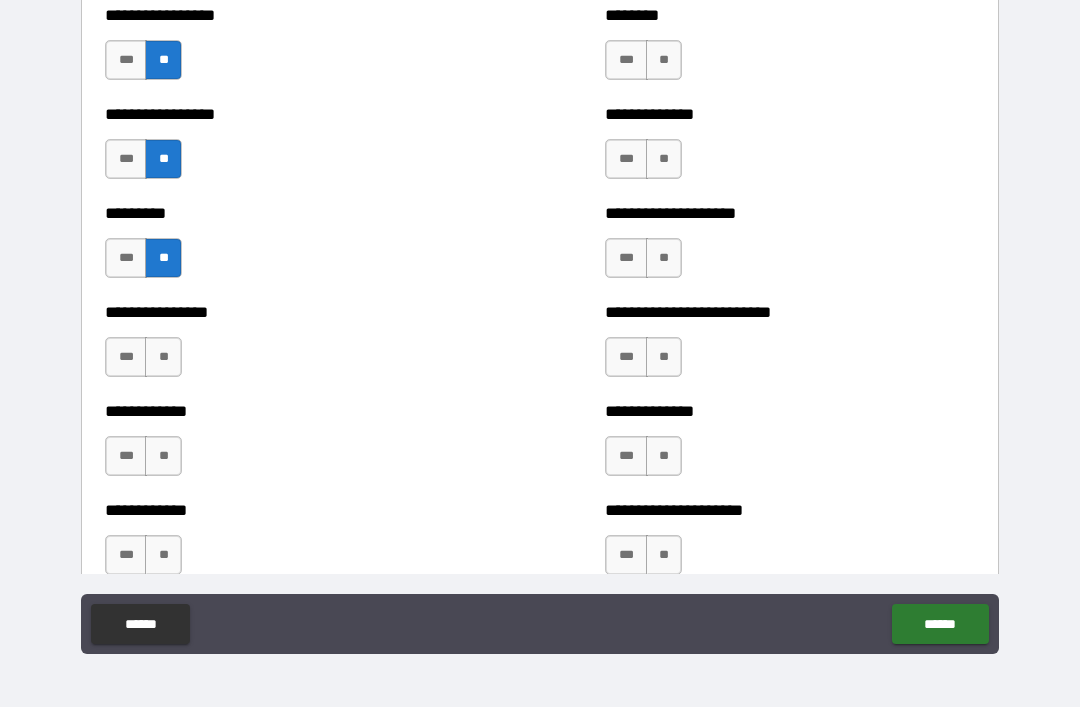 click on "**" at bounding box center [163, 357] 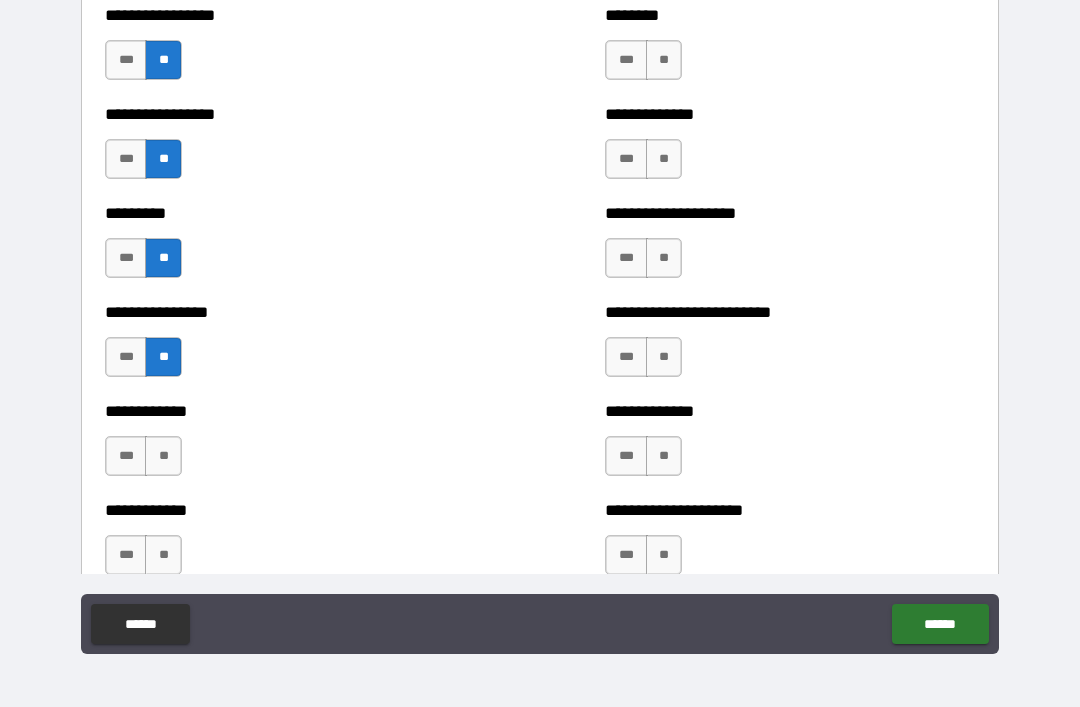 click on "**" at bounding box center [163, 456] 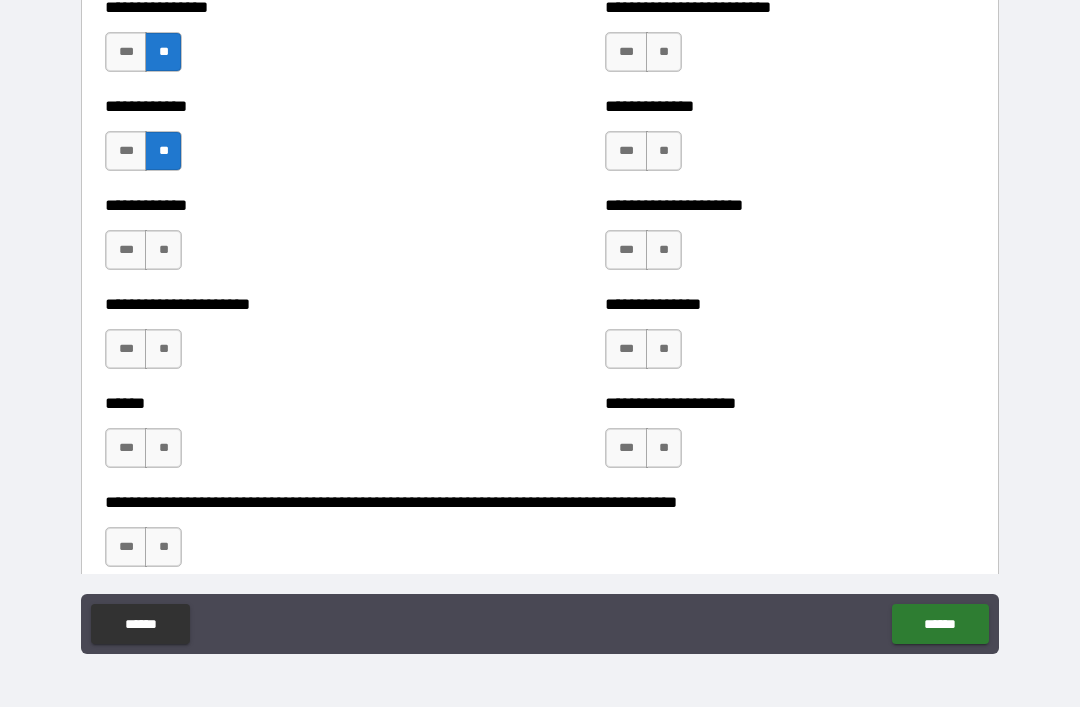 scroll, scrollTop: 2873, scrollLeft: 0, axis: vertical 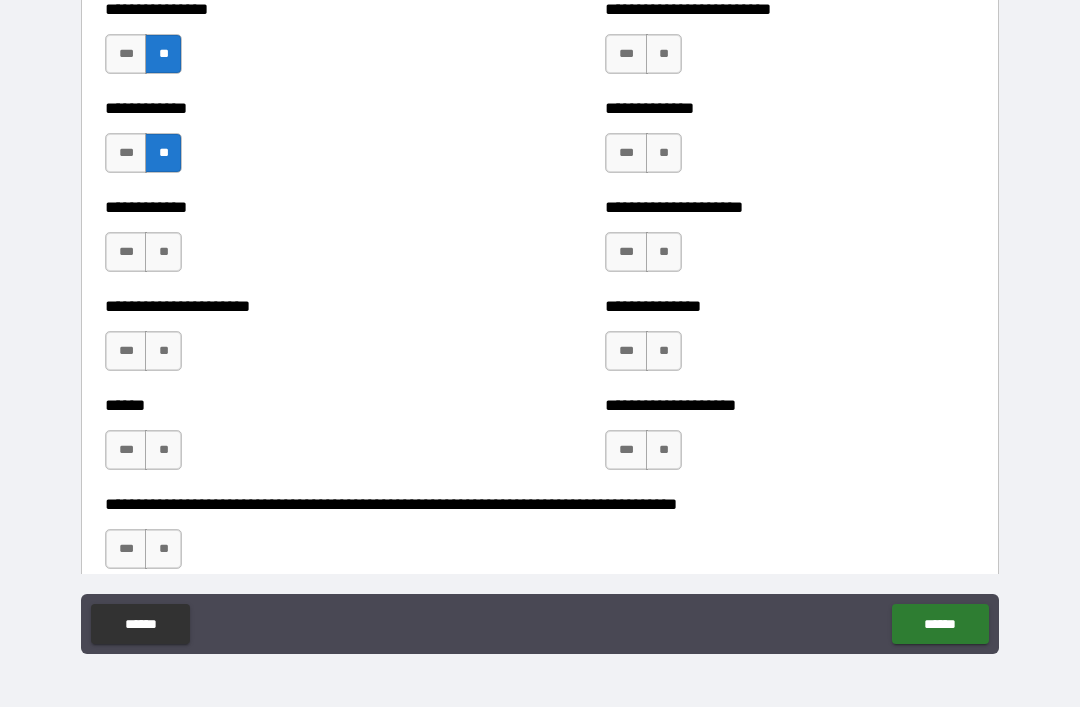 click on "**" at bounding box center [163, 252] 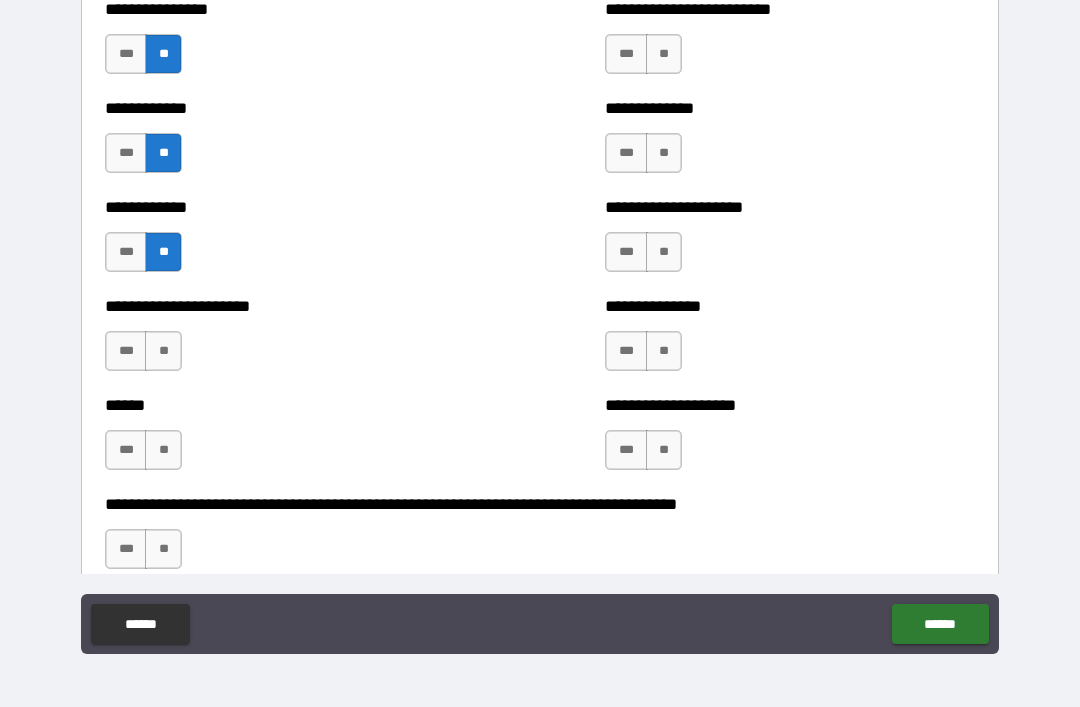 click on "**" at bounding box center [163, 351] 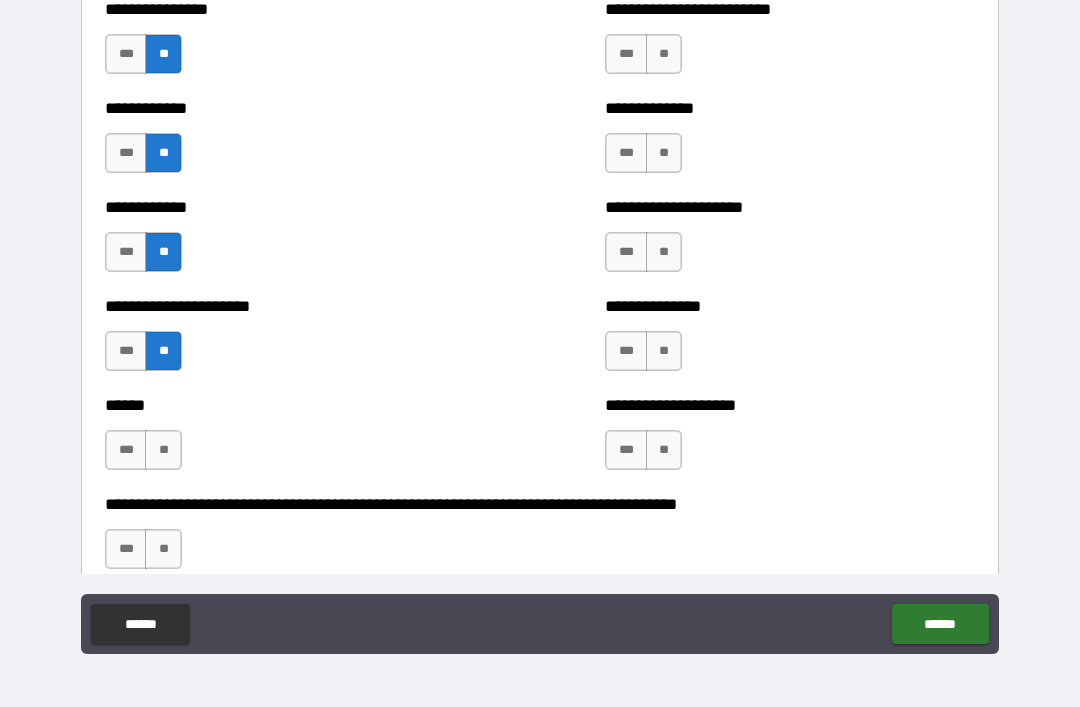 click on "**" at bounding box center (163, 450) 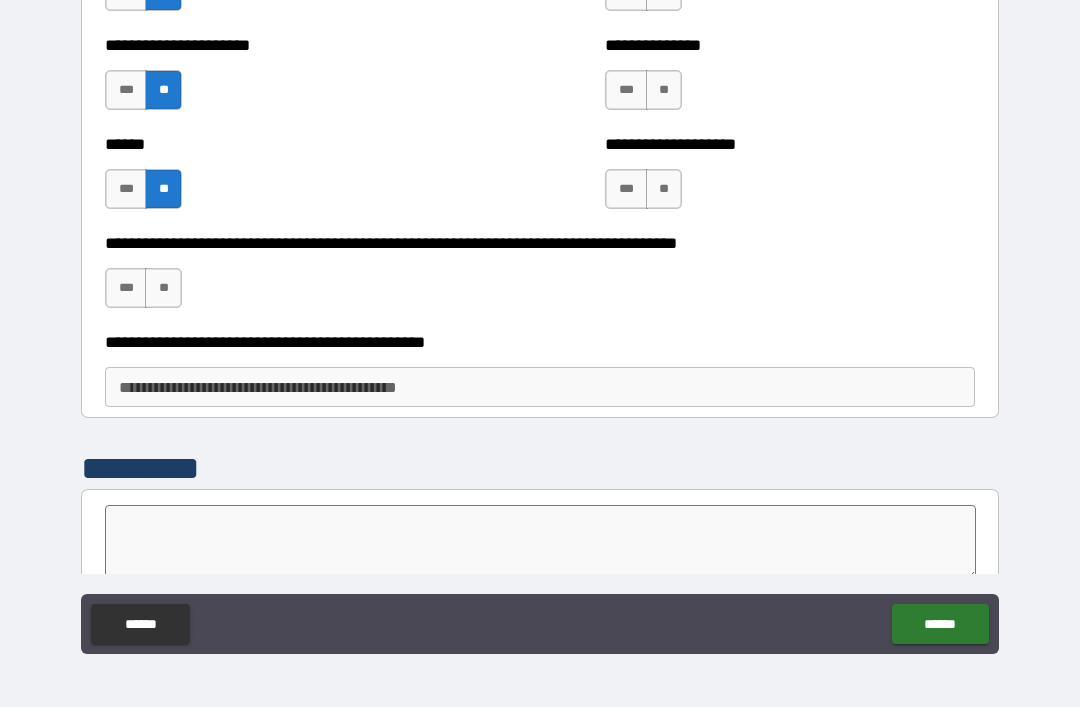 scroll, scrollTop: 3132, scrollLeft: 0, axis: vertical 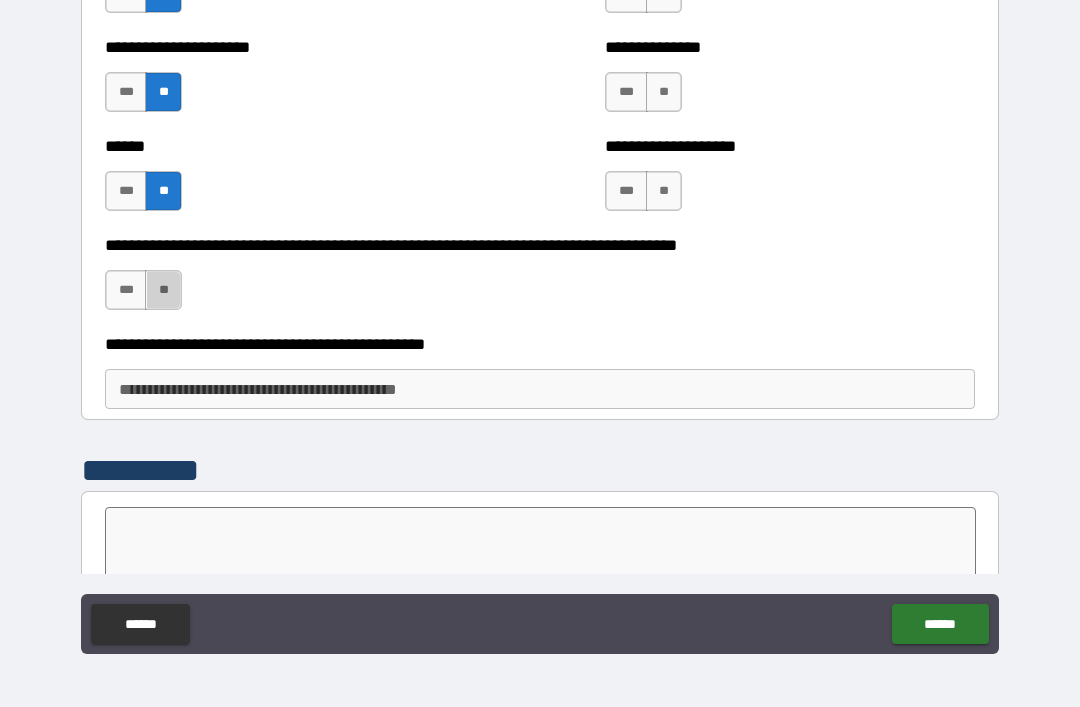 click on "**" at bounding box center (163, 290) 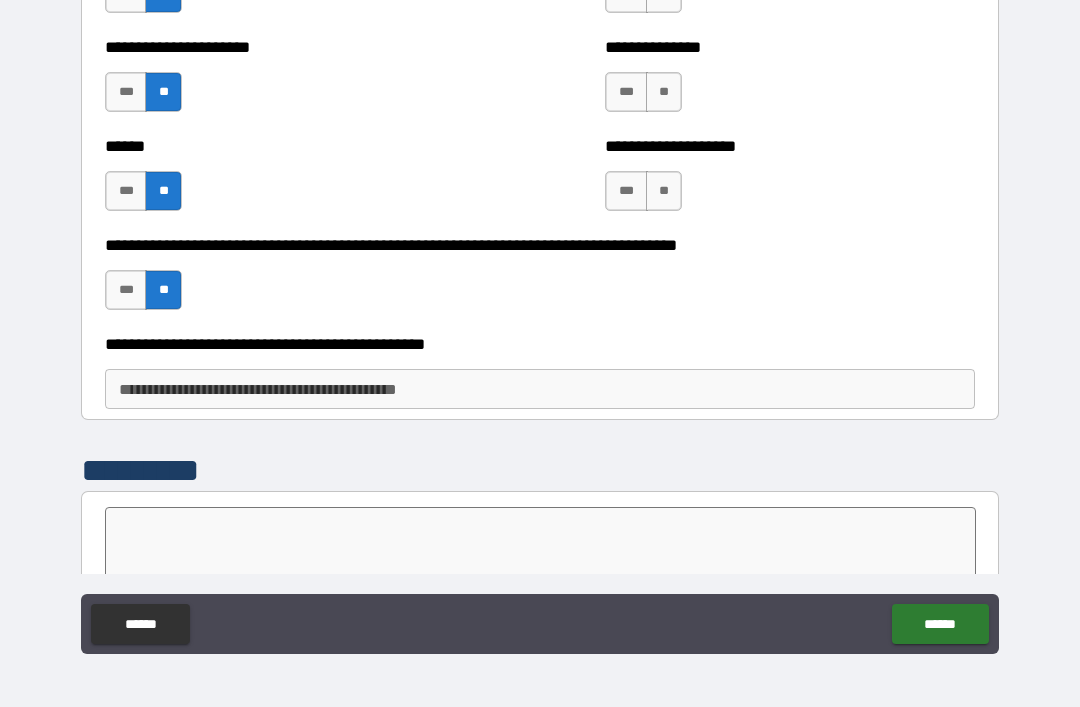 click on "**" at bounding box center (664, 191) 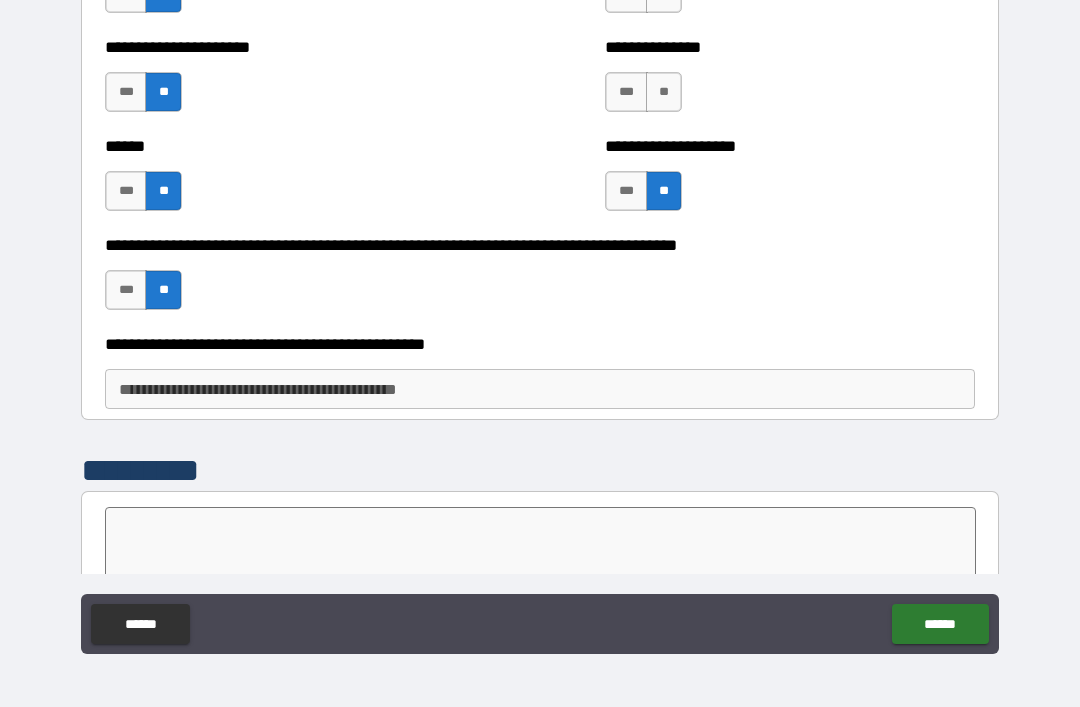 click on "**" at bounding box center [664, 92] 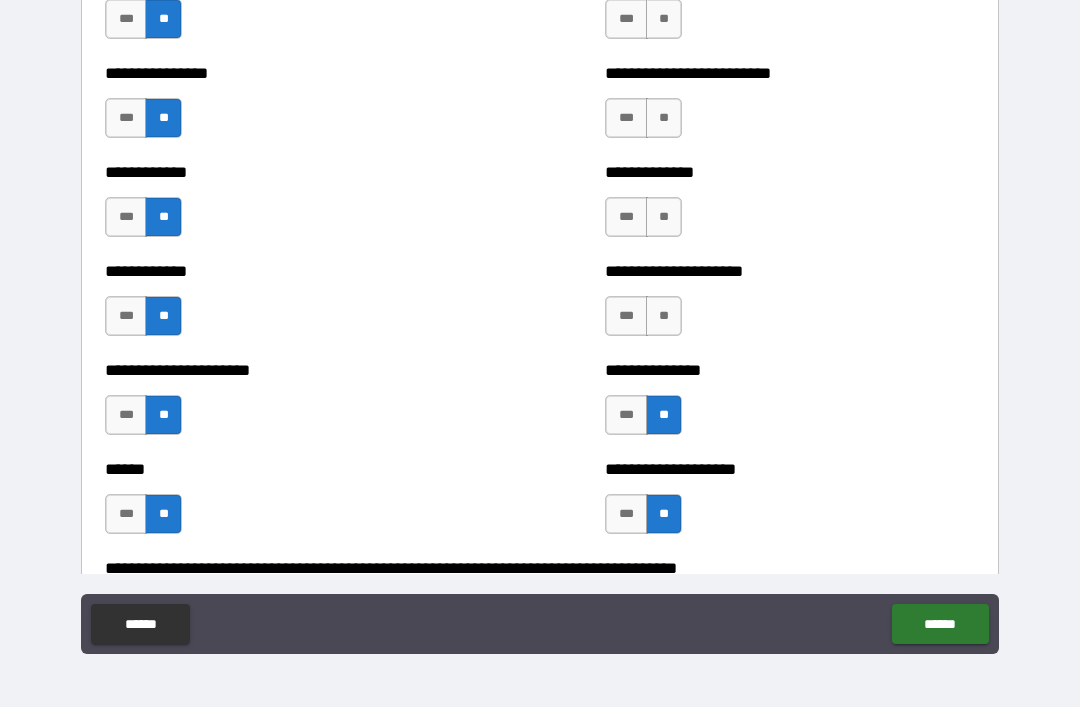 scroll, scrollTop: 2822, scrollLeft: 0, axis: vertical 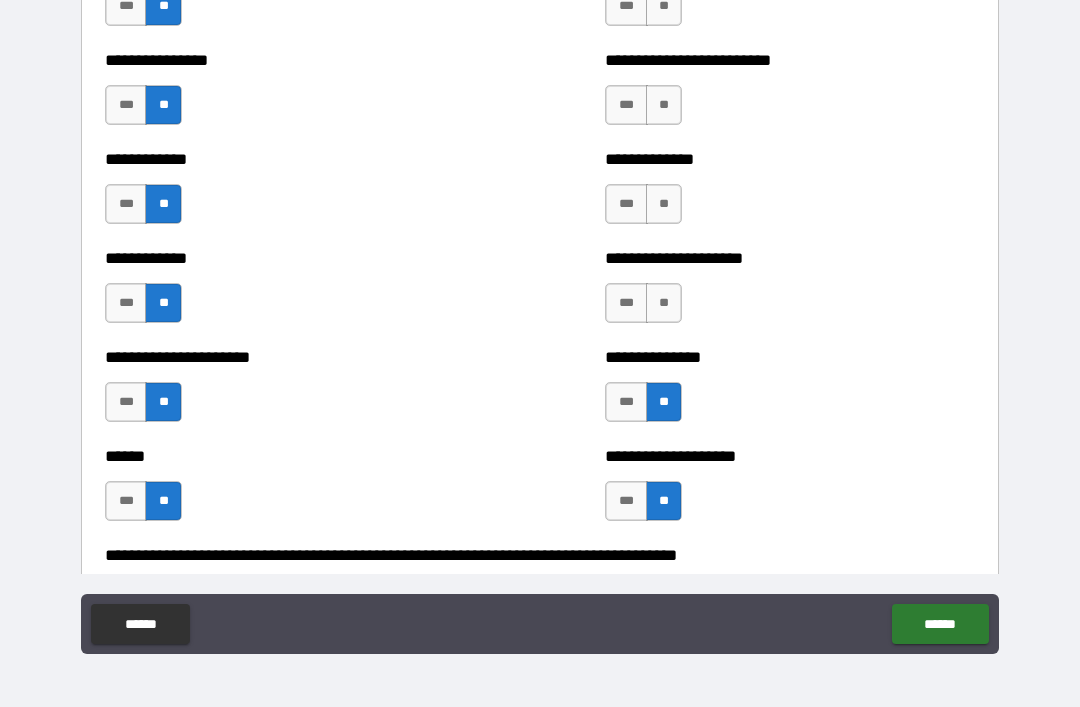 click on "**" at bounding box center [664, 204] 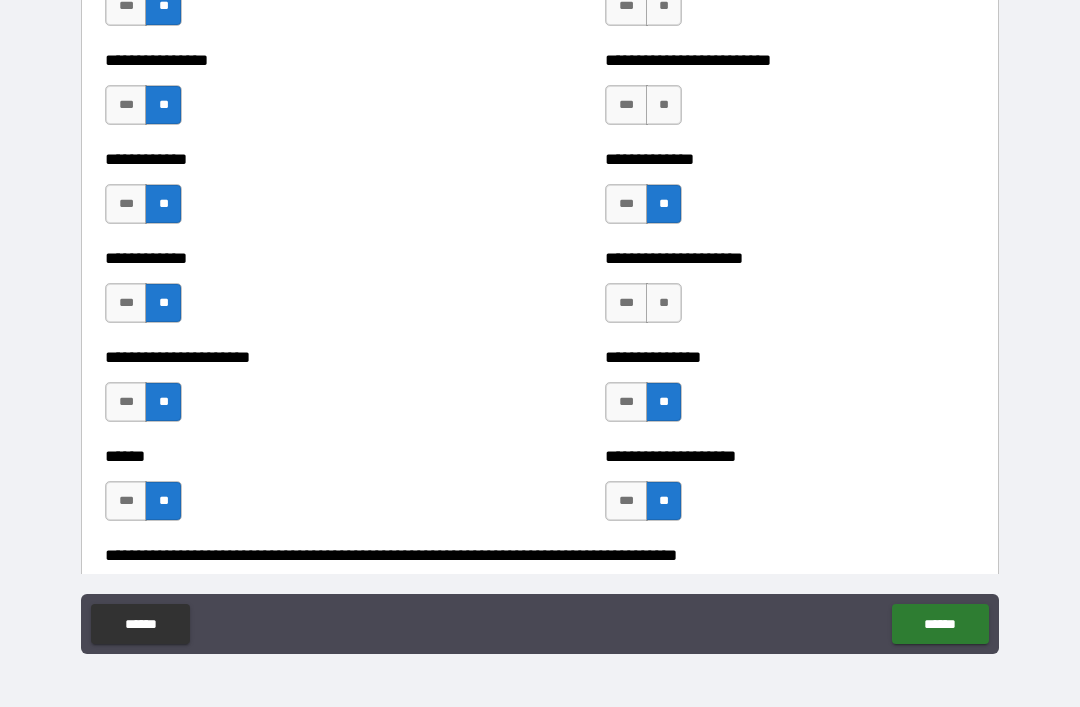 click on "**" at bounding box center [664, 105] 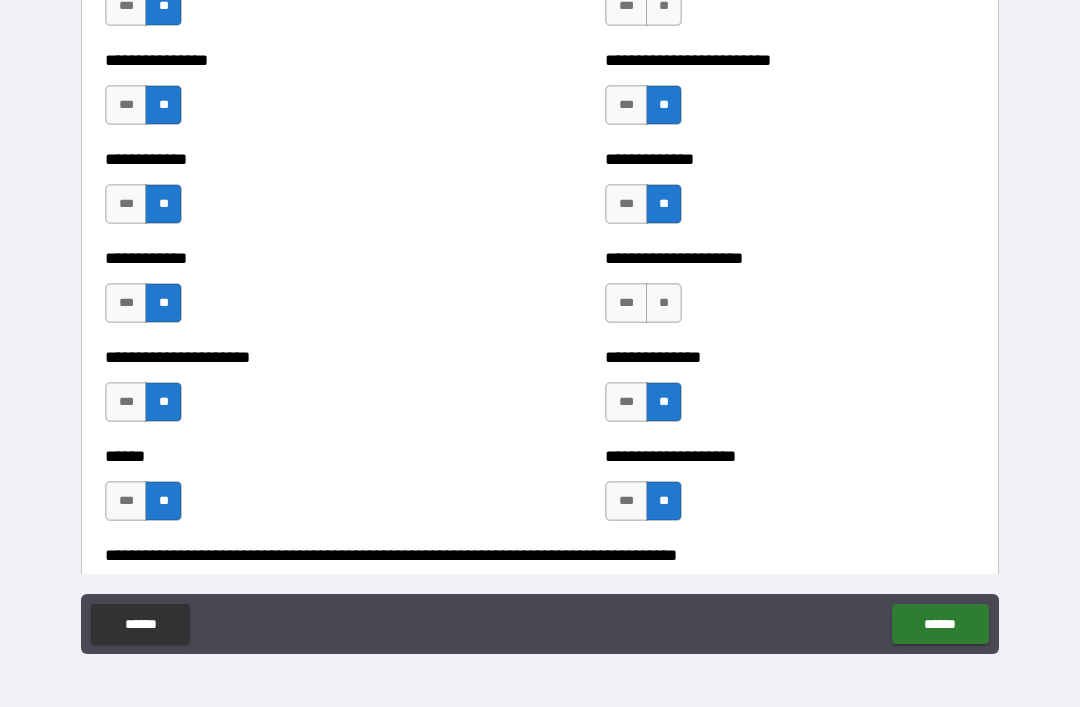 click on "**" at bounding box center (664, 303) 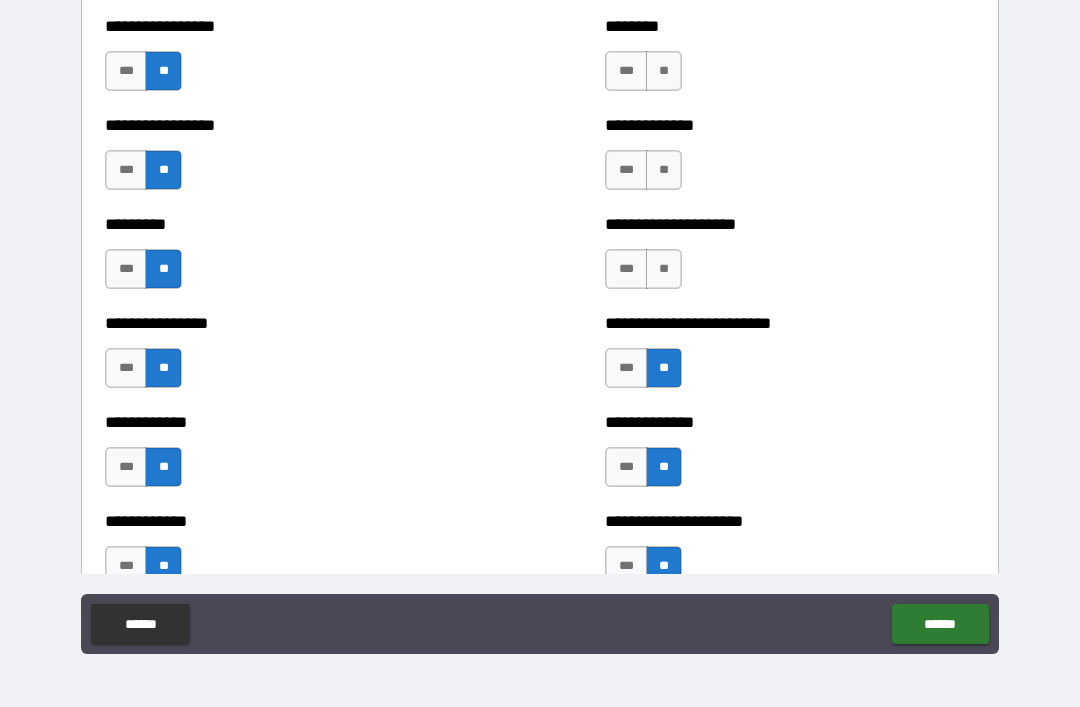 scroll, scrollTop: 2542, scrollLeft: 0, axis: vertical 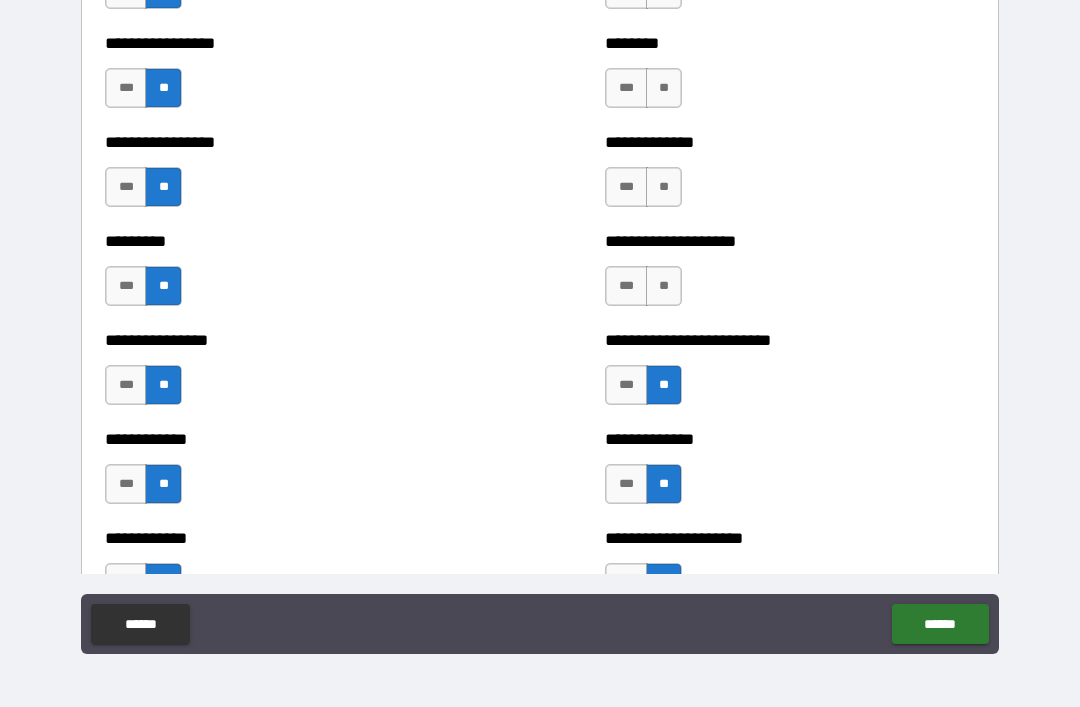 click on "**" at bounding box center [664, 286] 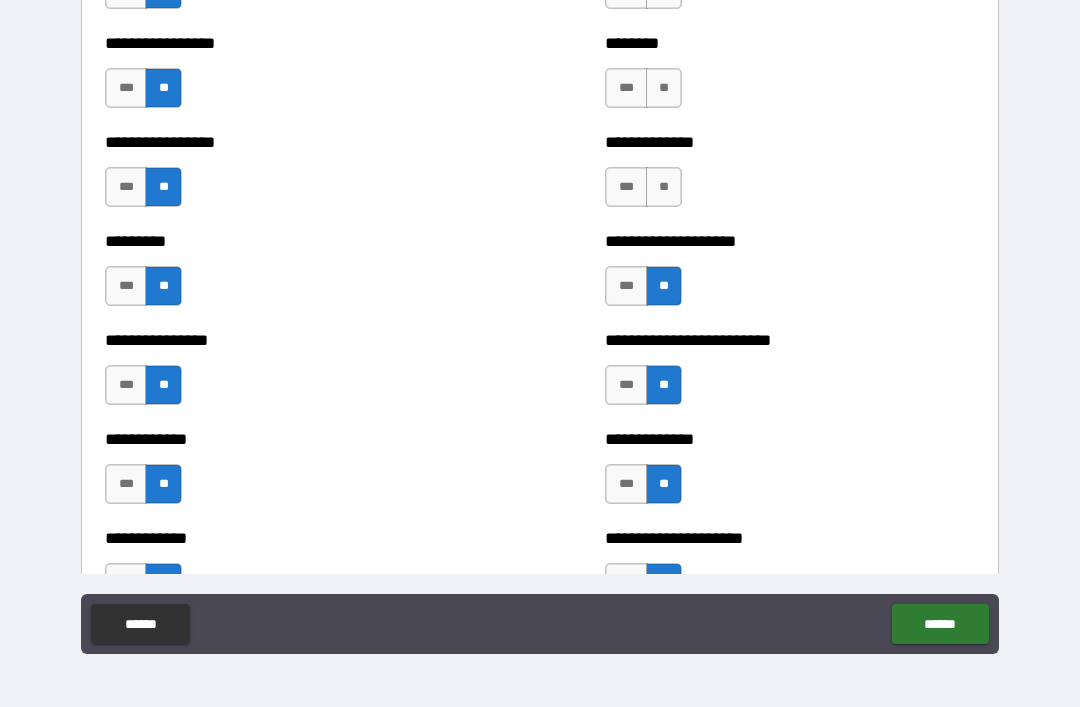 click on "**" at bounding box center (664, 187) 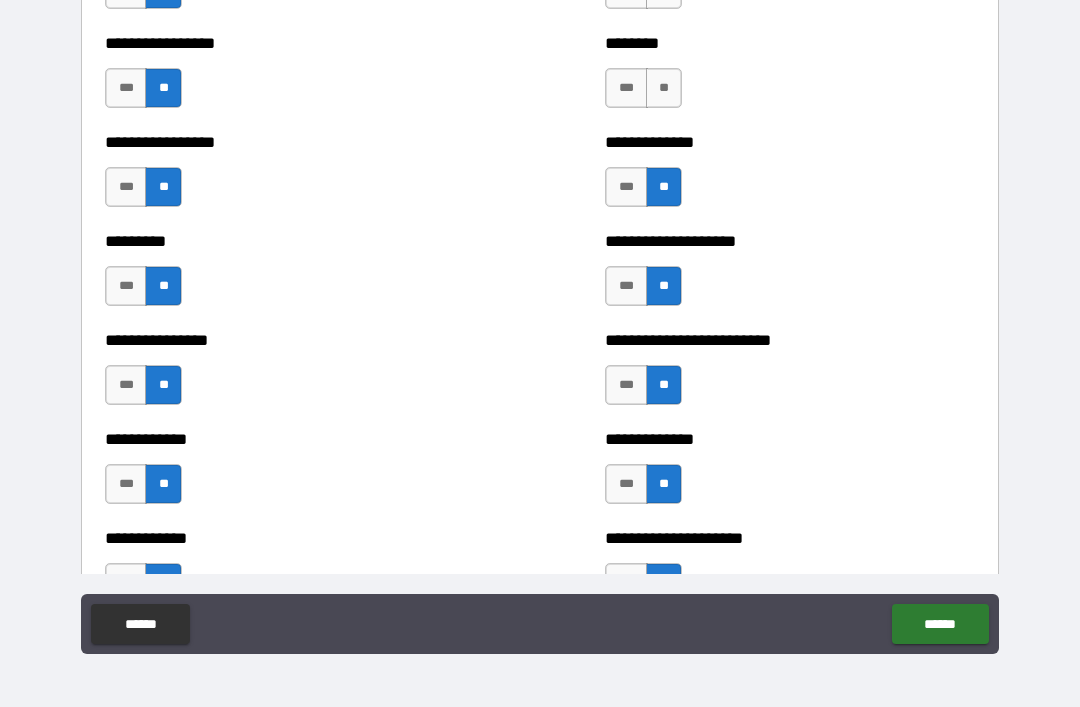 click on "**" at bounding box center (664, 88) 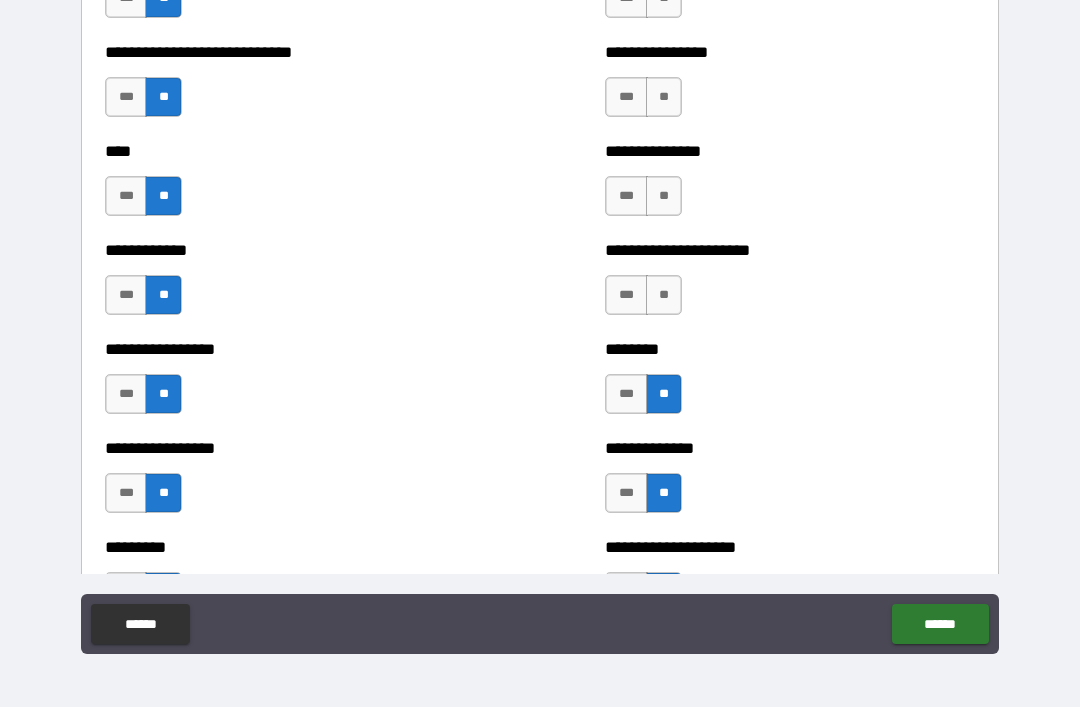 scroll, scrollTop: 2238, scrollLeft: 0, axis: vertical 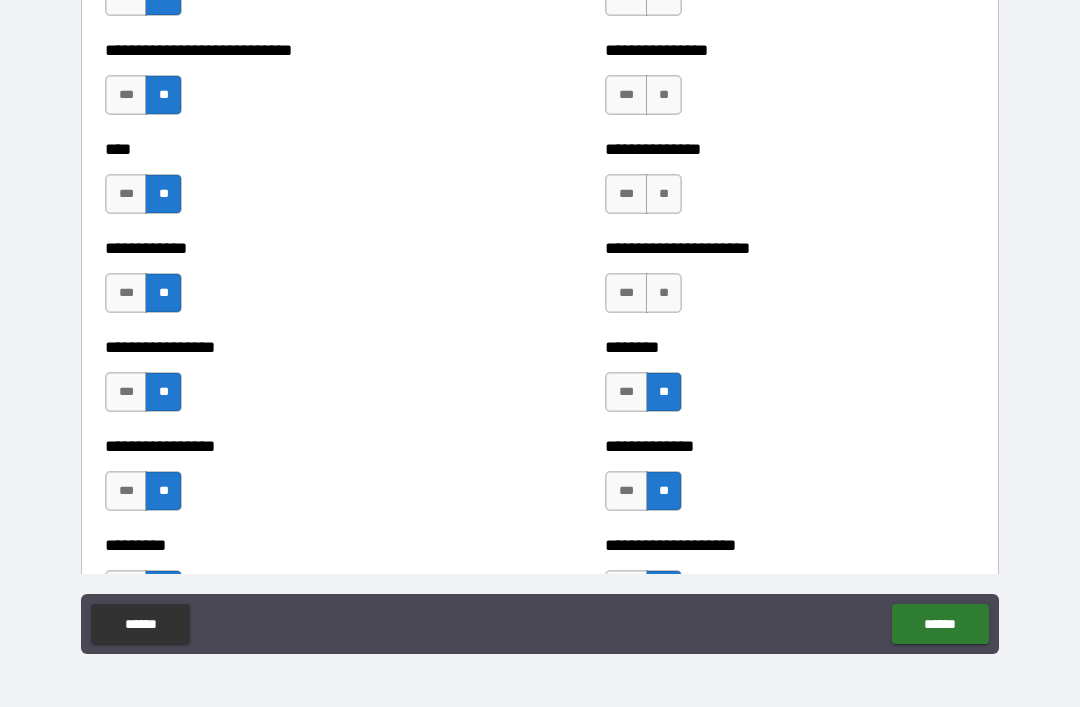 click on "**" at bounding box center (664, 293) 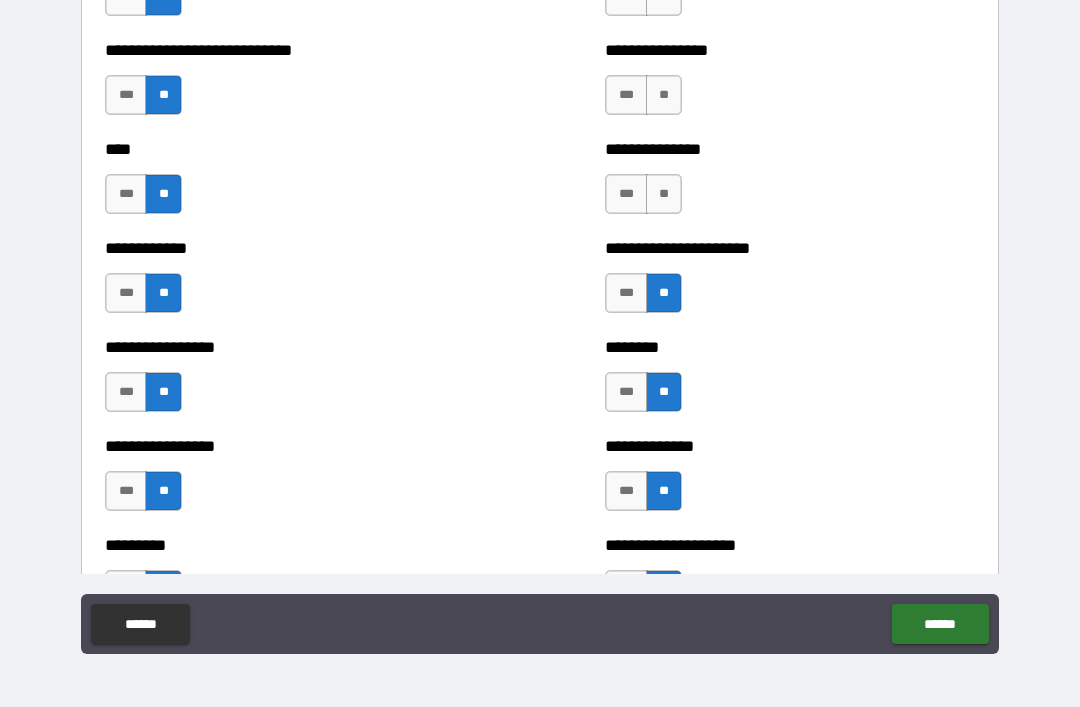 click on "**" at bounding box center (664, 194) 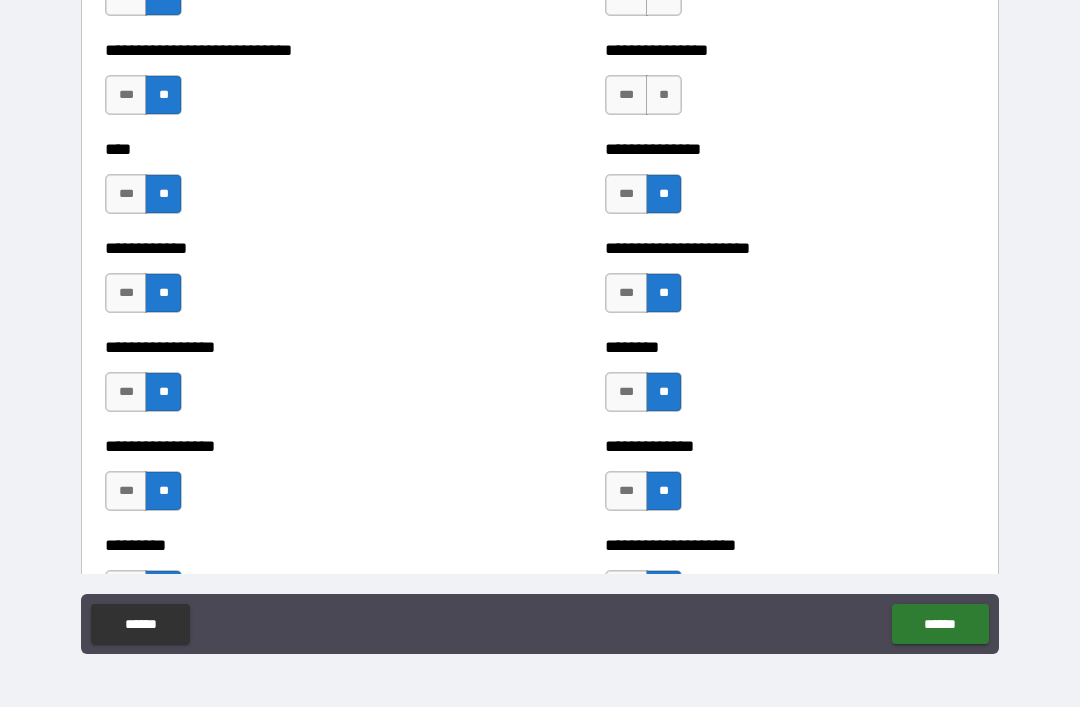 click on "**" at bounding box center (664, 95) 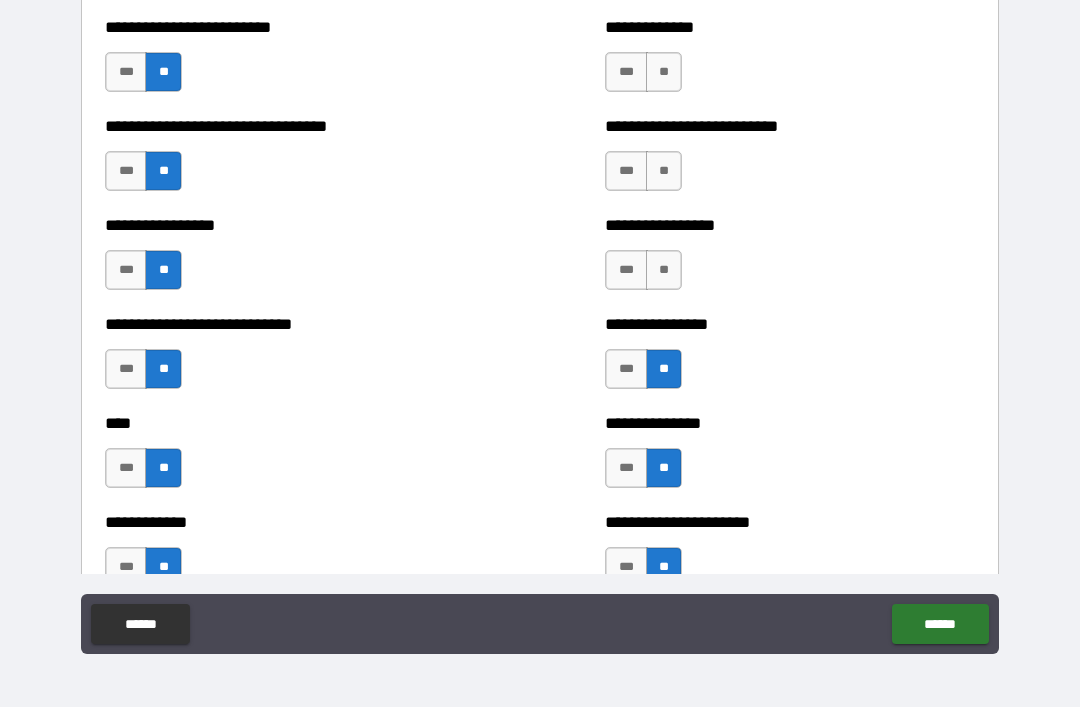 scroll, scrollTop: 1965, scrollLeft: 0, axis: vertical 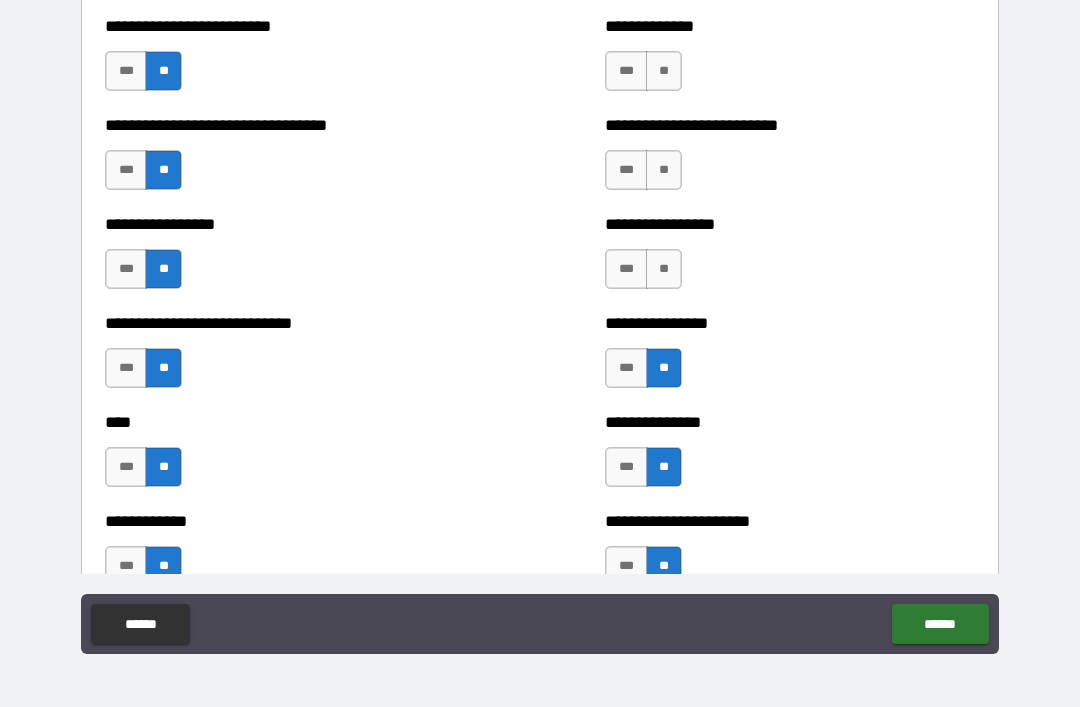 click on "**" at bounding box center [664, 269] 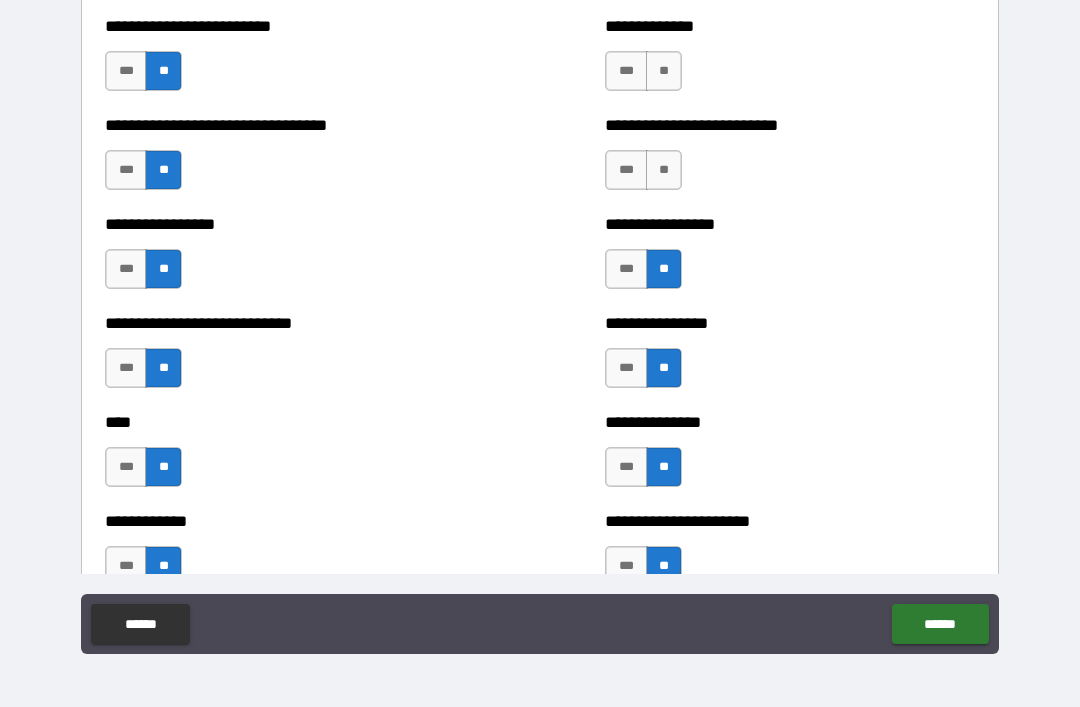 click on "**" at bounding box center [664, 170] 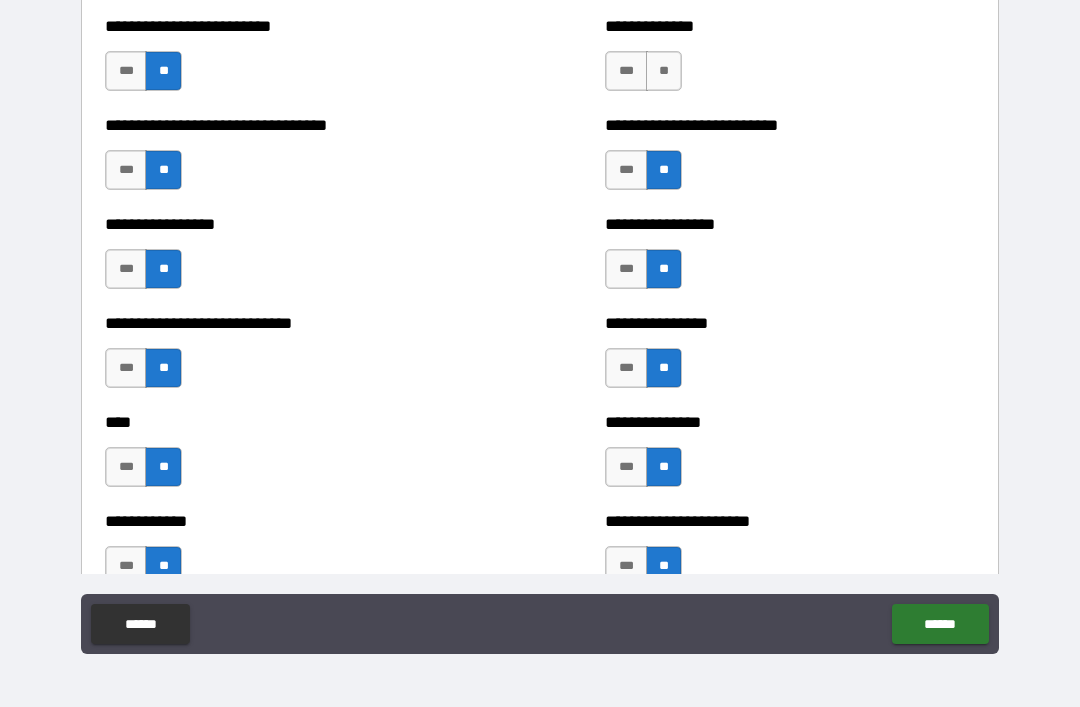 click on "**" at bounding box center (664, 71) 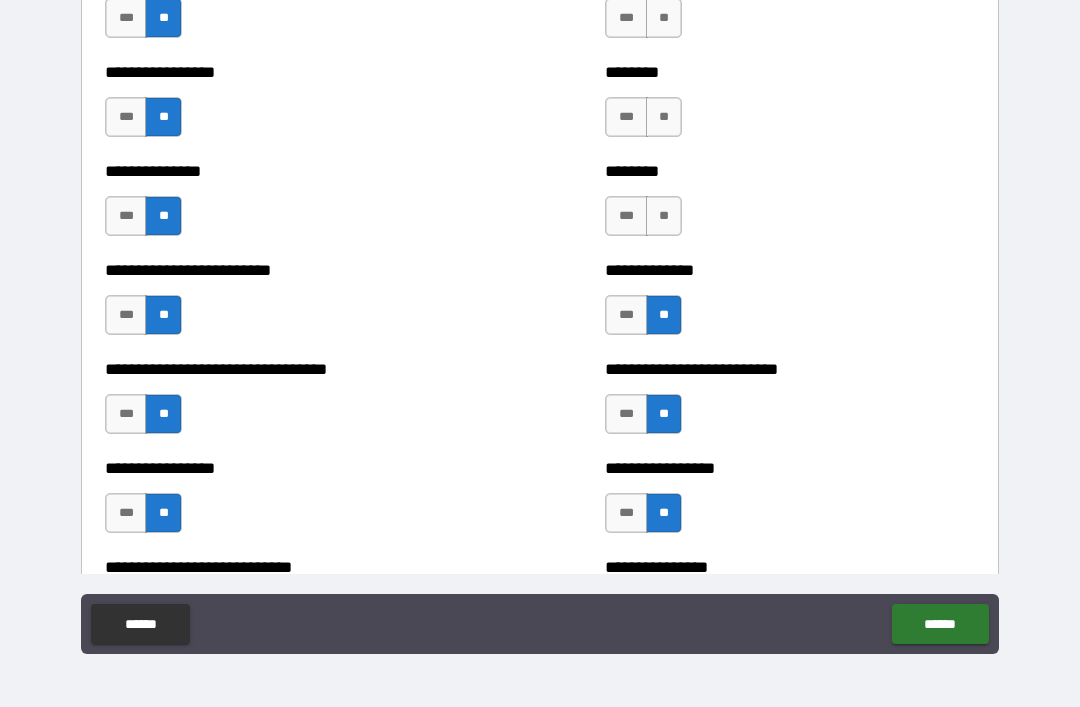 click on "**" at bounding box center [664, 216] 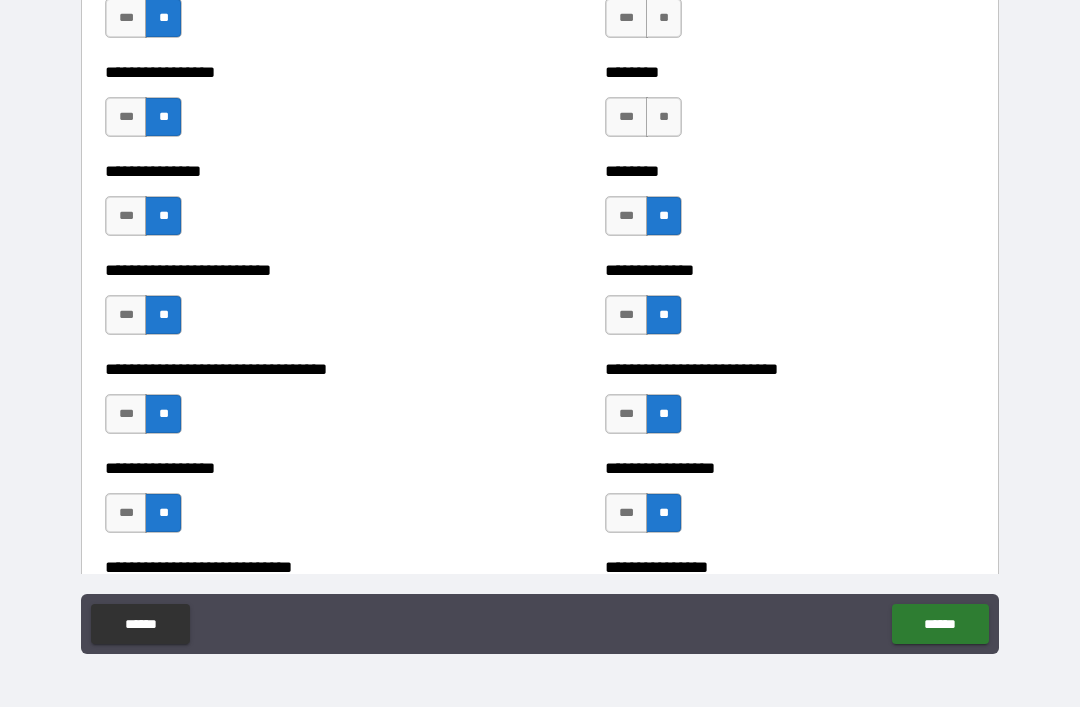 click on "**" at bounding box center (664, 117) 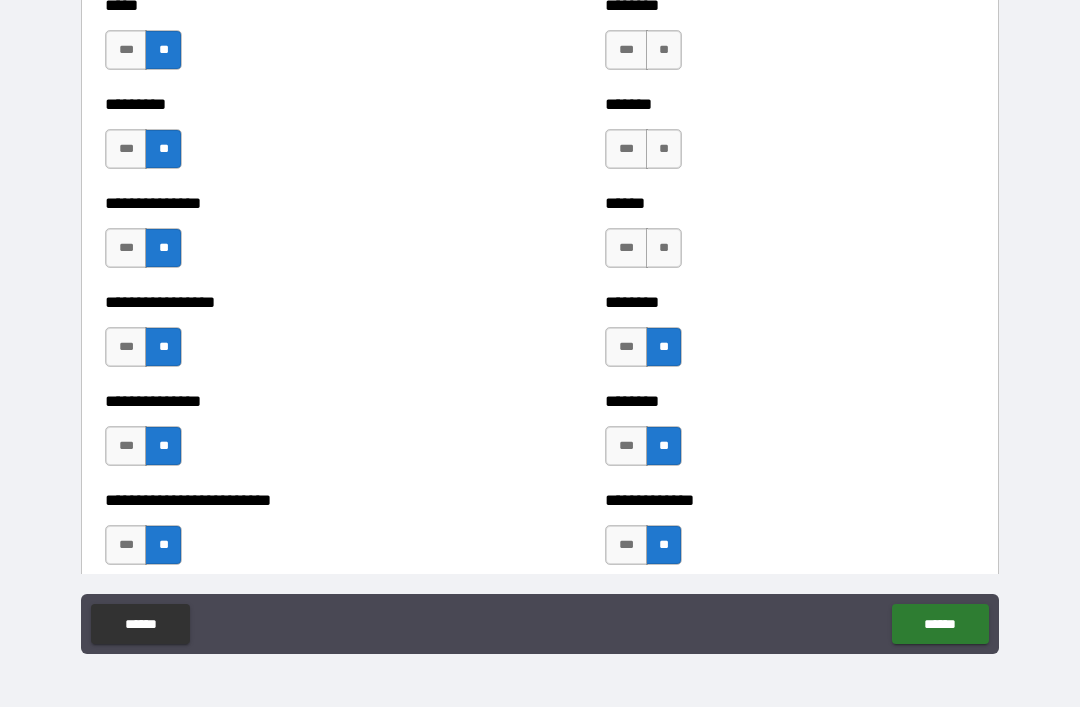 scroll, scrollTop: 1487, scrollLeft: 0, axis: vertical 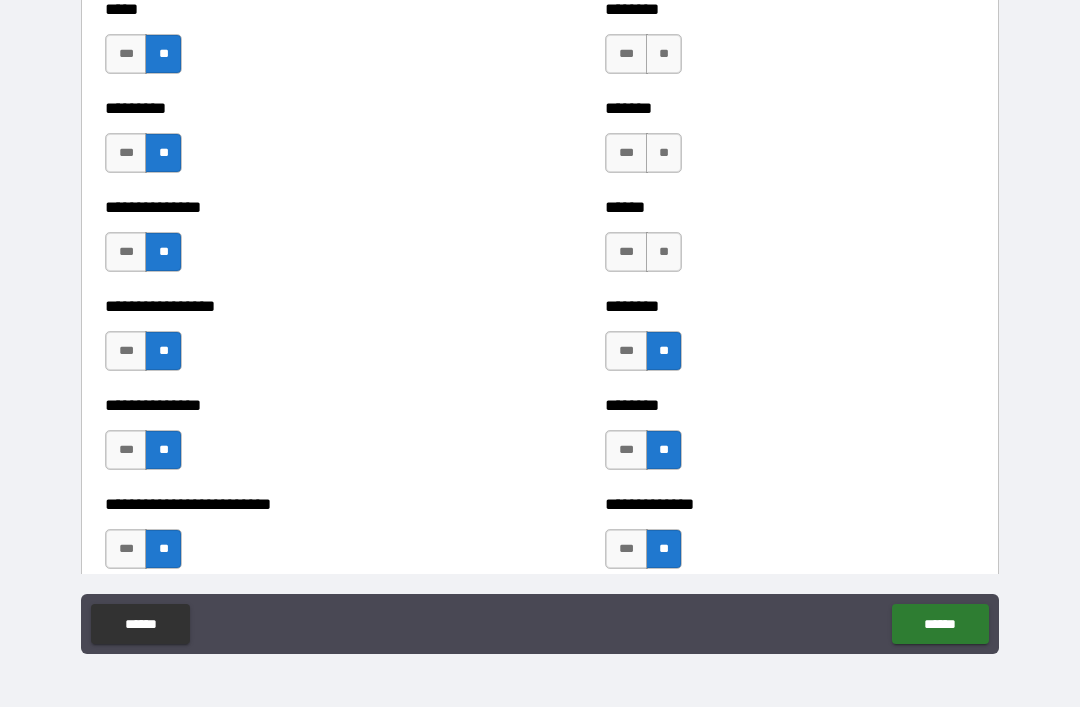click on "**" at bounding box center (664, 252) 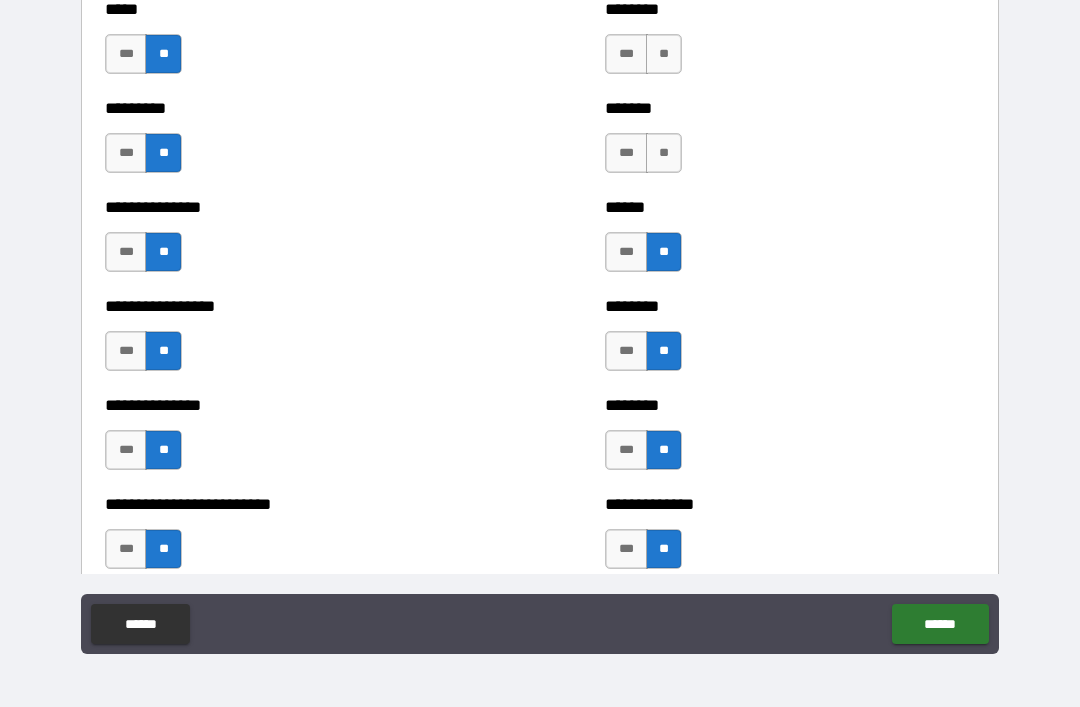 click on "**" at bounding box center [664, 153] 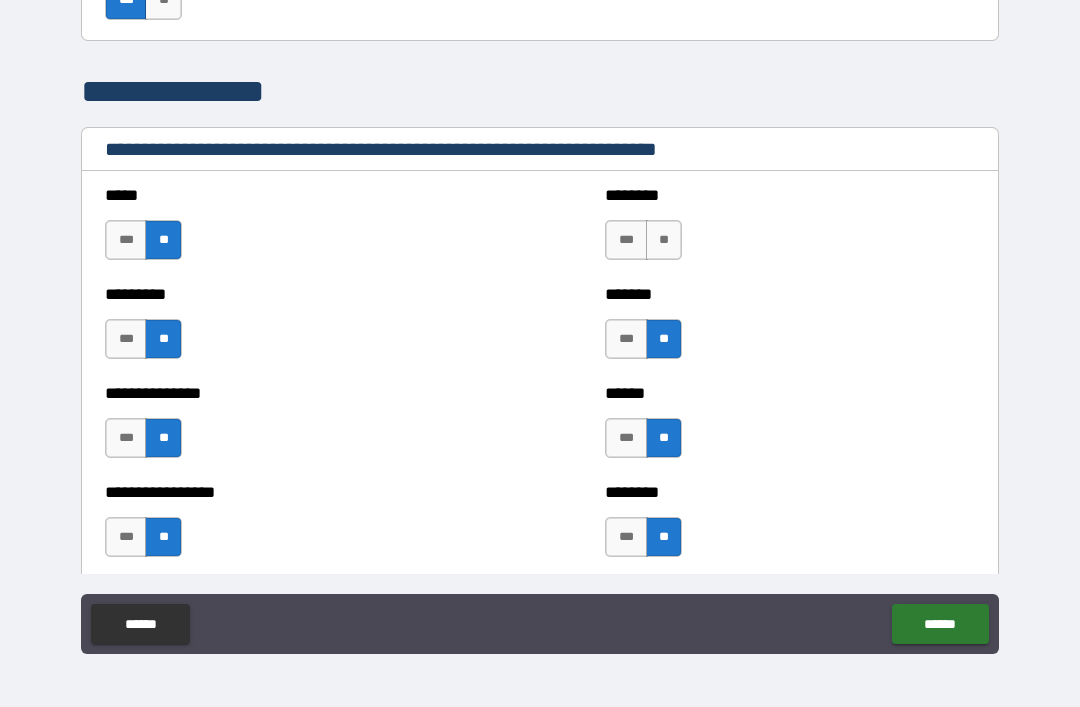 click on "**" at bounding box center (664, 240) 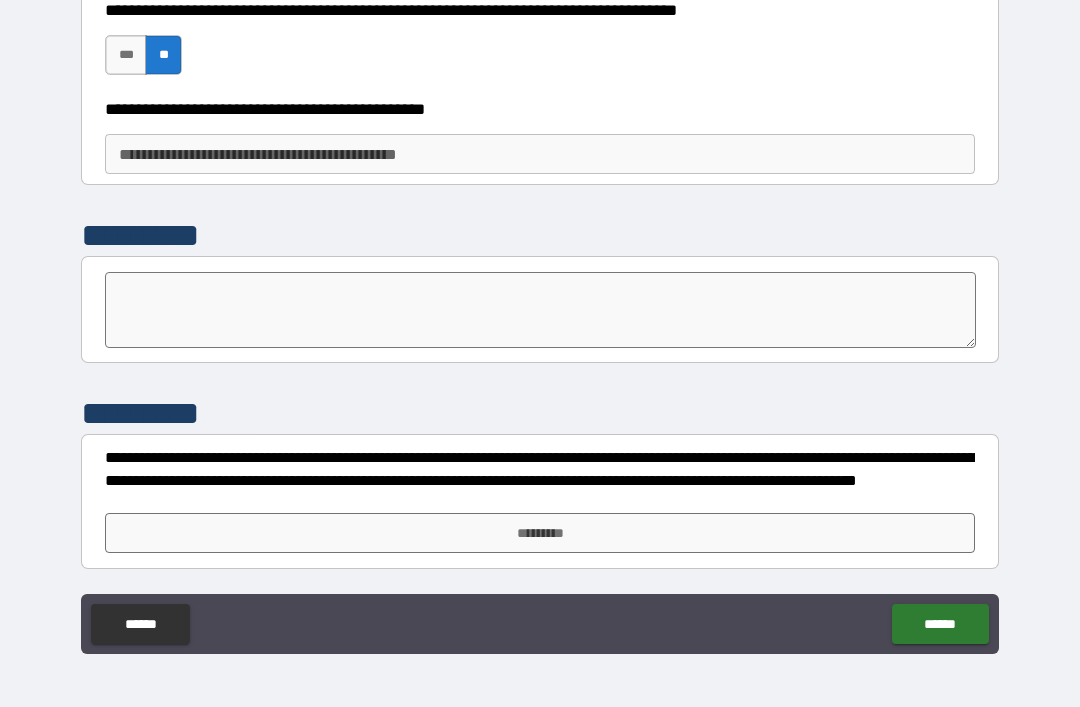 scroll, scrollTop: 3367, scrollLeft: 0, axis: vertical 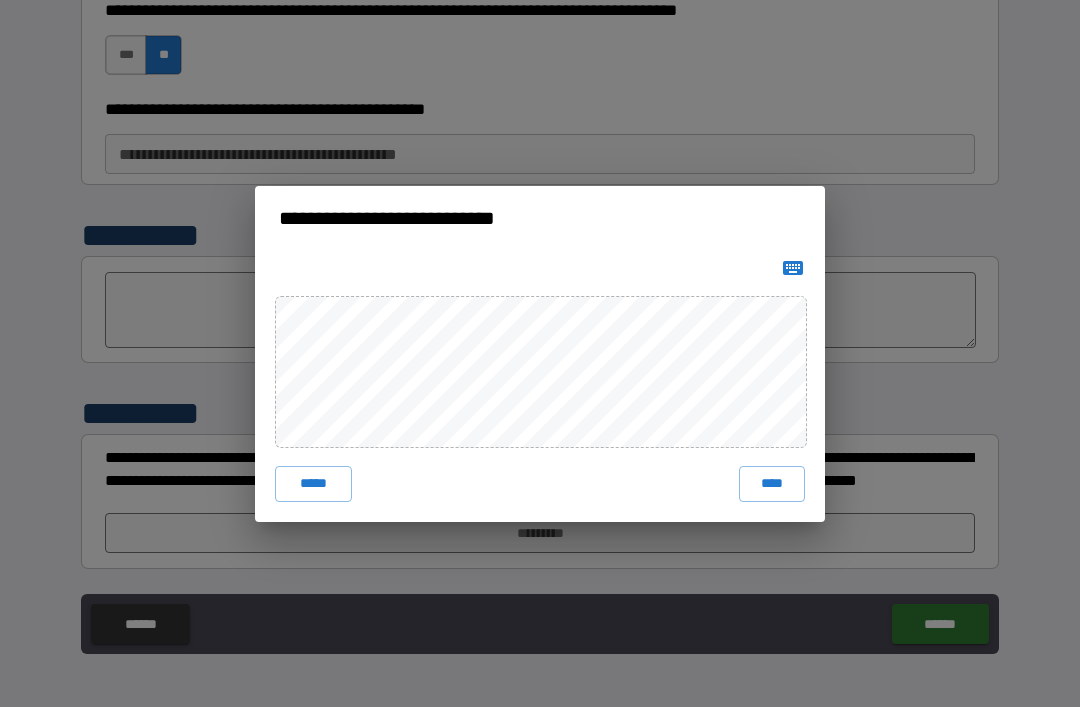 click on "****" at bounding box center (772, 484) 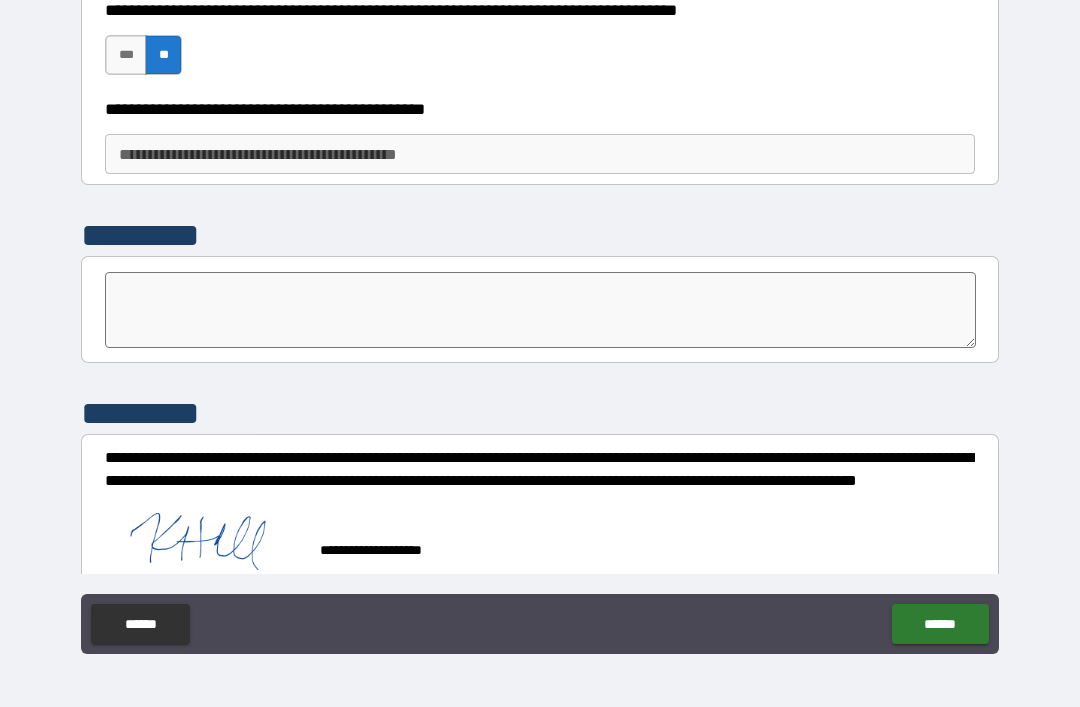click on "******" at bounding box center [940, 624] 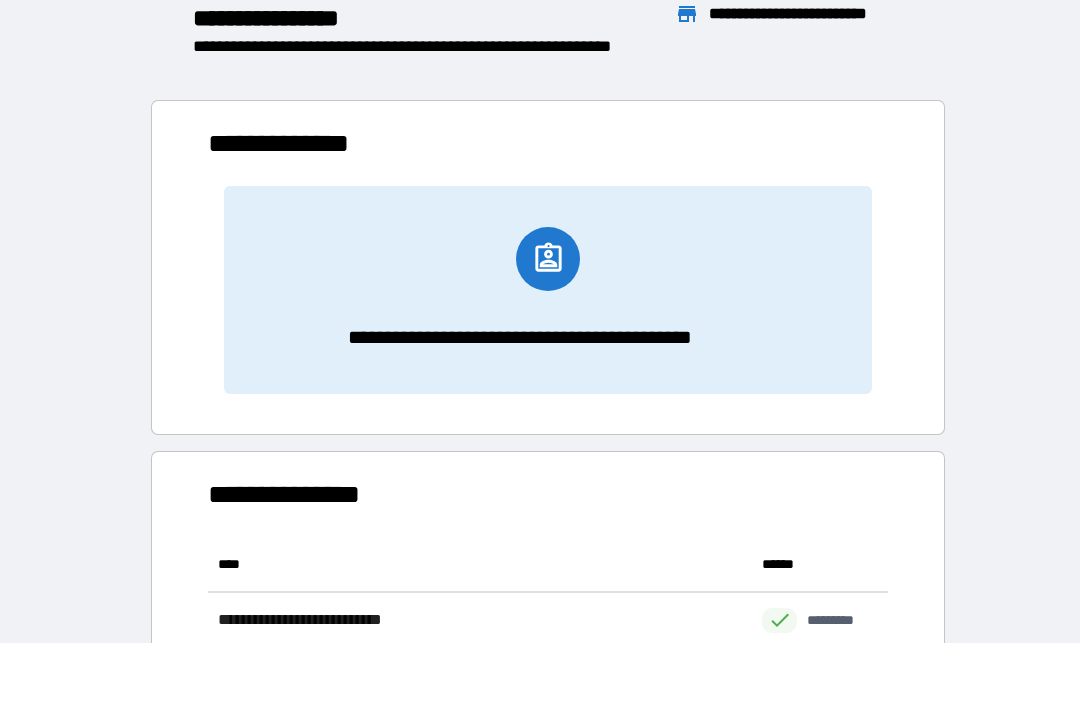 scroll, scrollTop: 111, scrollLeft: 680, axis: both 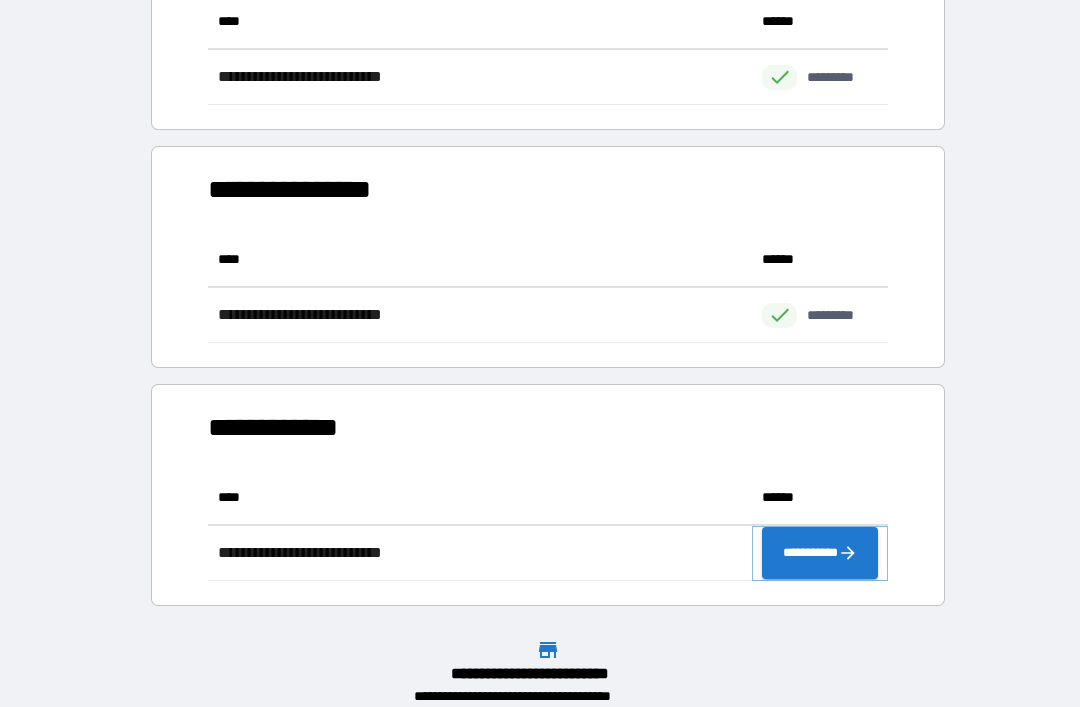 click on "**********" at bounding box center (820, 553) 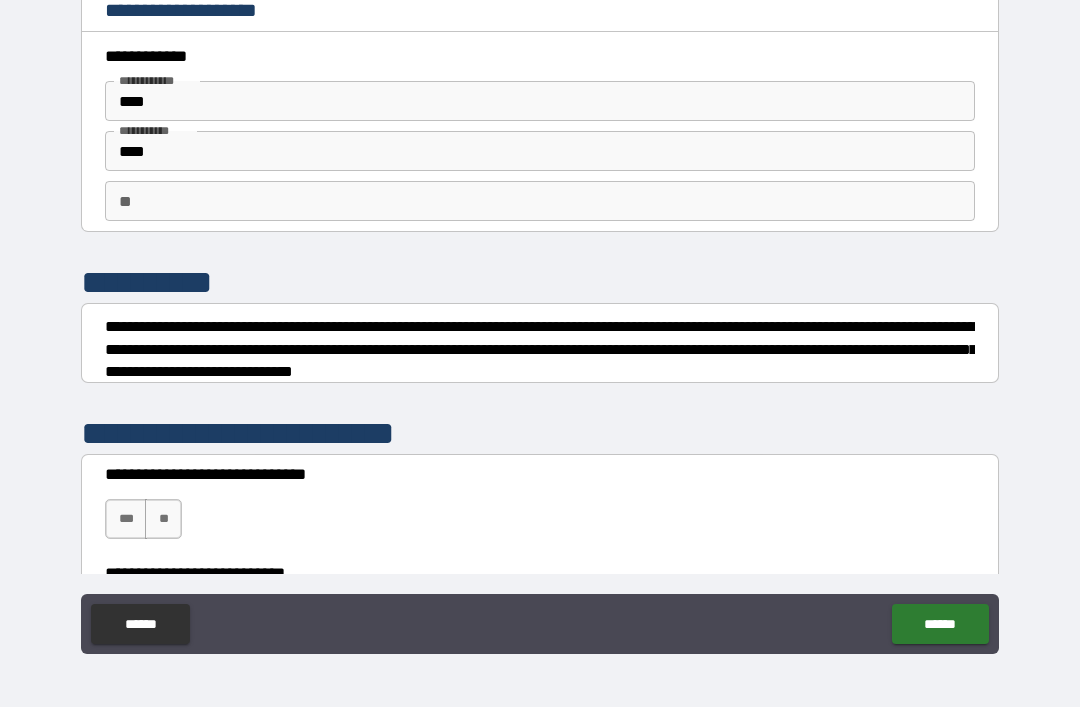 scroll, scrollTop: 275, scrollLeft: 0, axis: vertical 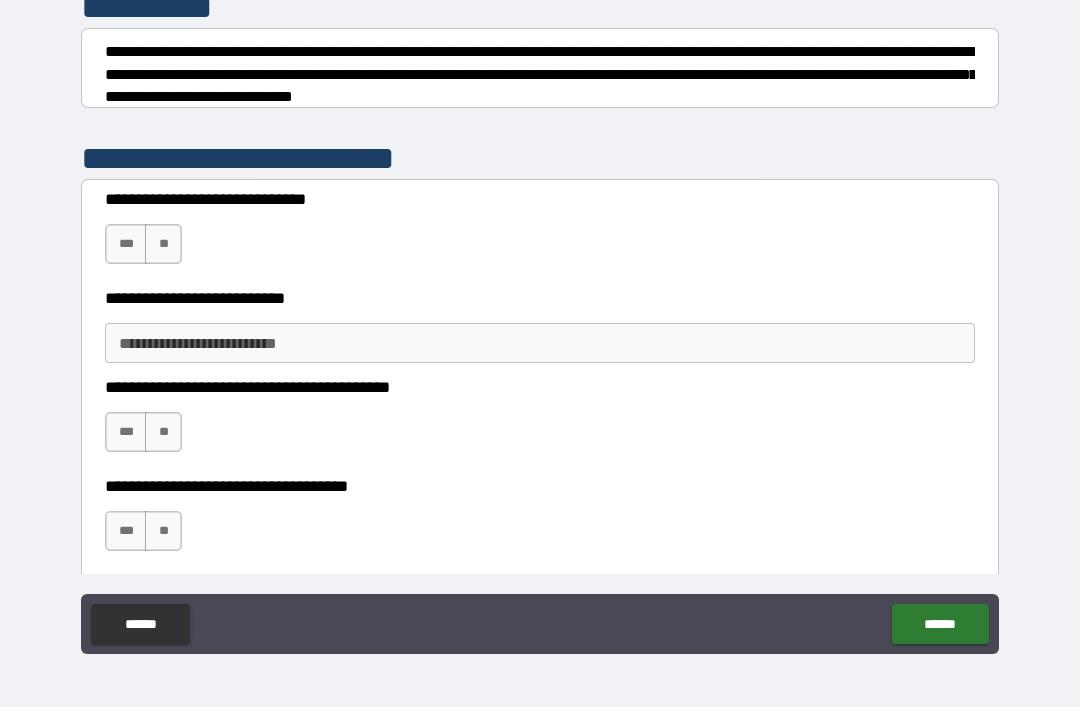 click on "***" at bounding box center [126, 244] 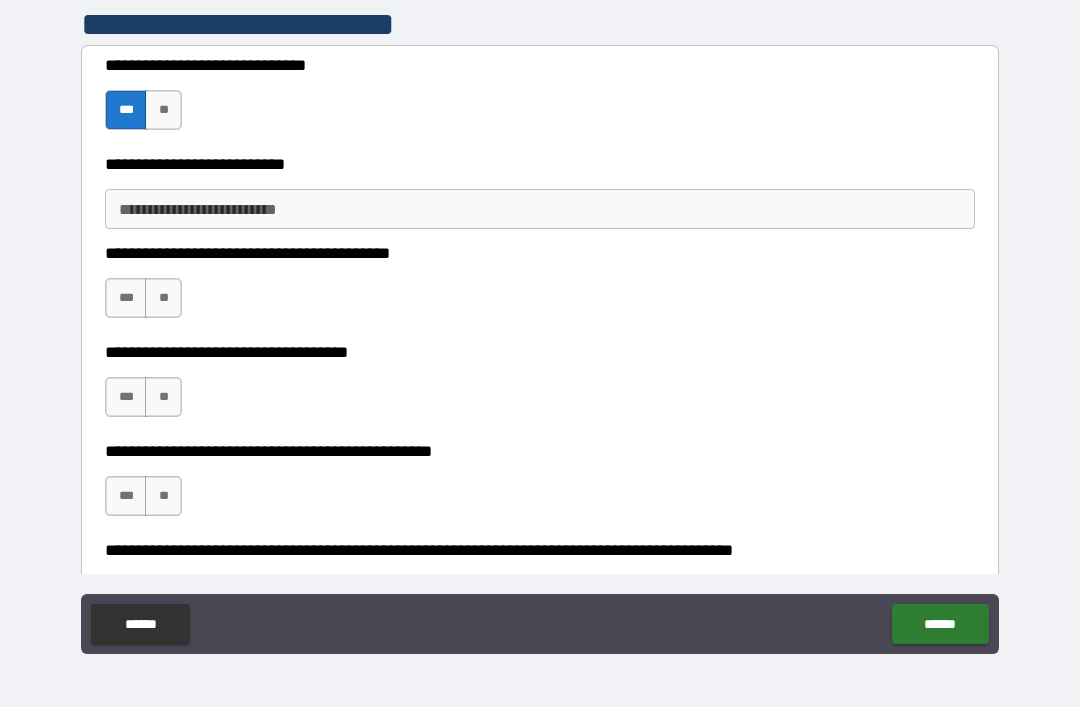 scroll, scrollTop: 420, scrollLeft: 0, axis: vertical 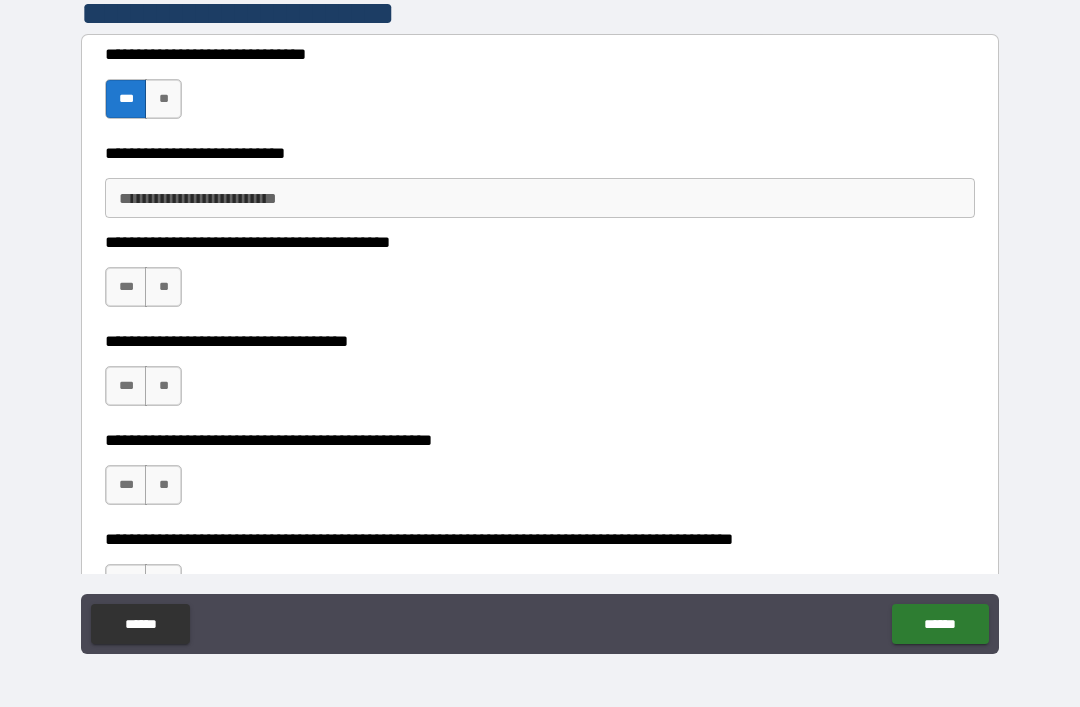 click on "**********" at bounding box center [540, 198] 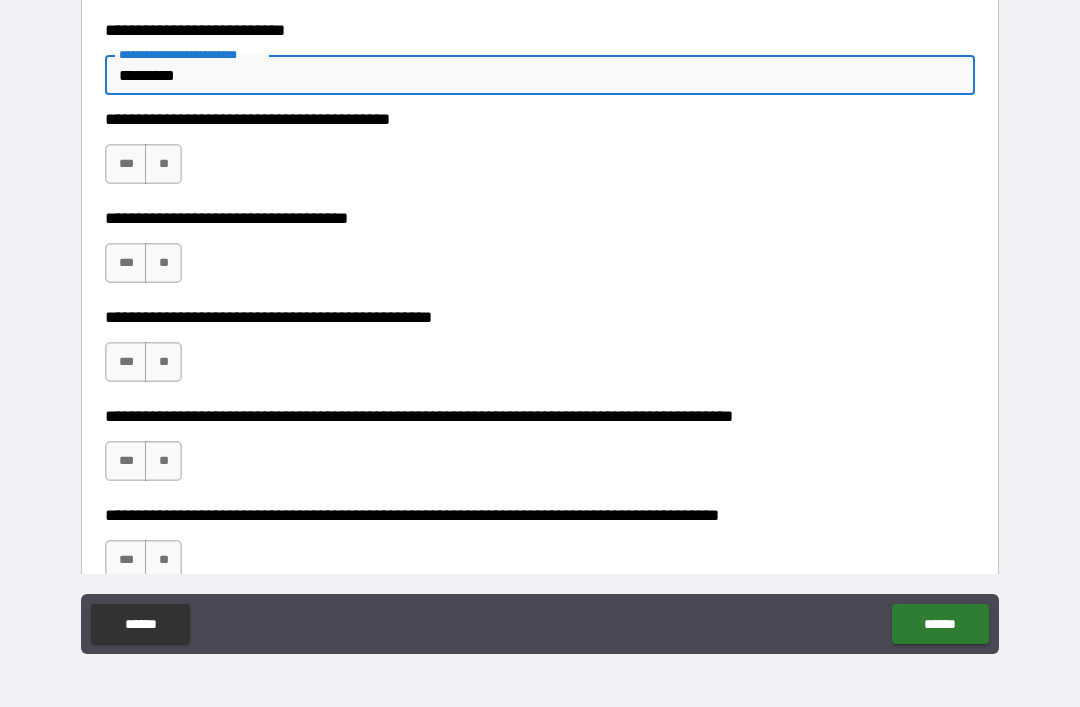 scroll, scrollTop: 544, scrollLeft: 0, axis: vertical 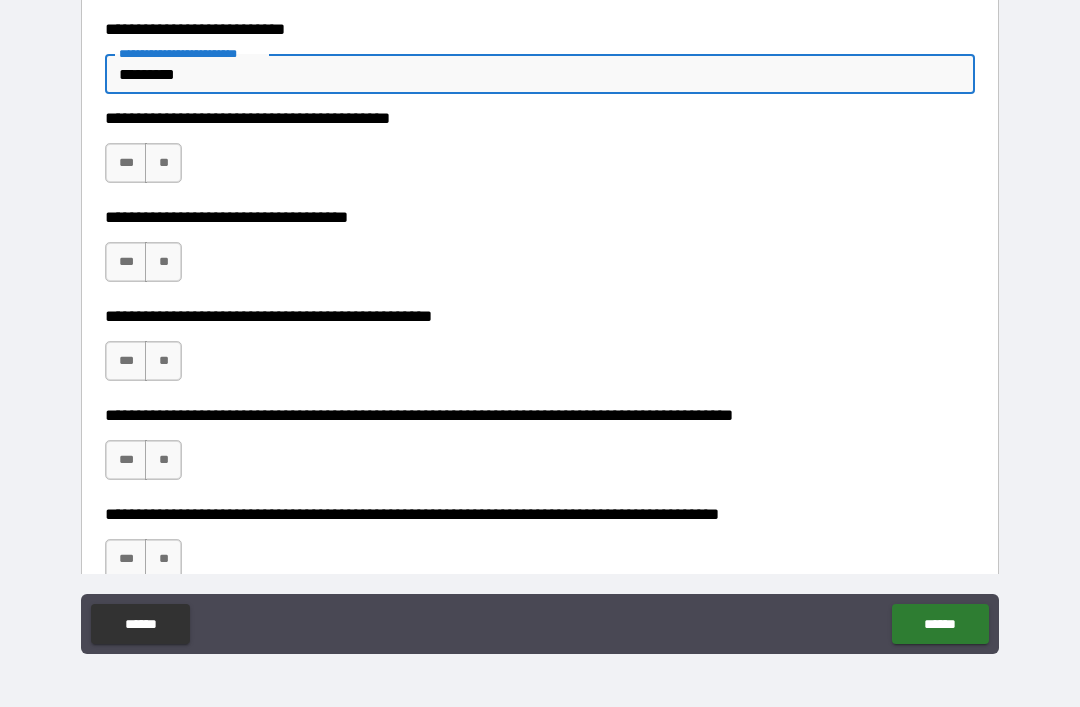 type on "*********" 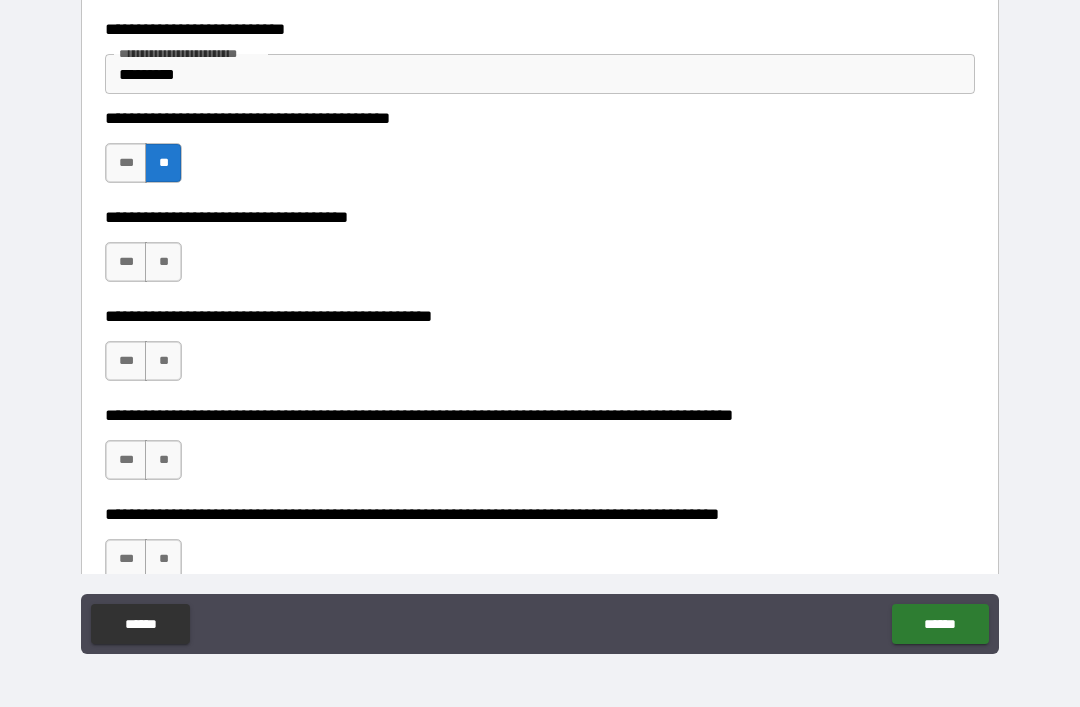 click on "**" at bounding box center [163, 262] 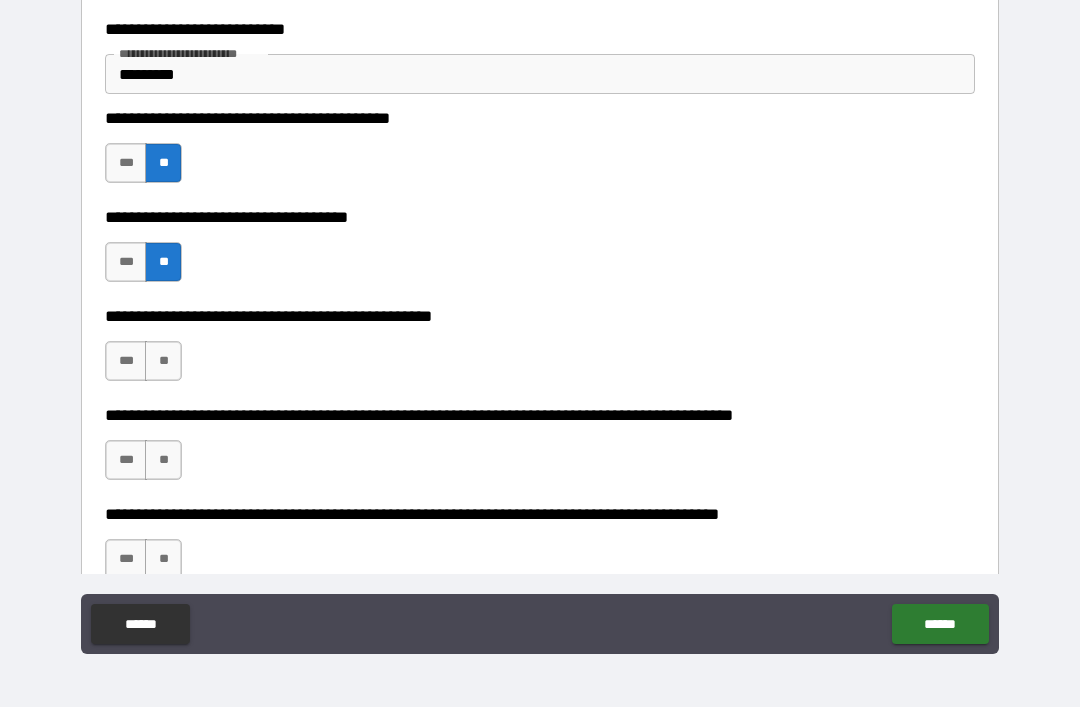 click on "**" at bounding box center [163, 361] 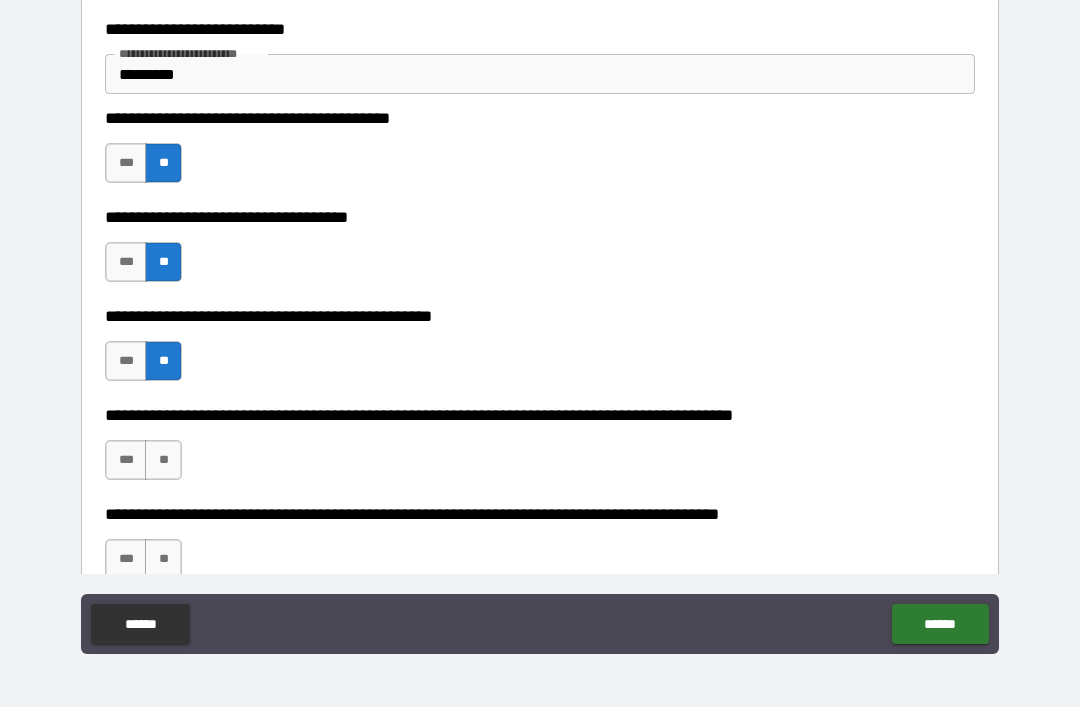 click on "**" at bounding box center (163, 460) 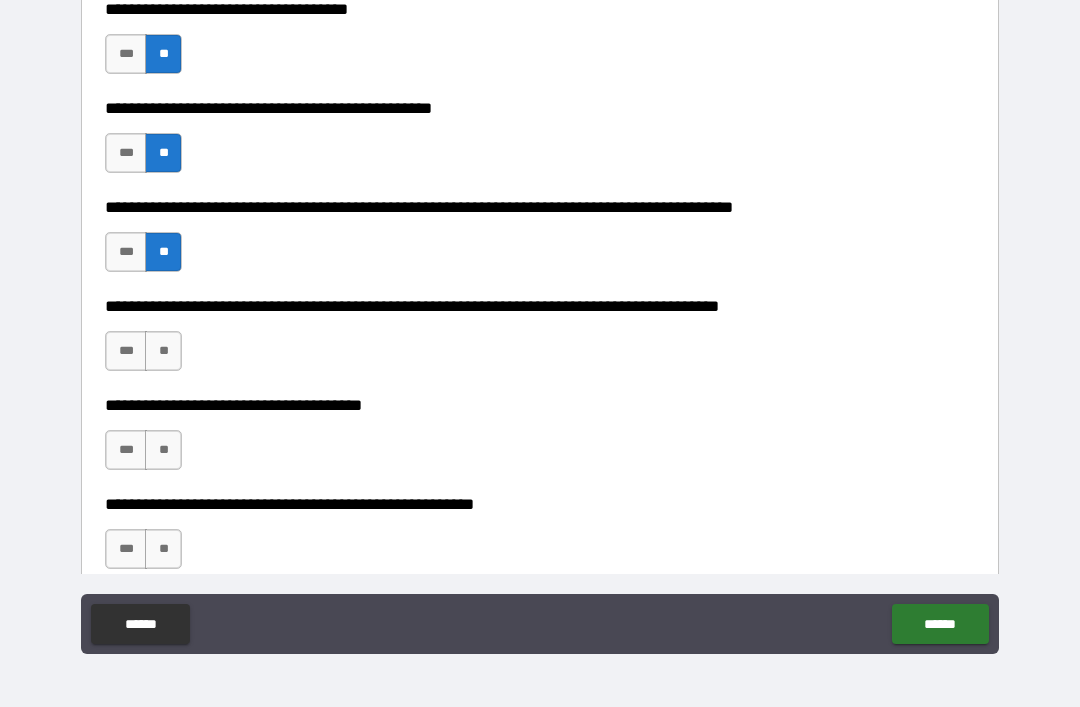 scroll, scrollTop: 752, scrollLeft: 0, axis: vertical 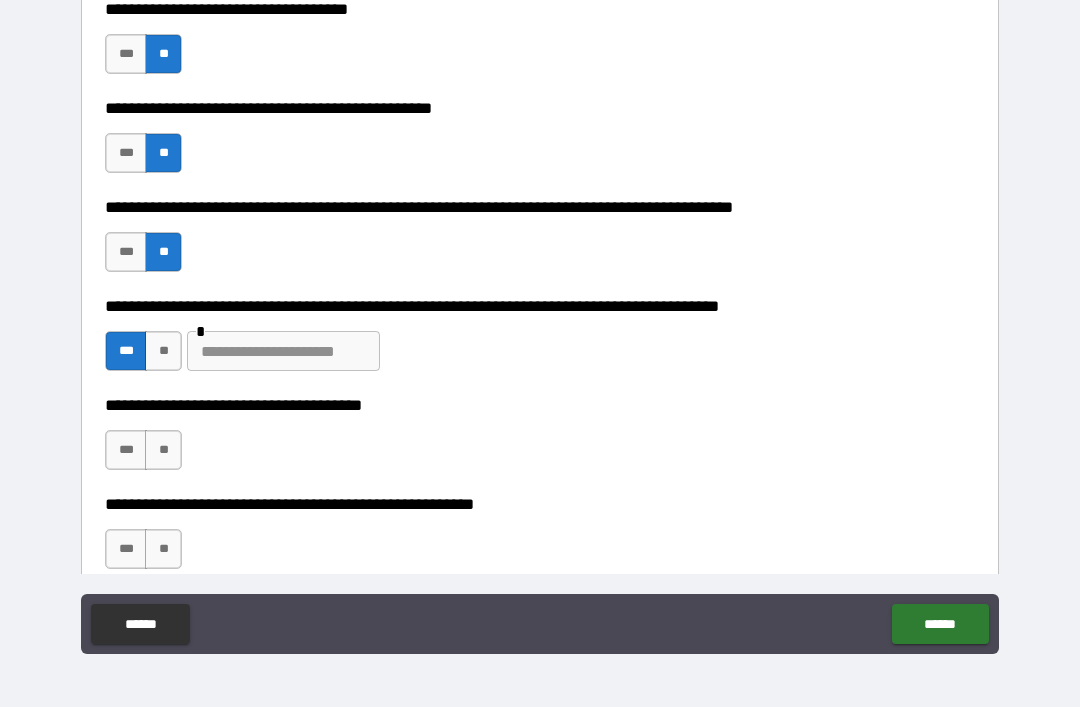 click at bounding box center (283, 351) 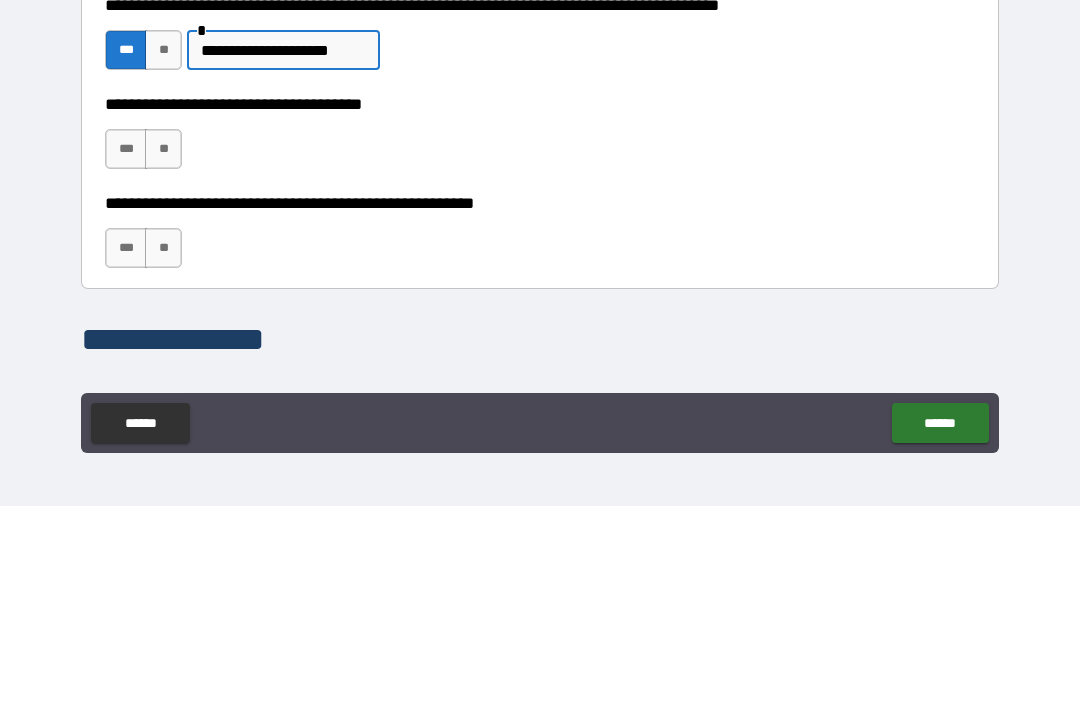 scroll, scrollTop: 857, scrollLeft: 0, axis: vertical 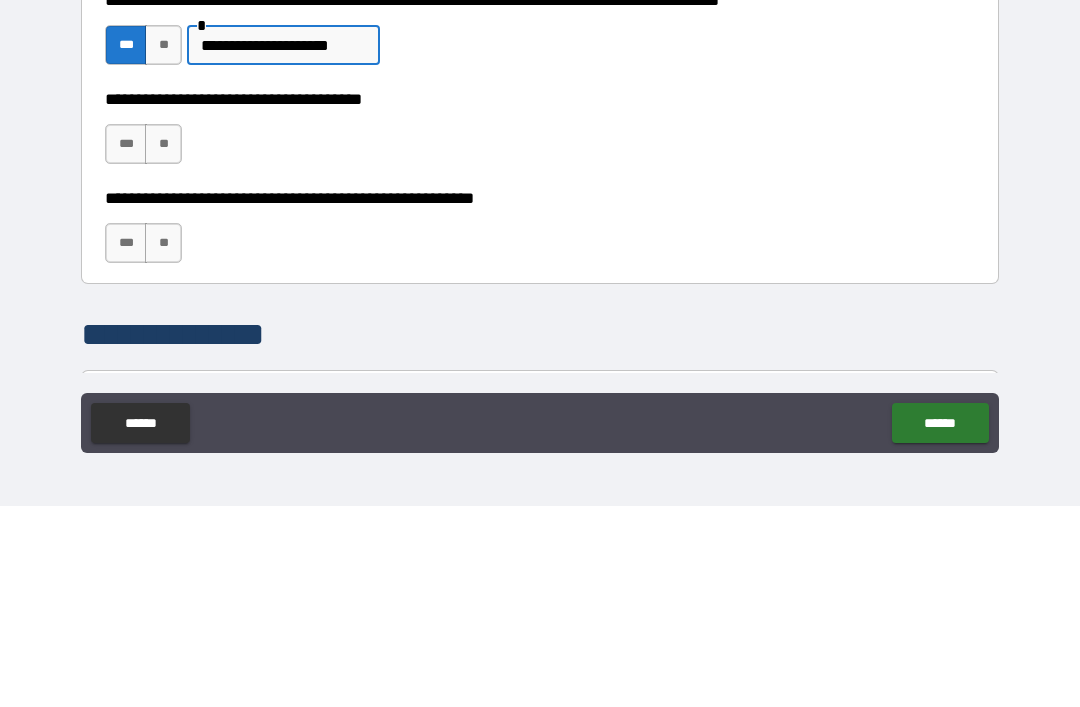 type on "**********" 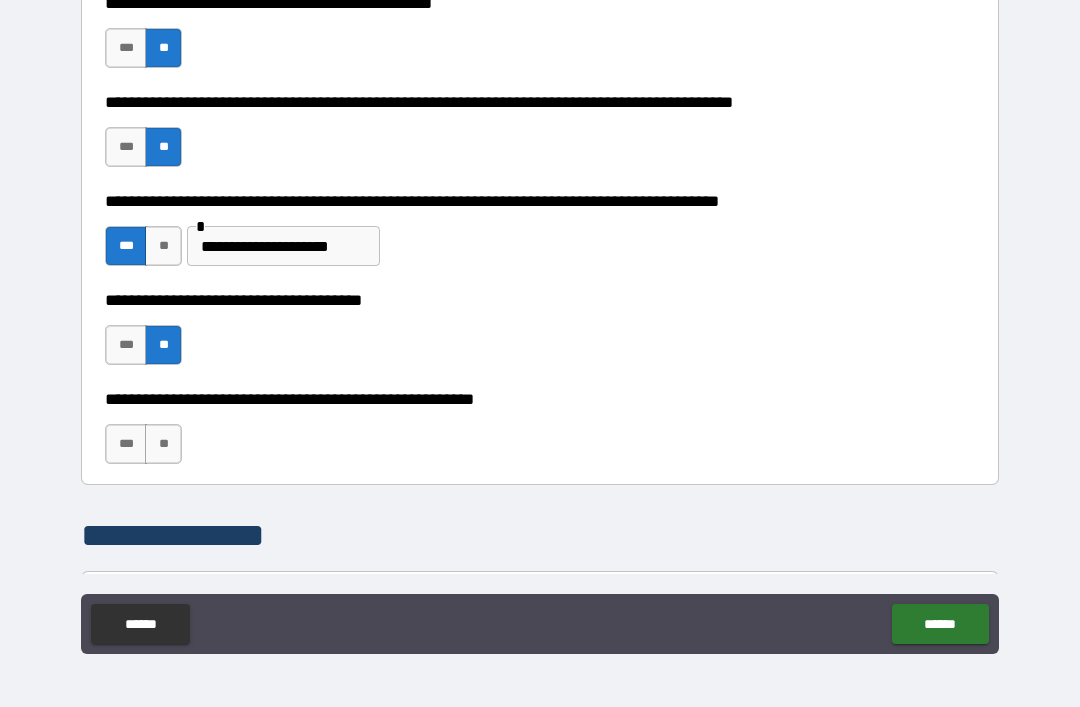 click on "***" at bounding box center (126, 444) 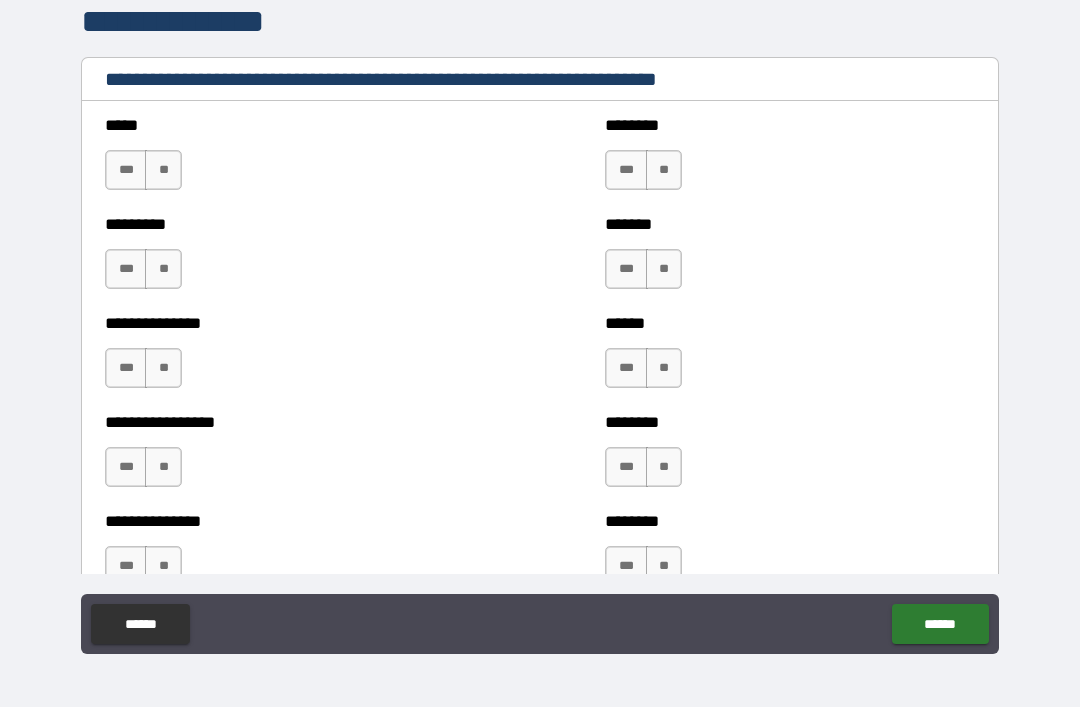 scroll, scrollTop: 1373, scrollLeft: 0, axis: vertical 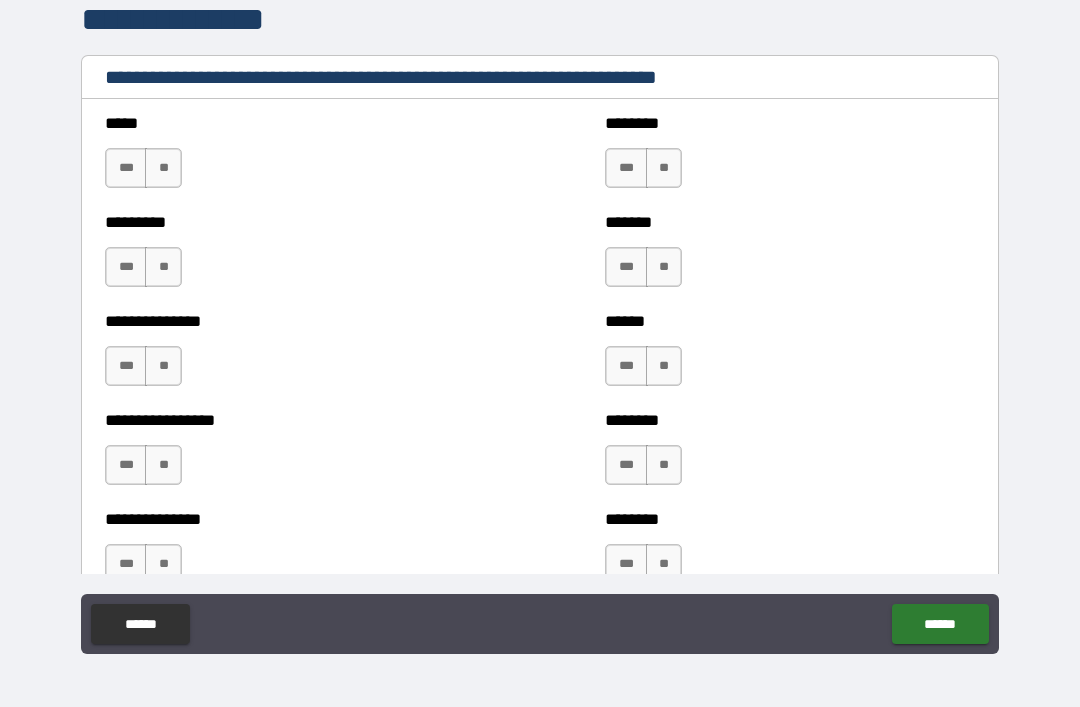 click on "**" at bounding box center (163, 168) 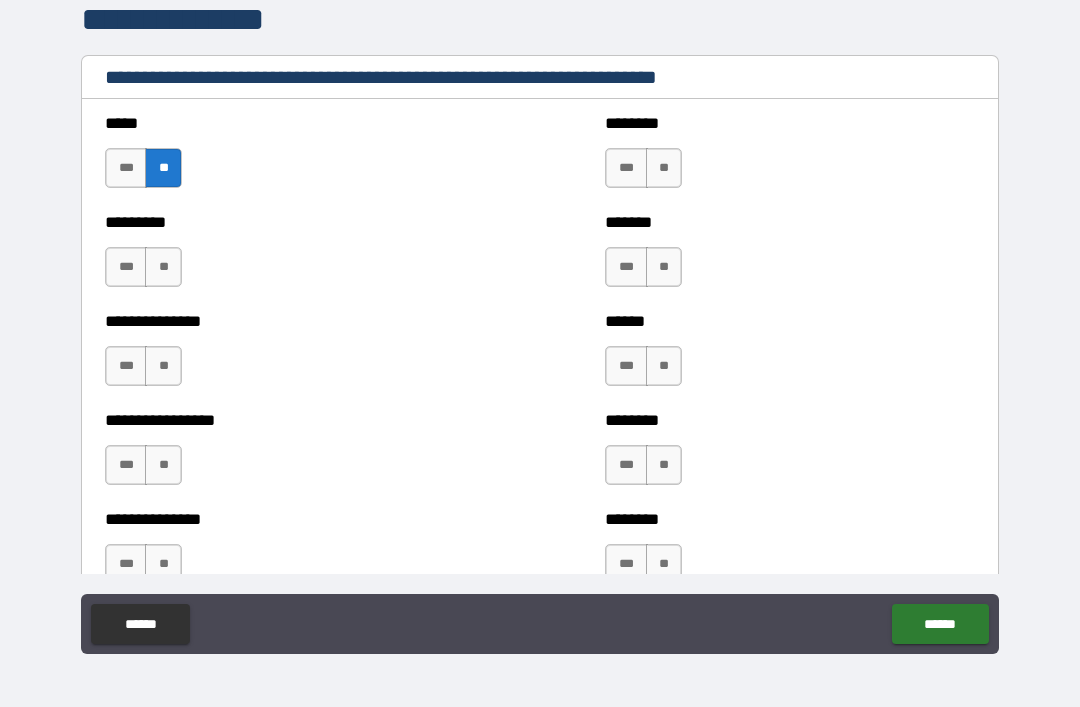 click on "**" at bounding box center (163, 267) 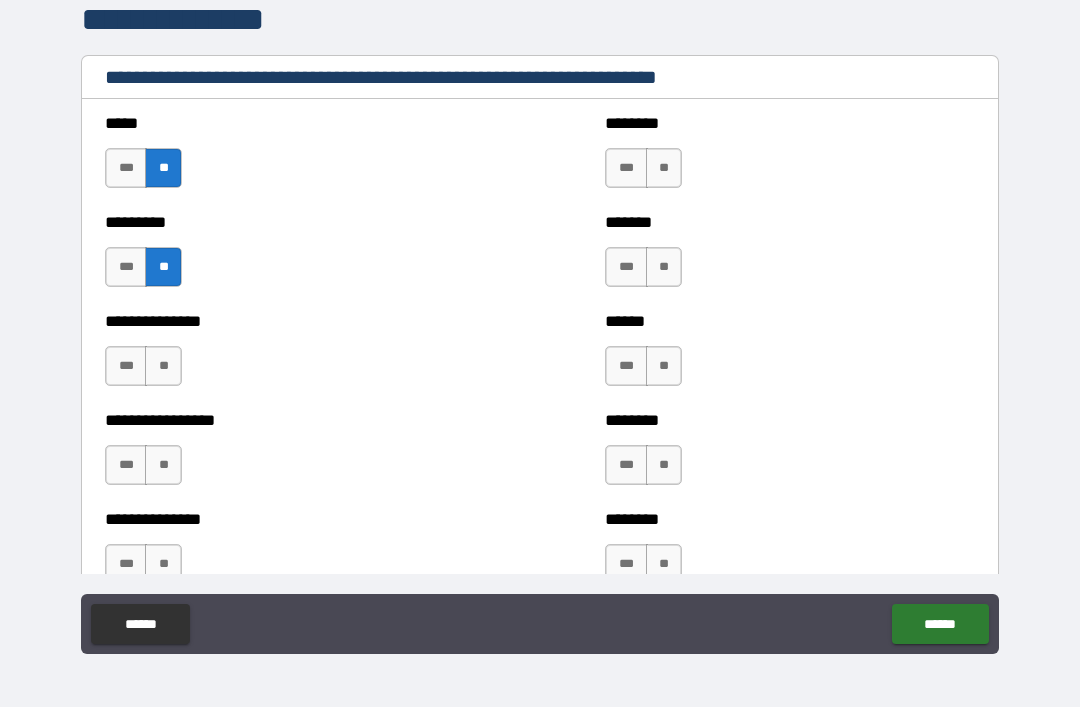 click on "**" at bounding box center (163, 366) 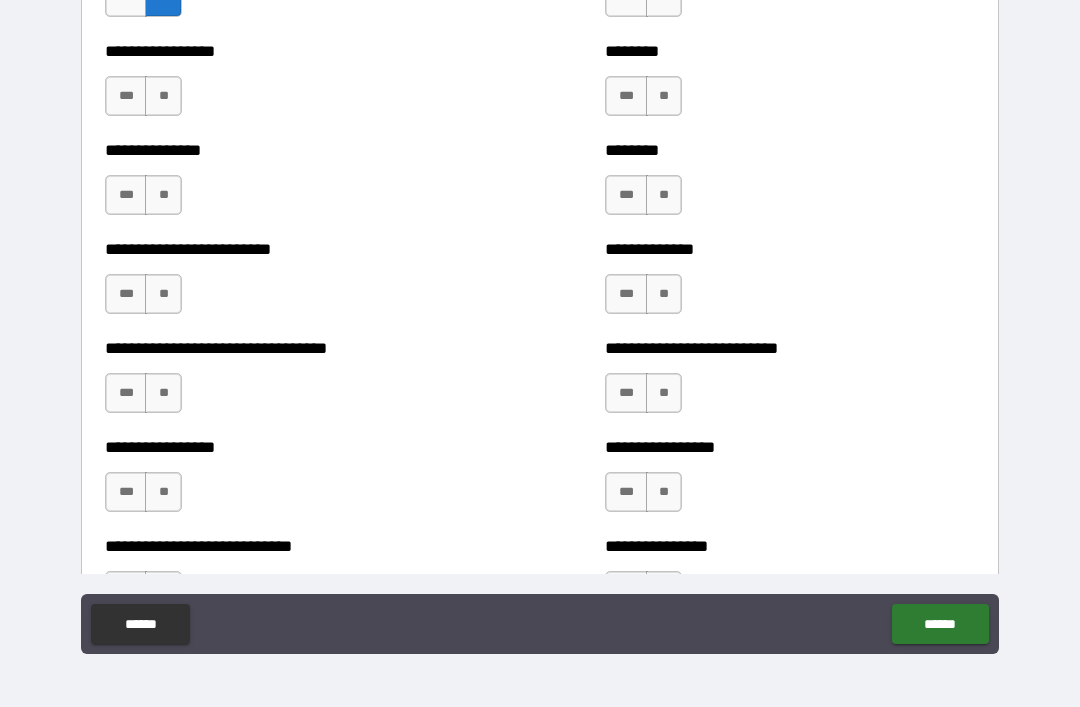 scroll, scrollTop: 1742, scrollLeft: 0, axis: vertical 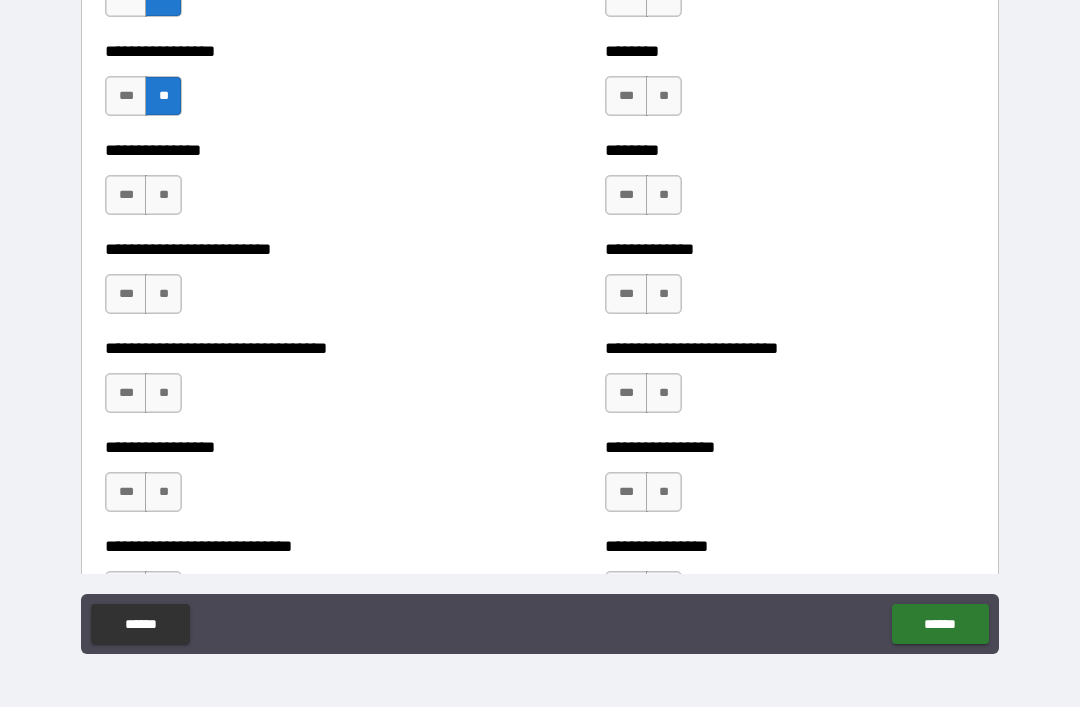 click on "**********" at bounding box center (290, 185) 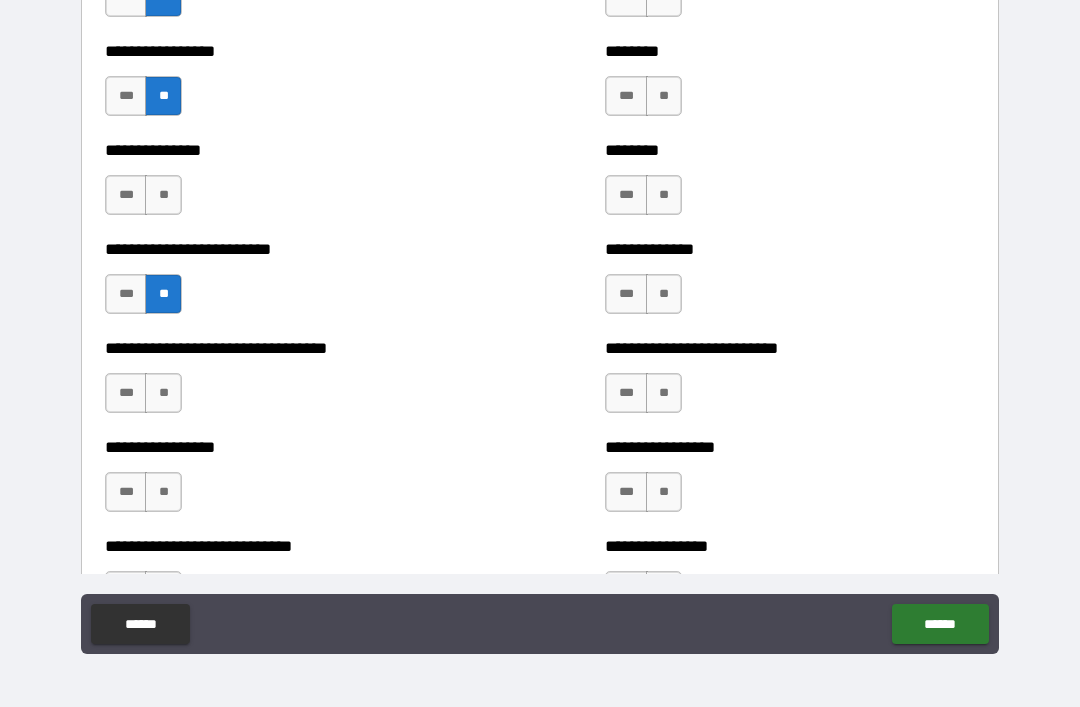 click on "**" at bounding box center (163, 195) 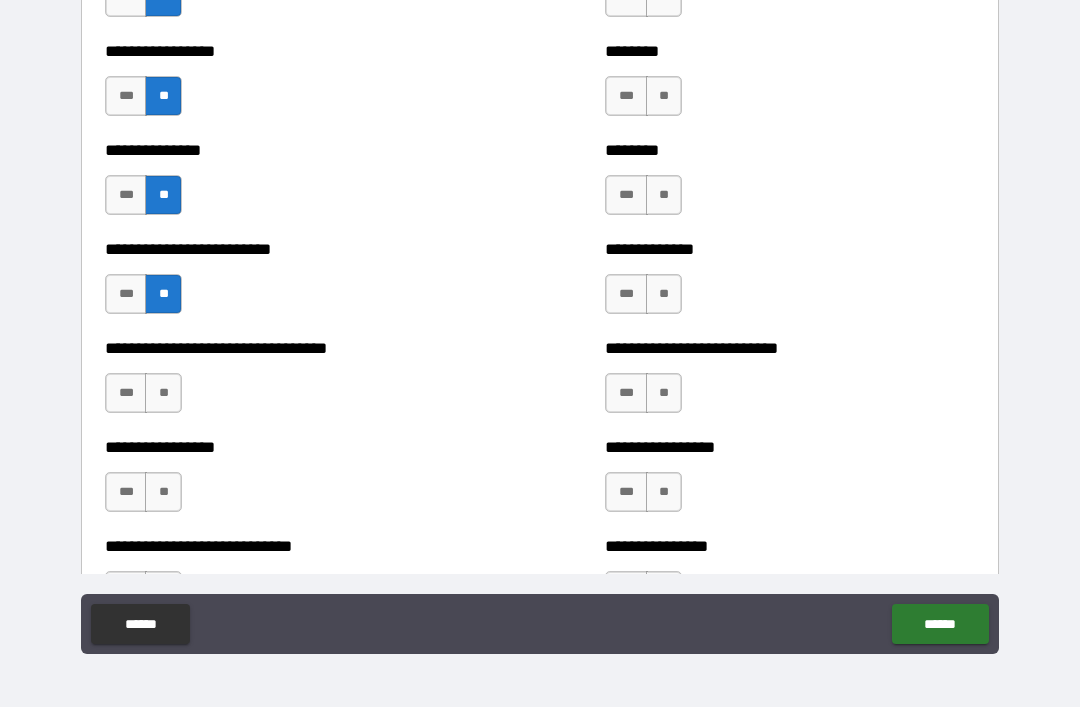 click on "**" at bounding box center [163, 393] 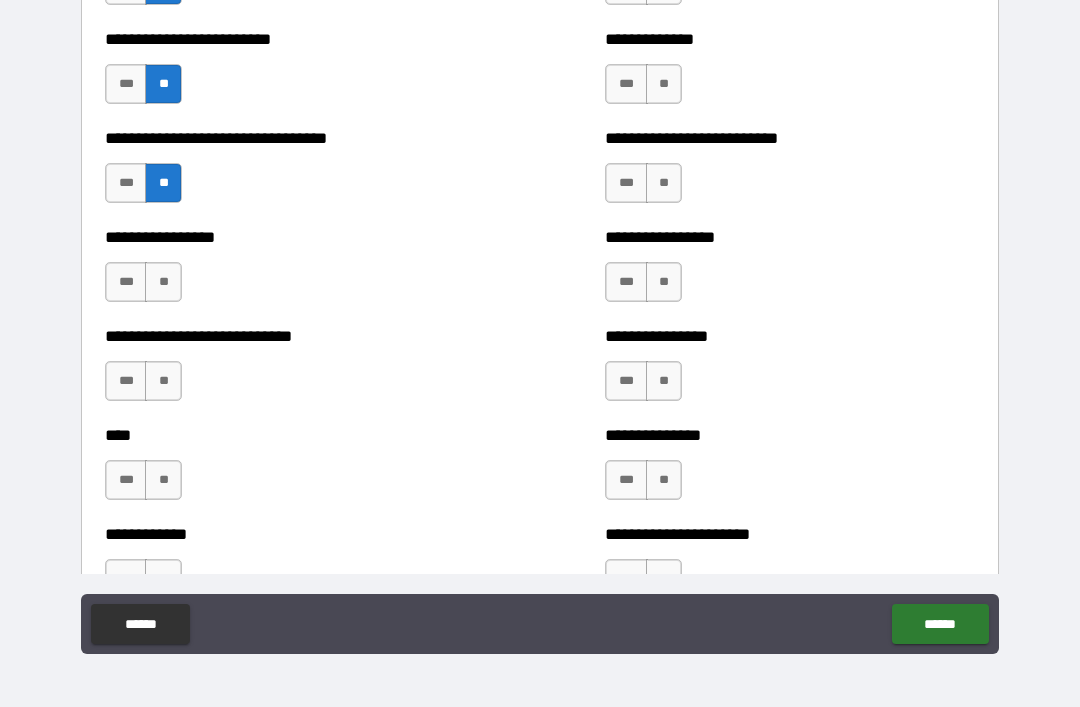 scroll, scrollTop: 1971, scrollLeft: 0, axis: vertical 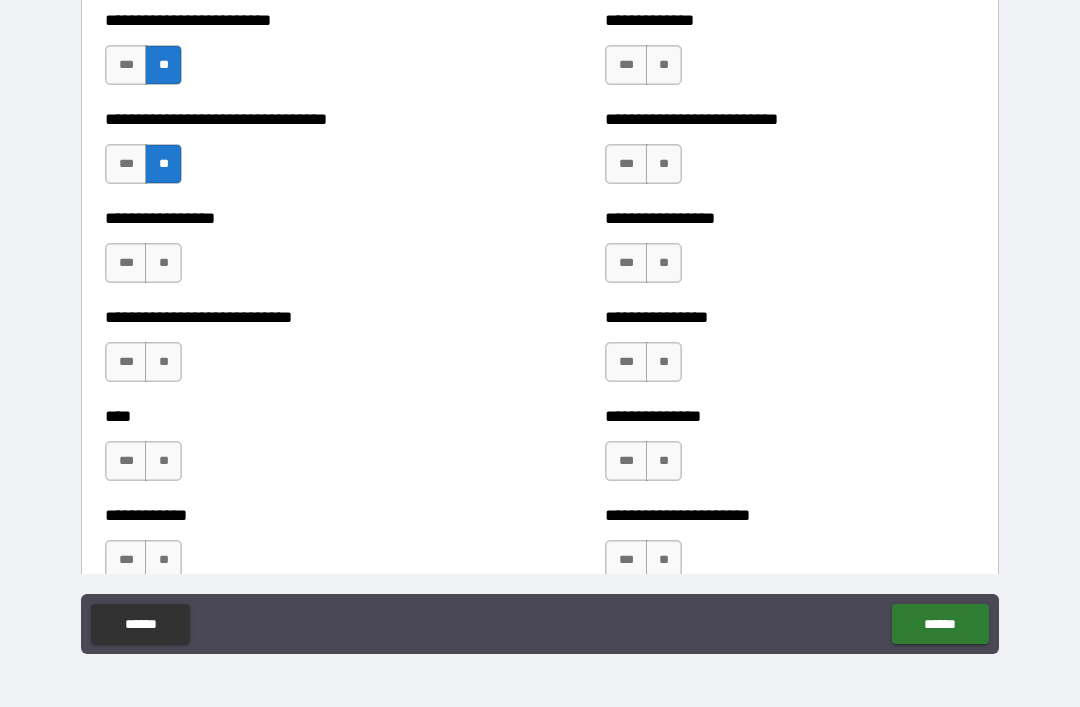 click on "**" at bounding box center [163, 263] 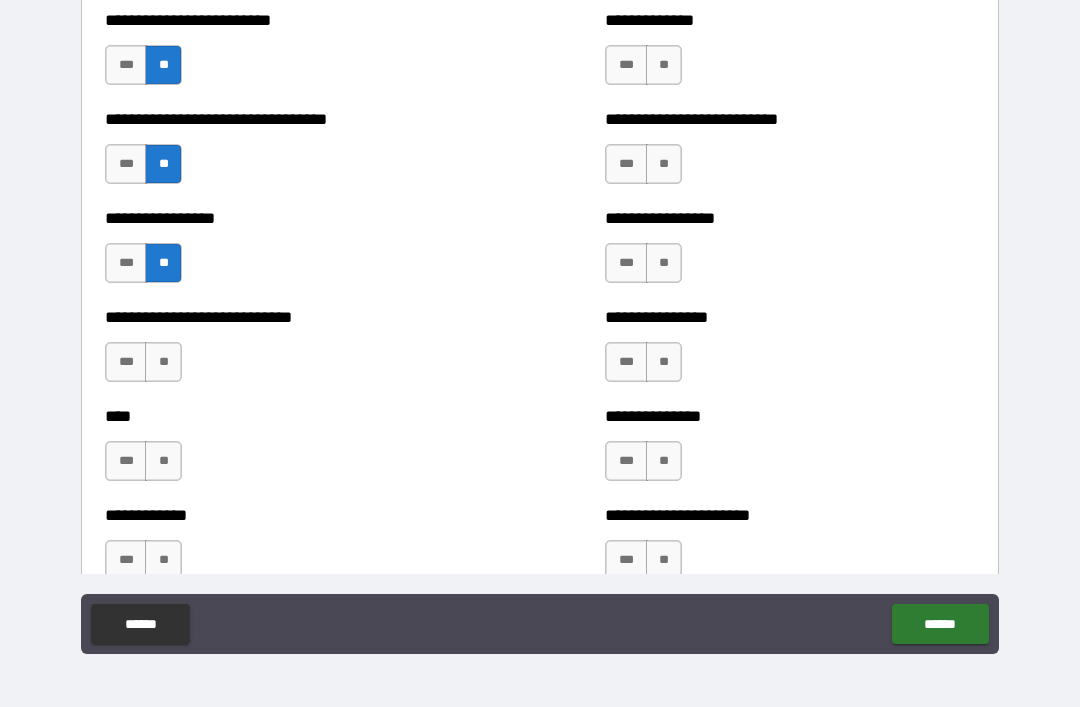 click on "**" at bounding box center [163, 362] 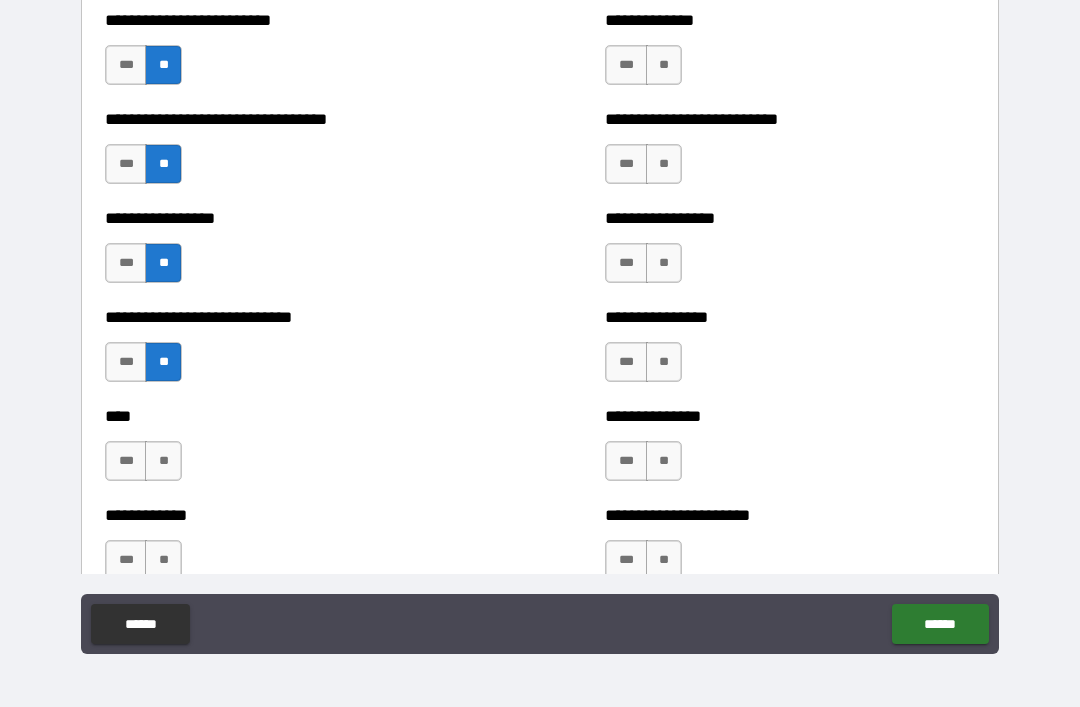 click on "**** *** **" at bounding box center [290, 451] 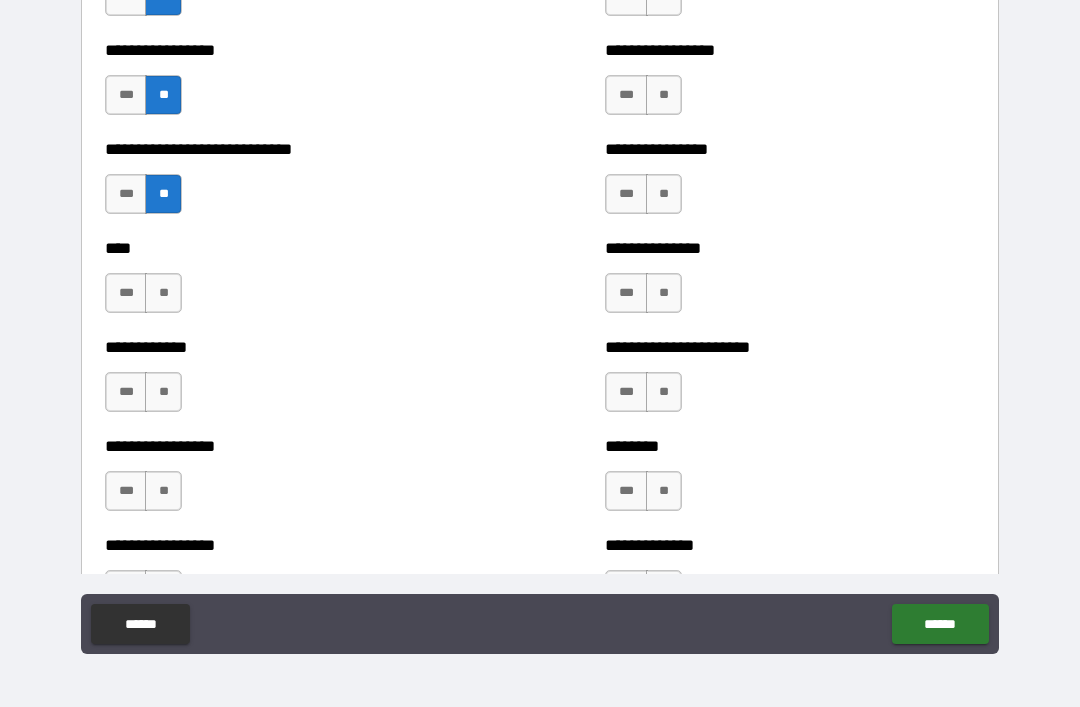 click on "**" at bounding box center (163, 293) 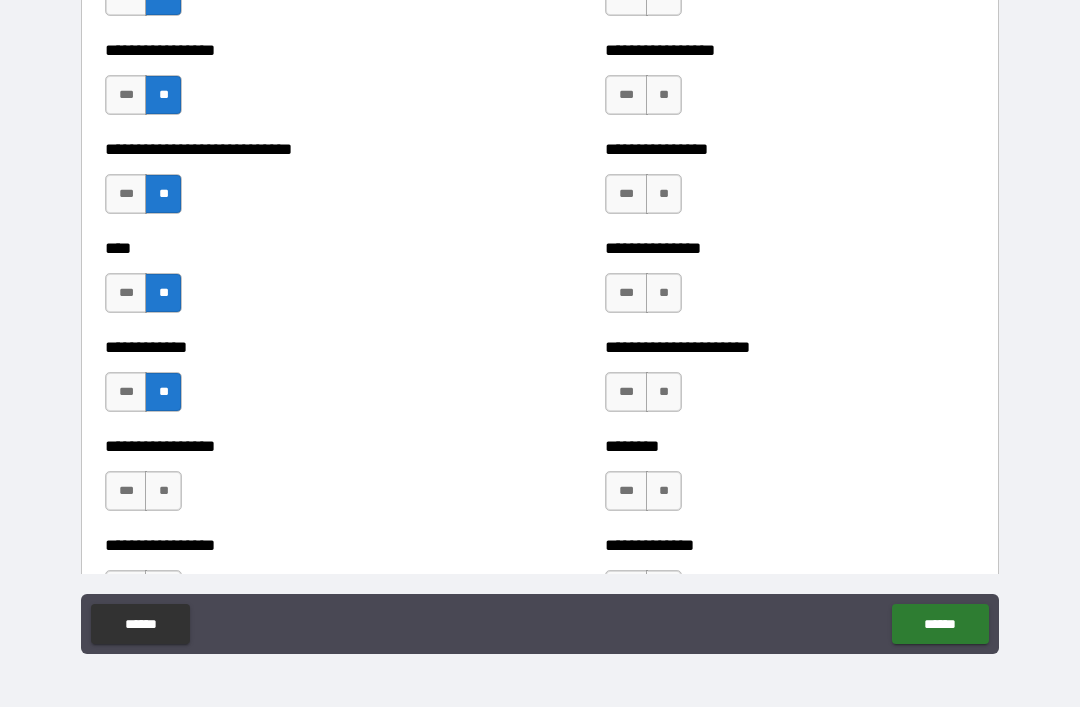 scroll, scrollTop: 2335, scrollLeft: 0, axis: vertical 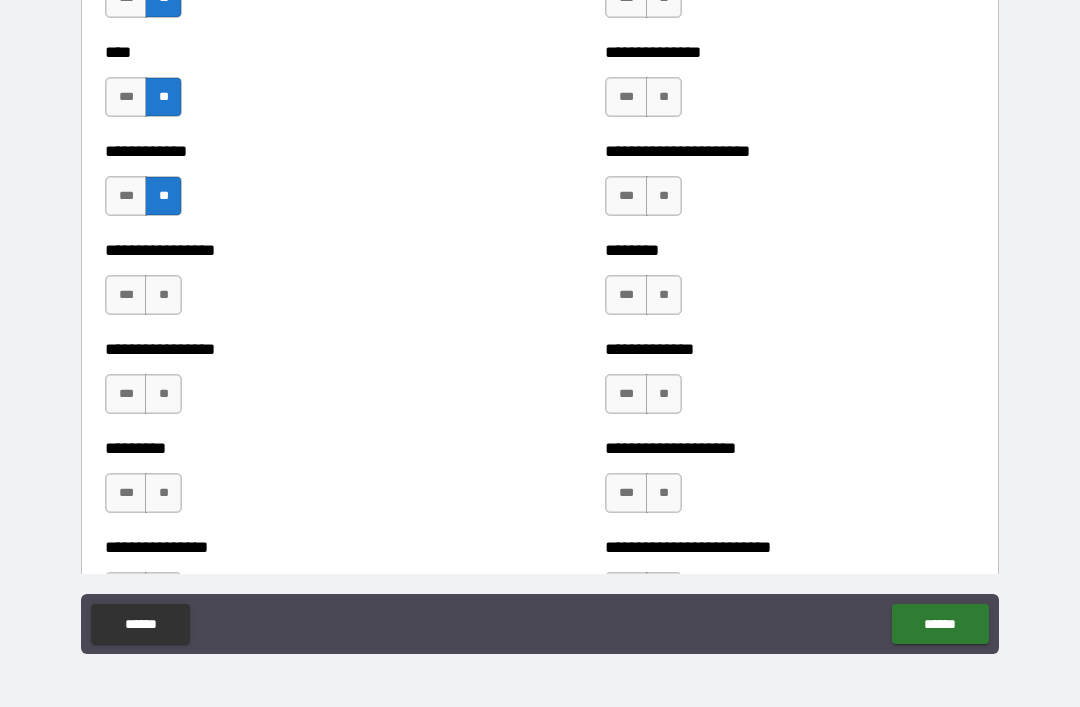 click on "**" at bounding box center [163, 295] 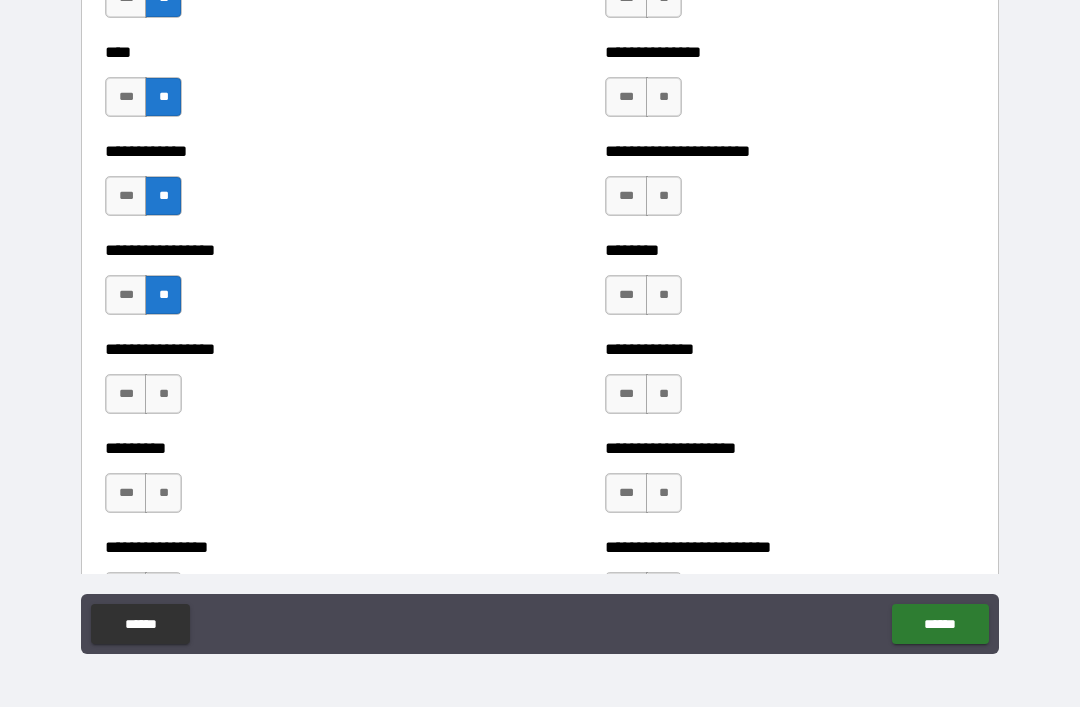 click on "**" at bounding box center [163, 394] 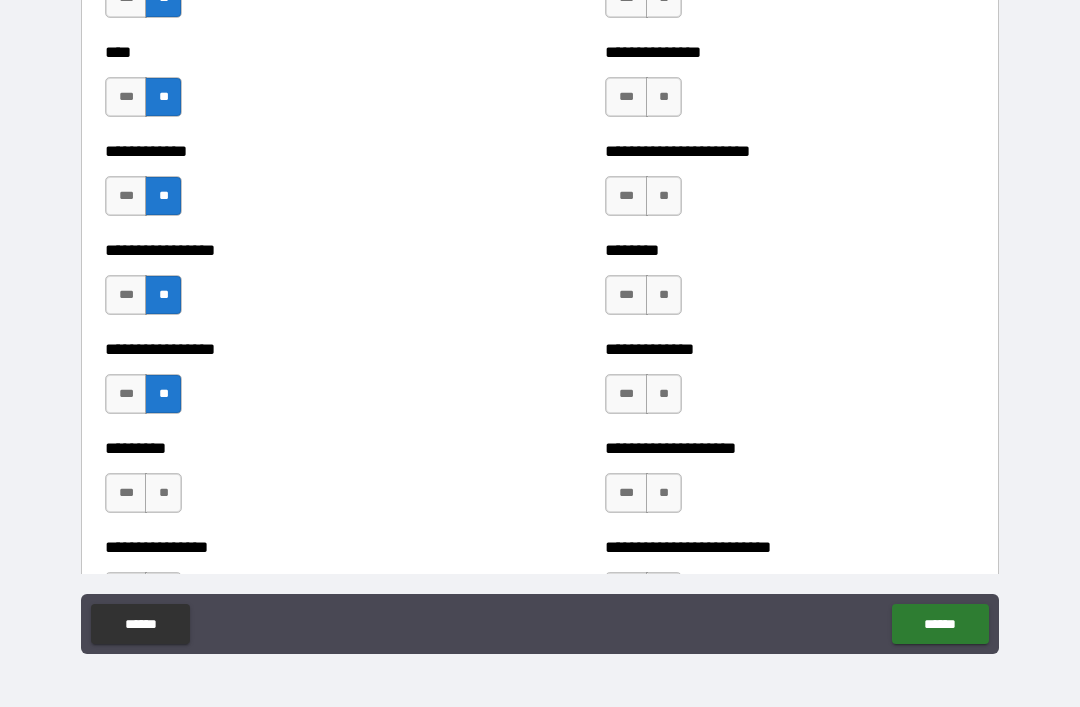 click on "**" at bounding box center [163, 493] 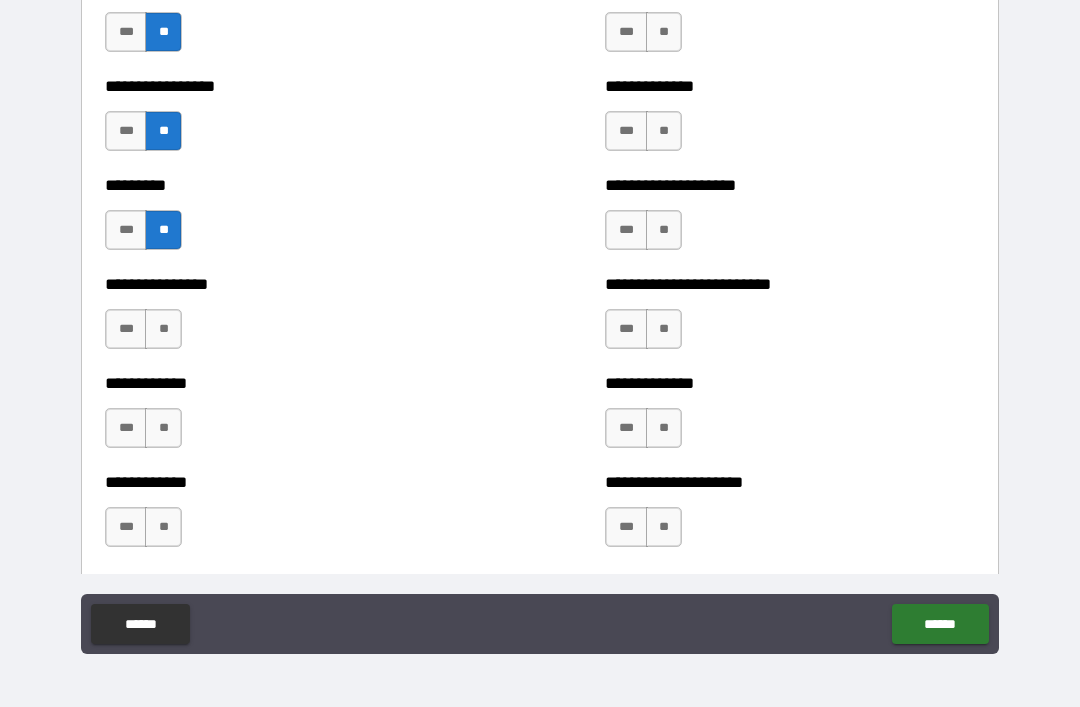 scroll, scrollTop: 2594, scrollLeft: 0, axis: vertical 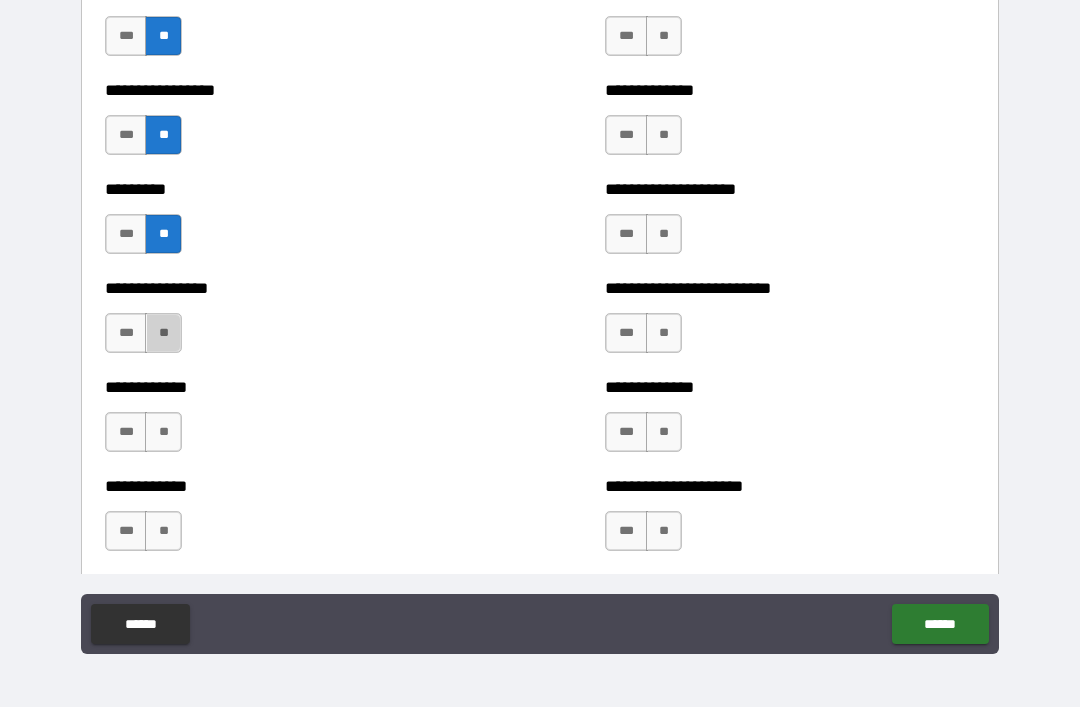 click on "**" at bounding box center [163, 333] 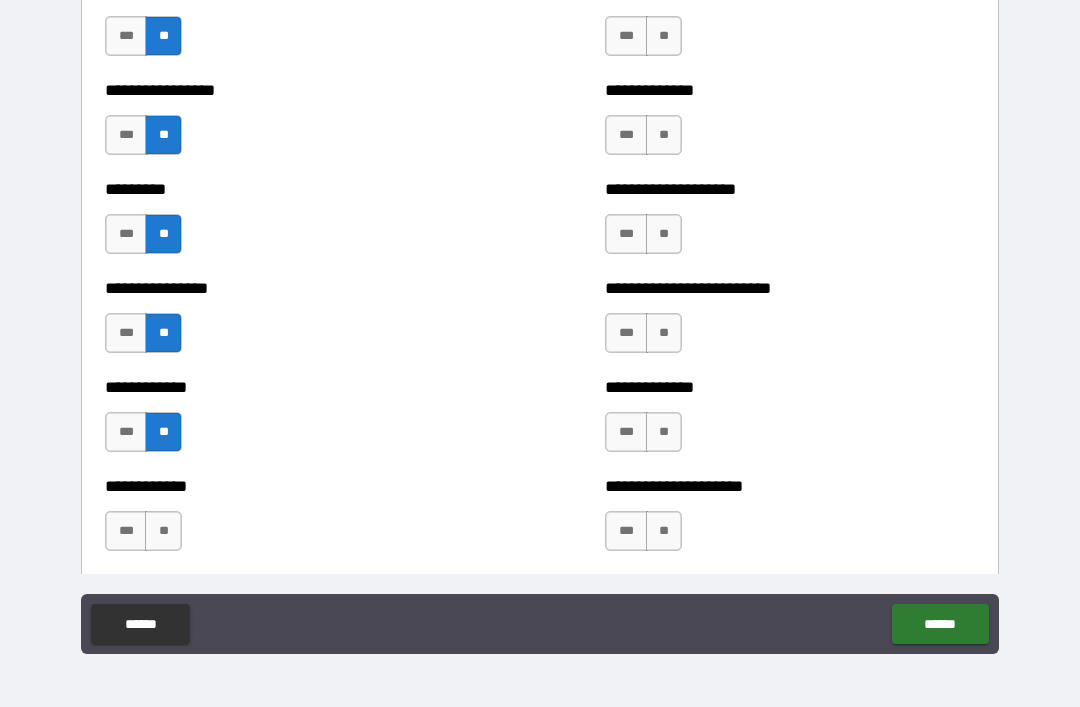 click on "**" at bounding box center (163, 531) 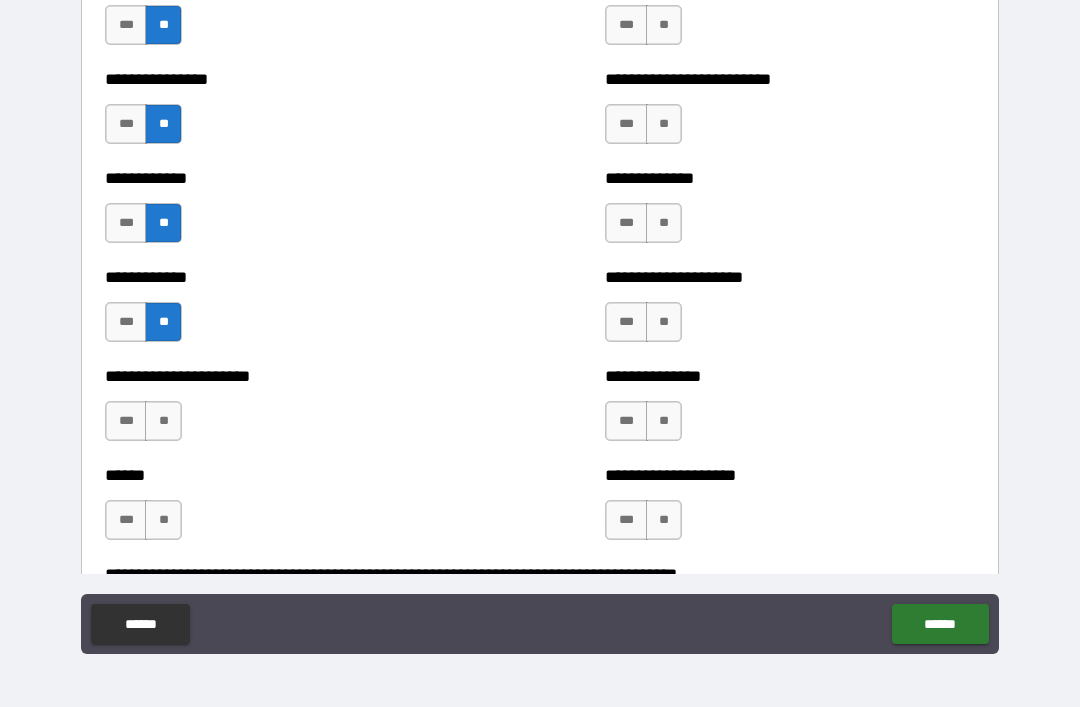 scroll, scrollTop: 2802, scrollLeft: 0, axis: vertical 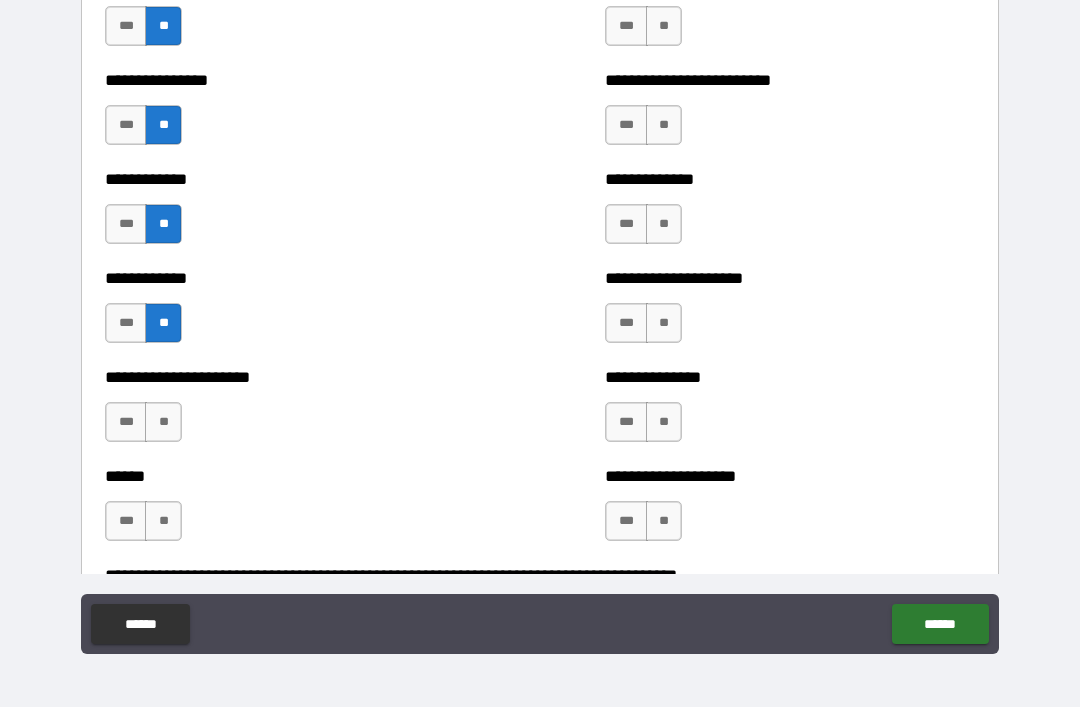click on "**********" at bounding box center [290, 412] 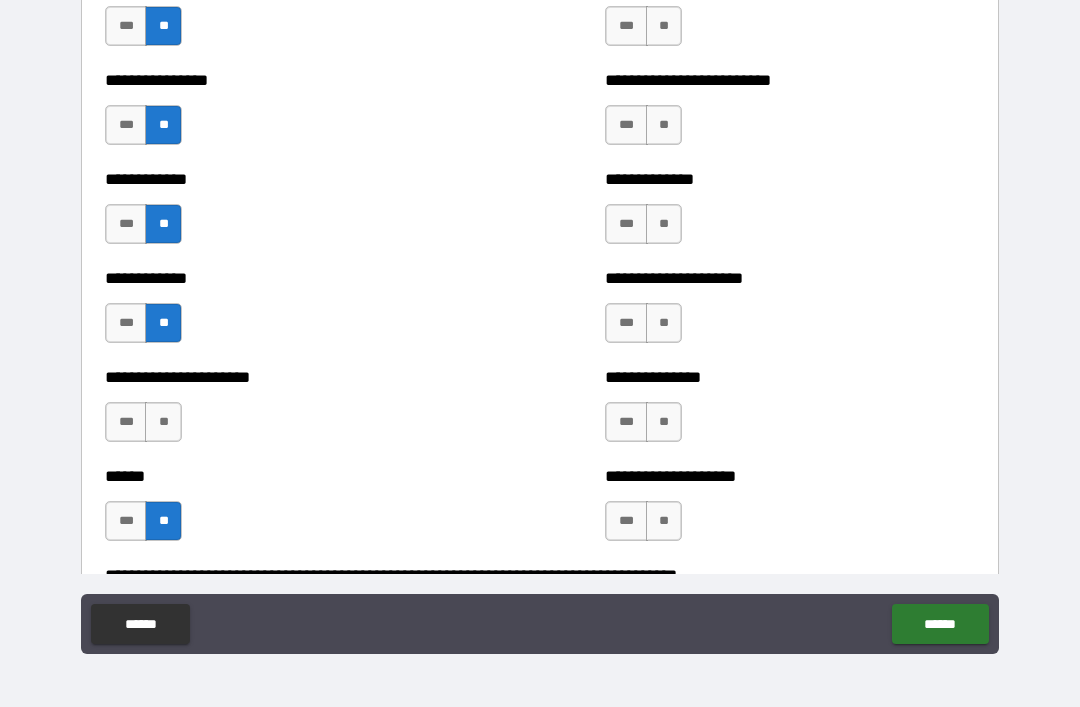click on "**" at bounding box center (163, 422) 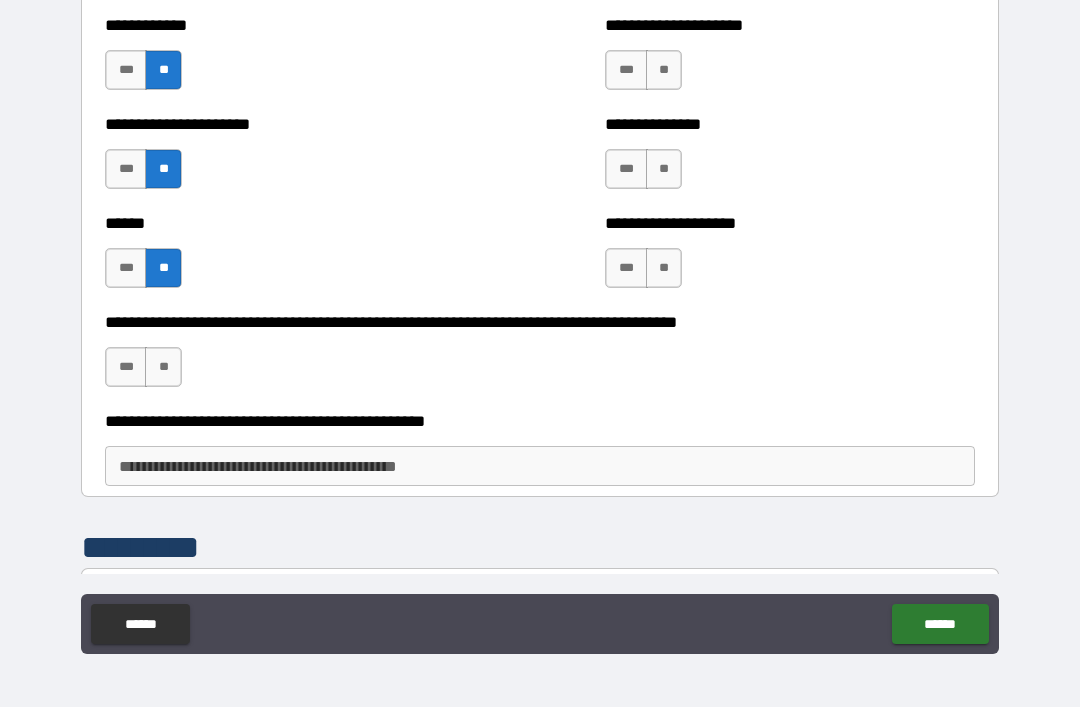 scroll, scrollTop: 3052, scrollLeft: 0, axis: vertical 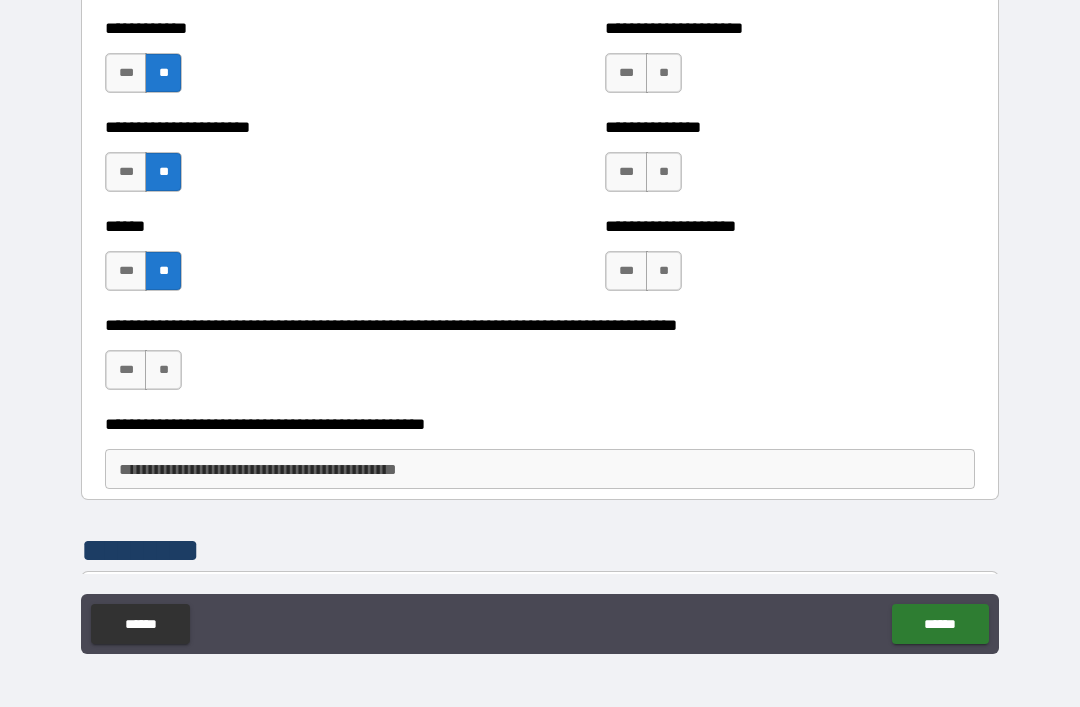 click on "**" at bounding box center [163, 370] 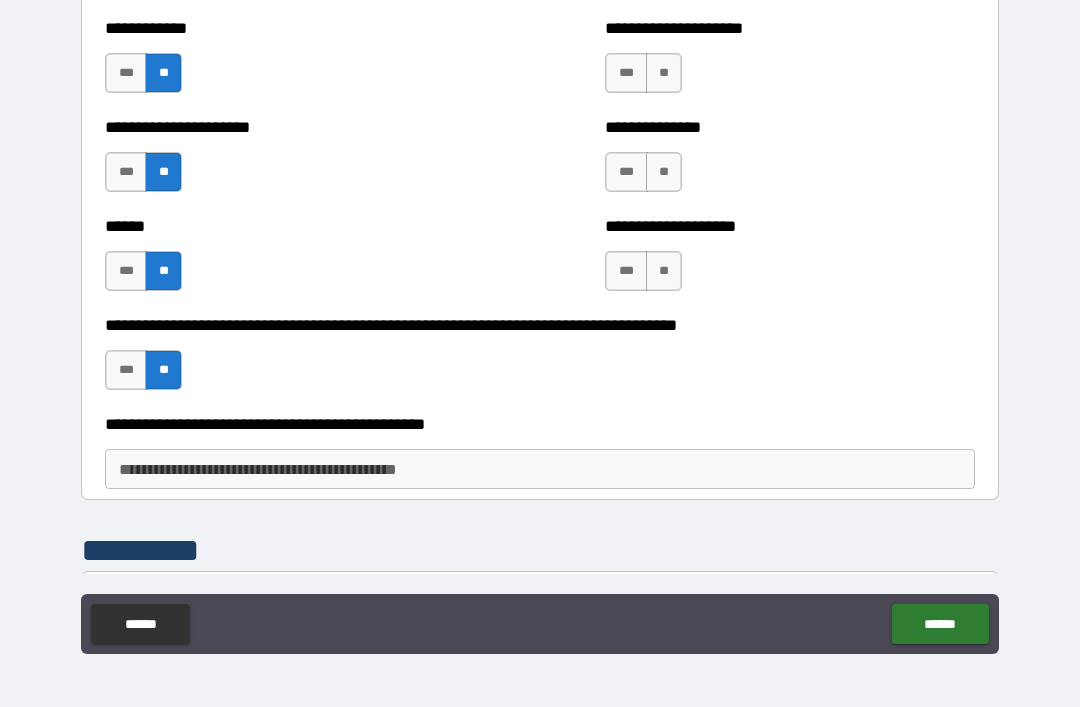 click on "**" at bounding box center (664, 271) 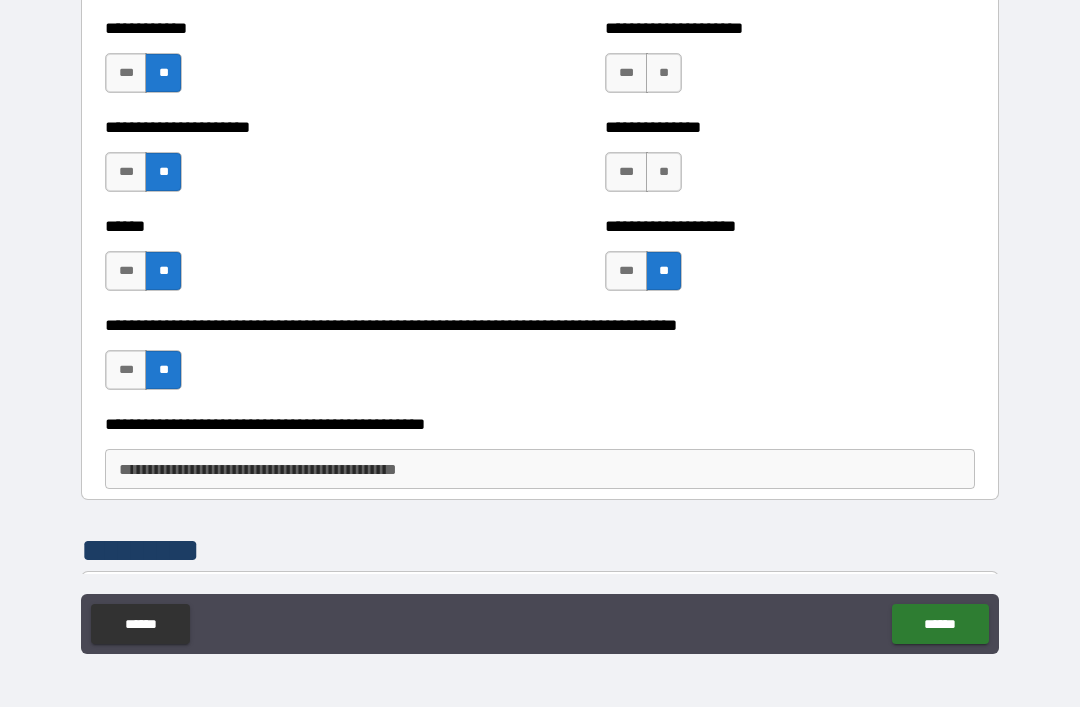click on "**" at bounding box center [664, 172] 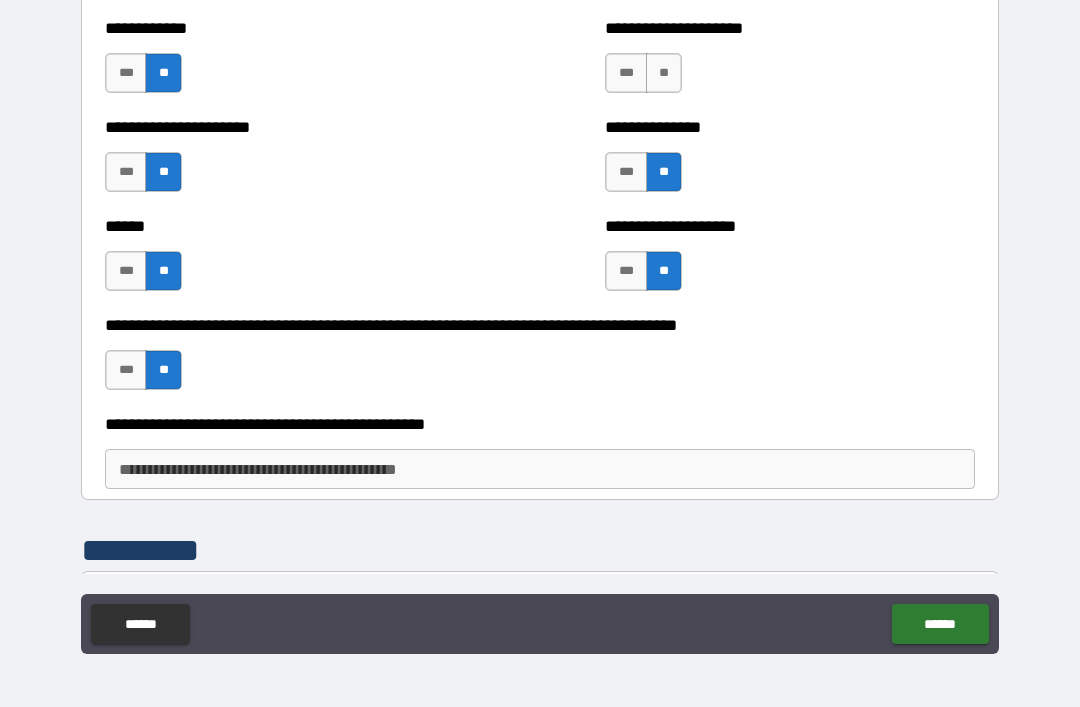 click on "**" at bounding box center [664, 73] 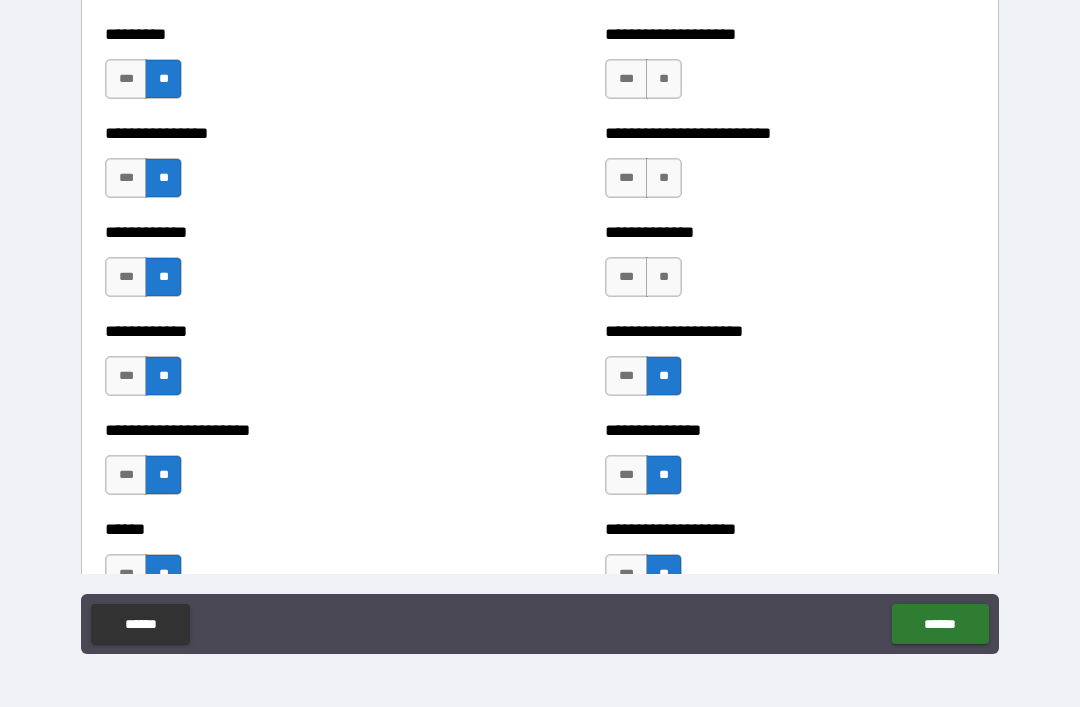 scroll, scrollTop: 2722, scrollLeft: 0, axis: vertical 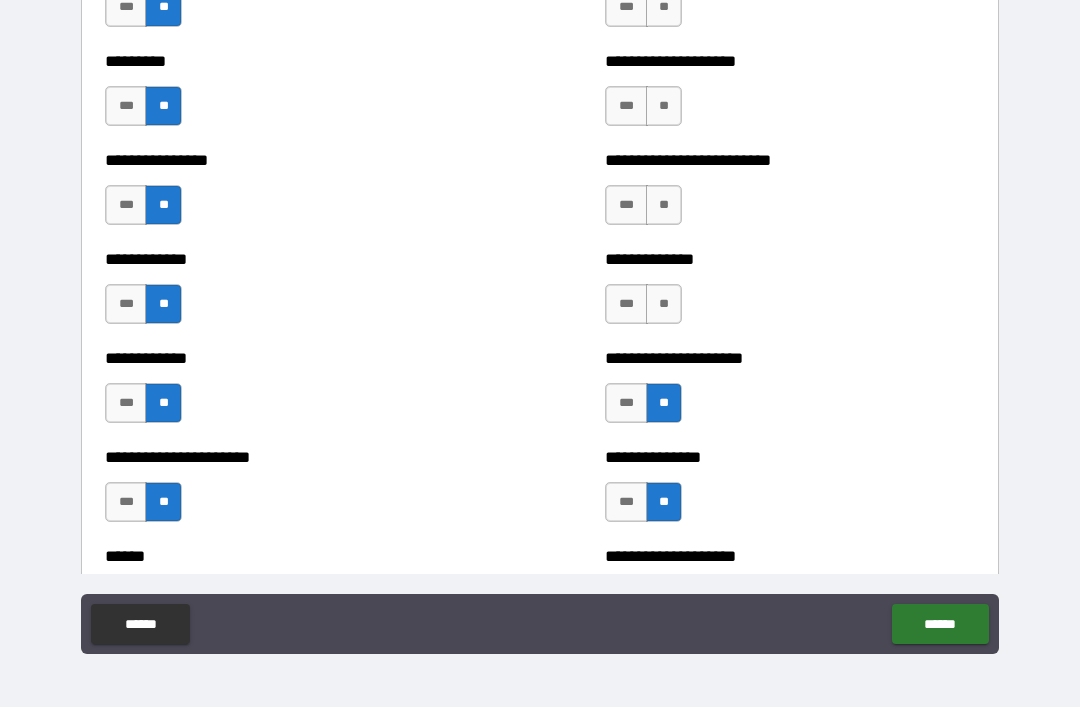 click on "**" at bounding box center (664, 304) 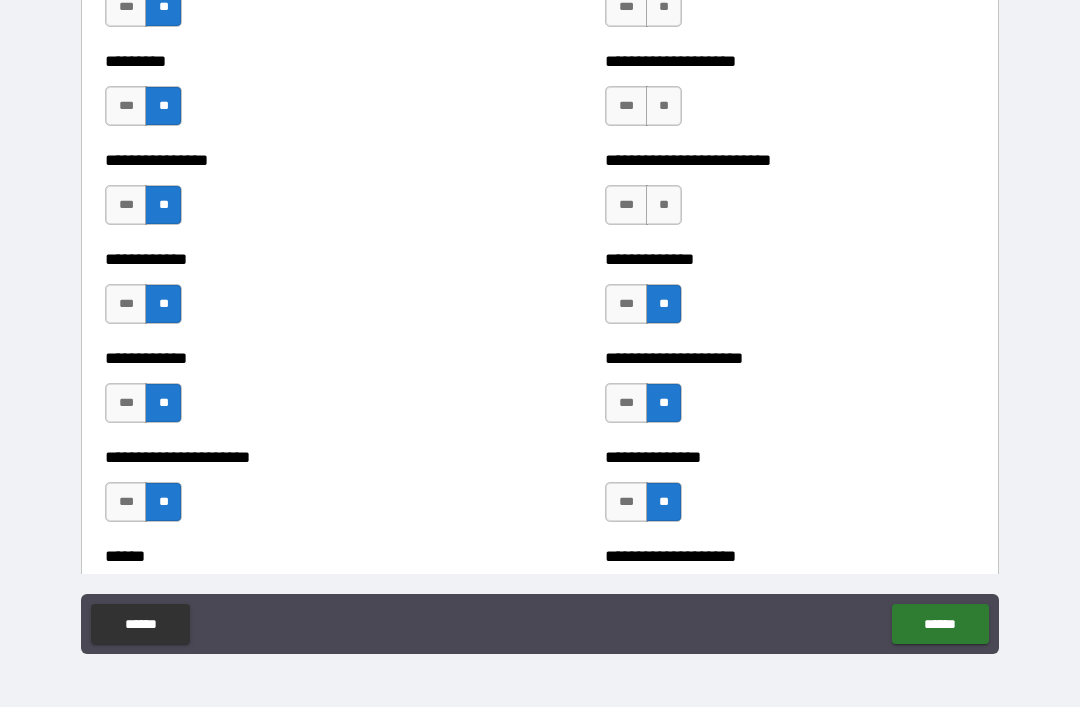 click on "**" at bounding box center (664, 205) 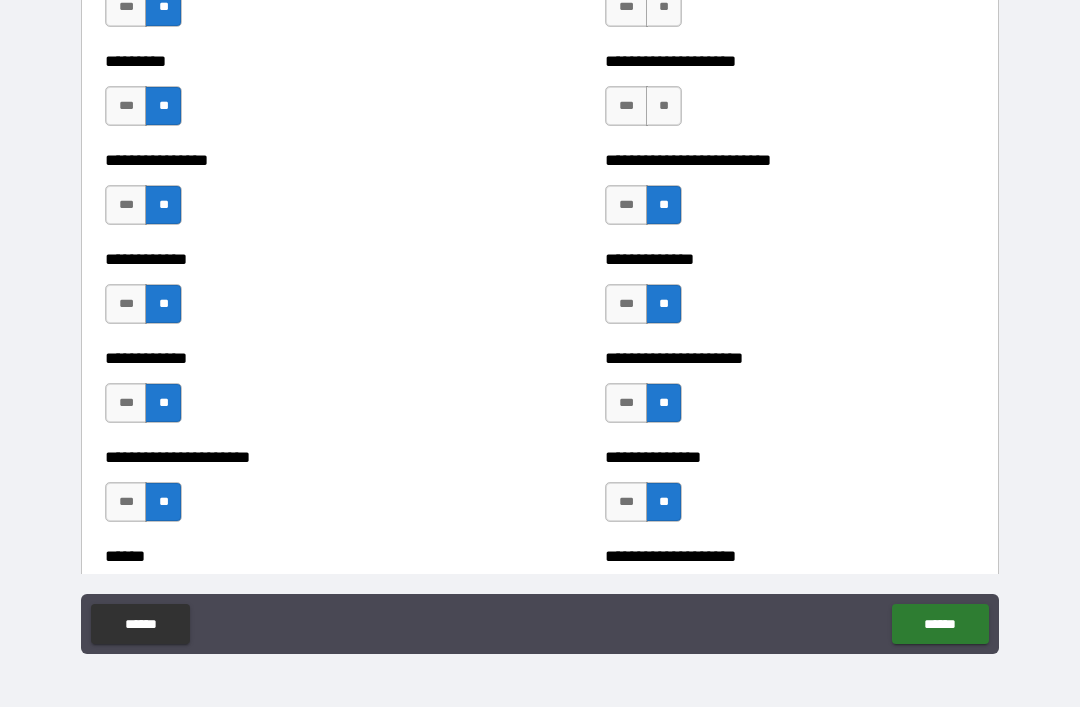 click on "**" at bounding box center [664, 106] 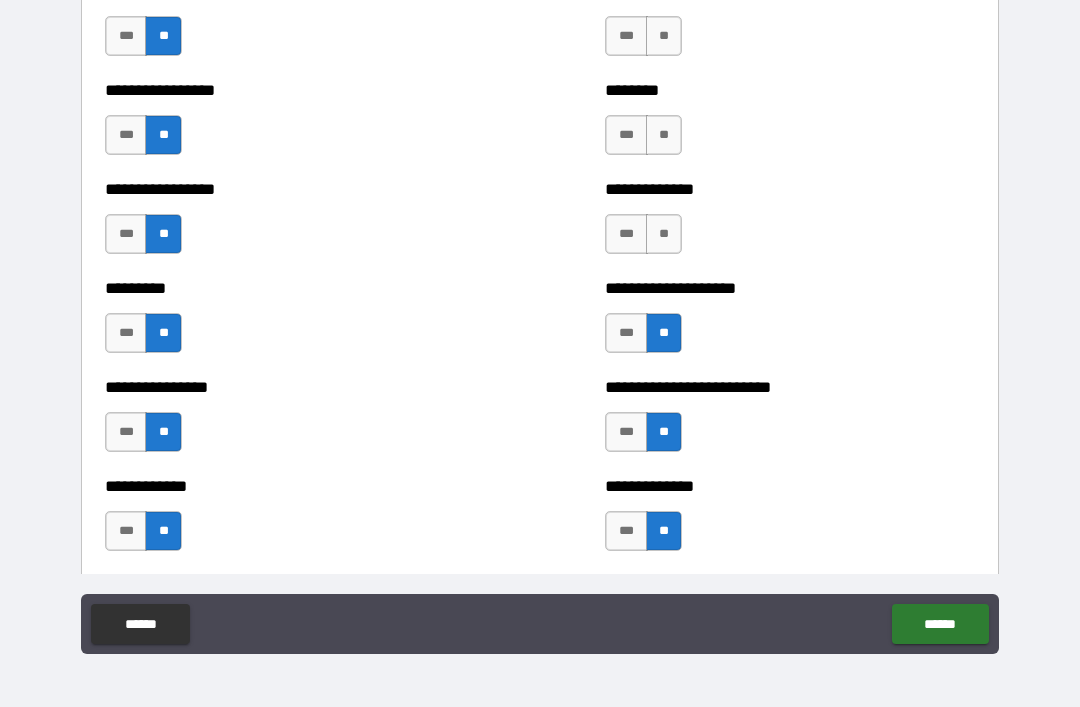 click on "**" at bounding box center [664, 234] 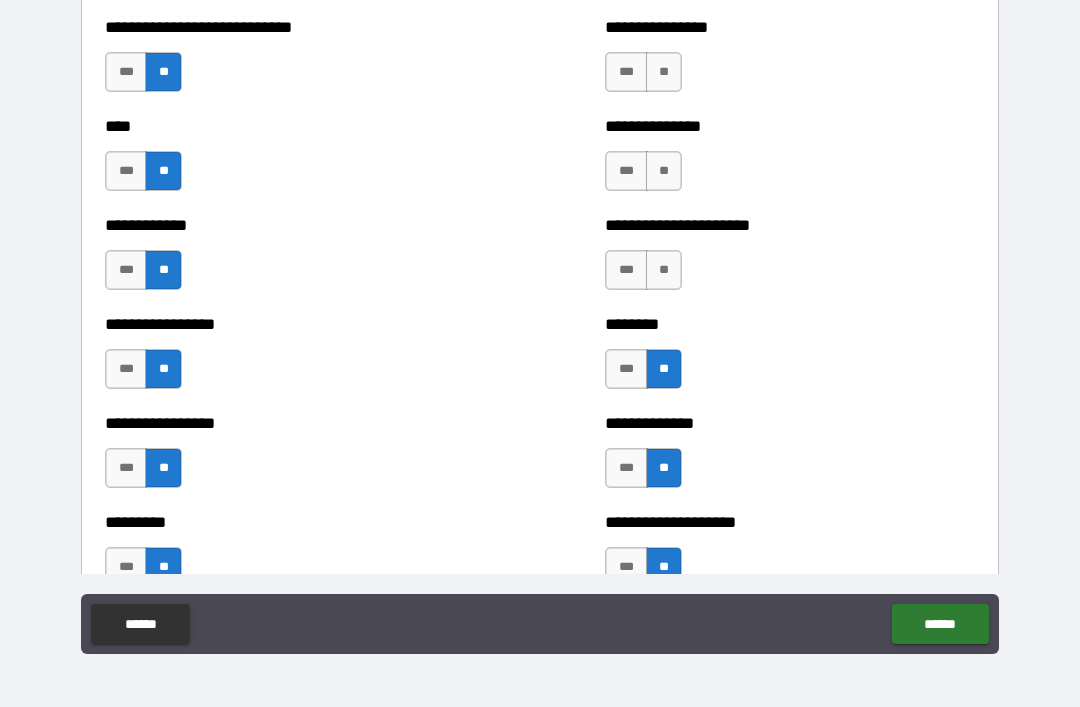 scroll, scrollTop: 2263, scrollLeft: 0, axis: vertical 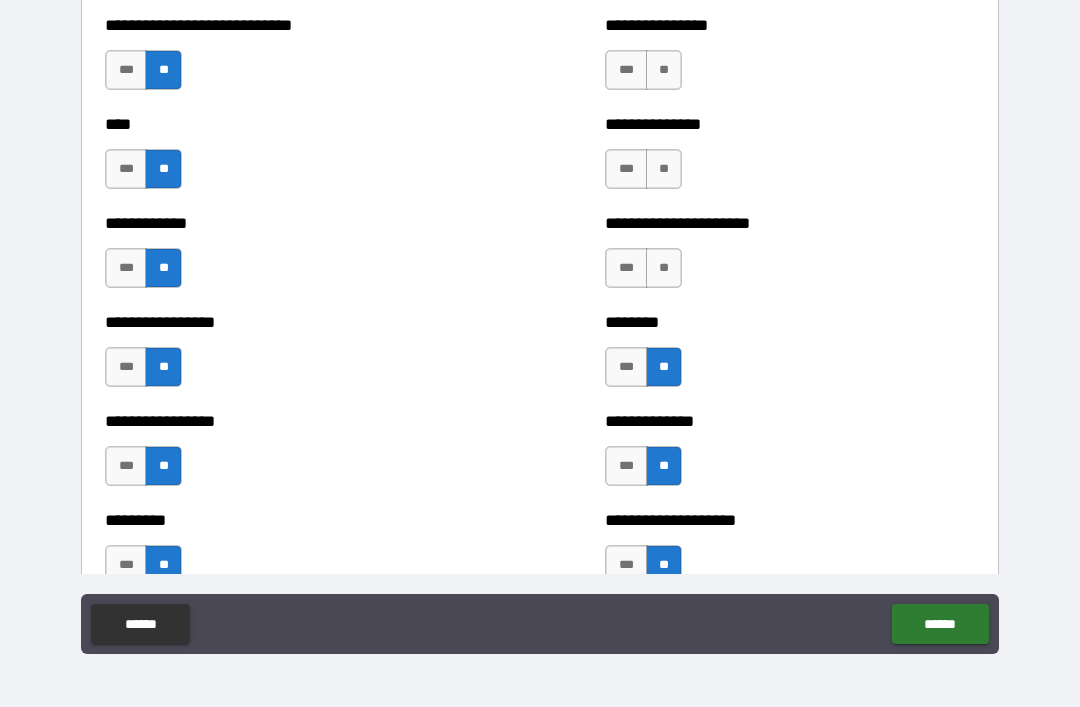click on "**" at bounding box center [664, 268] 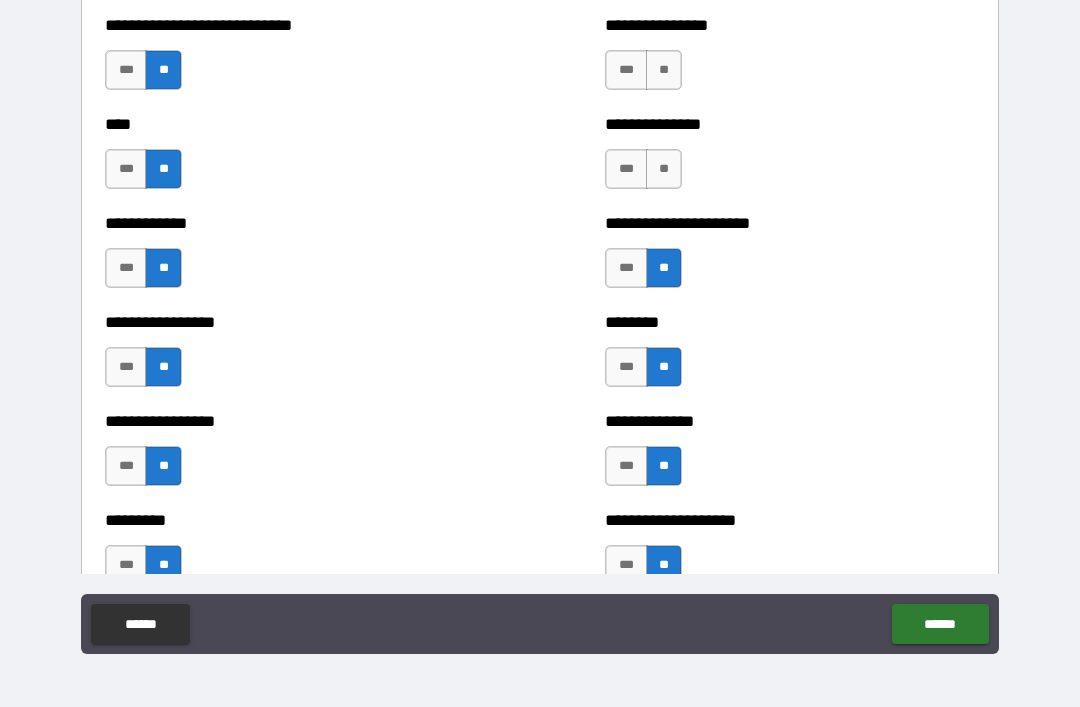 click on "**" at bounding box center [664, 169] 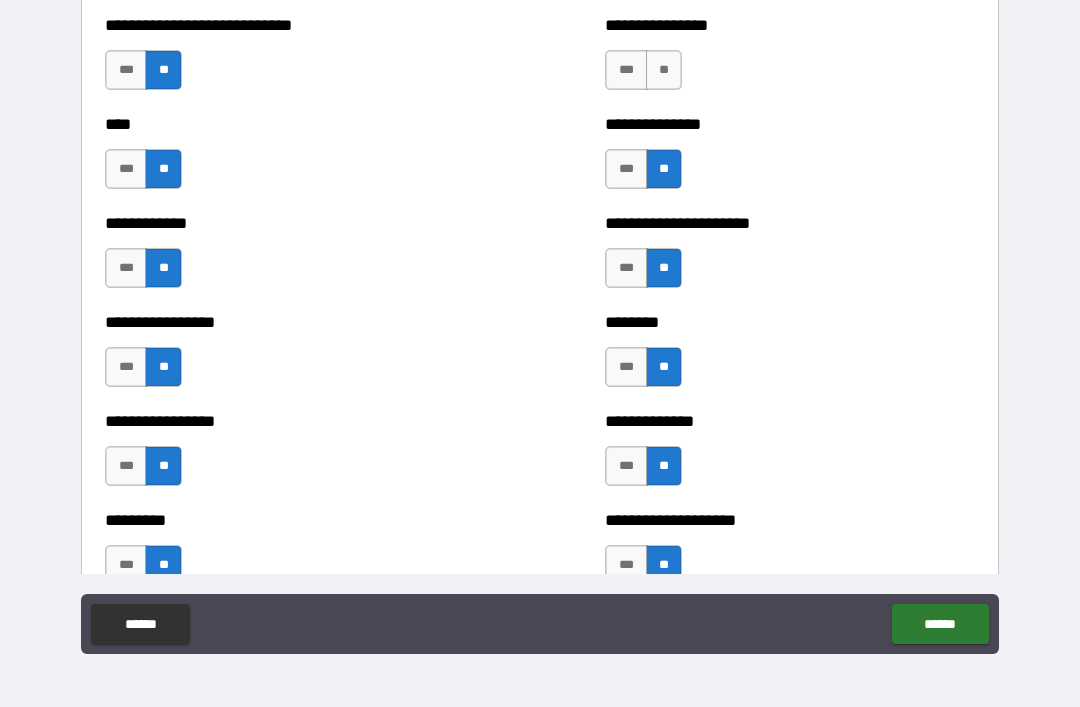 click on "**" at bounding box center (664, 70) 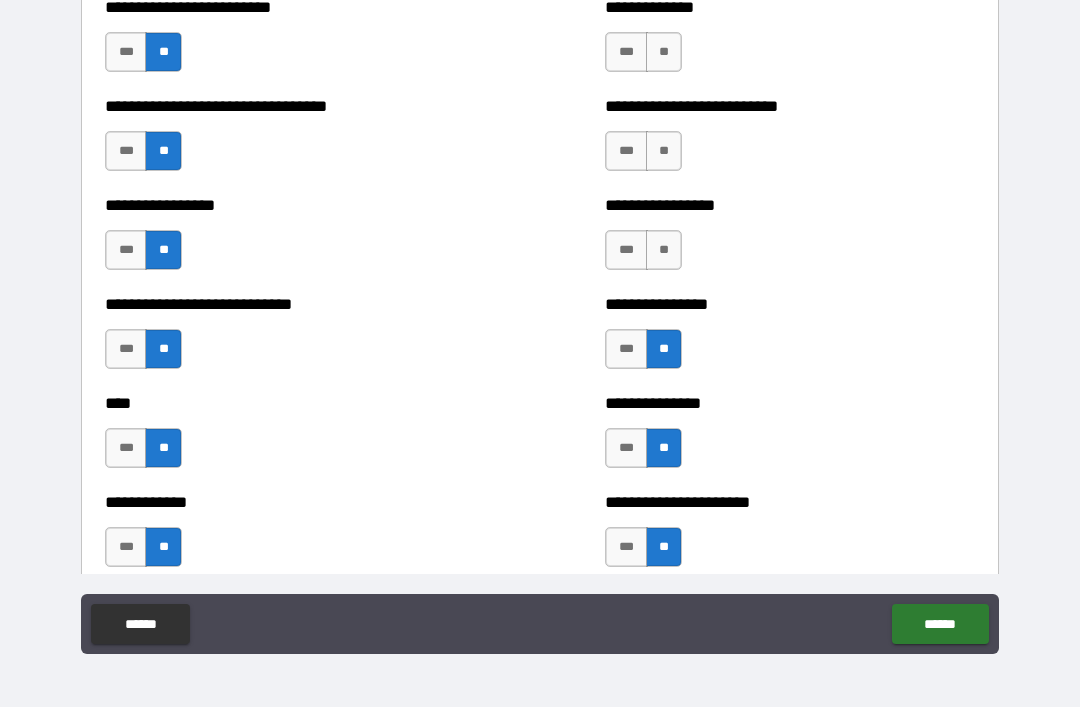scroll, scrollTop: 1973, scrollLeft: 0, axis: vertical 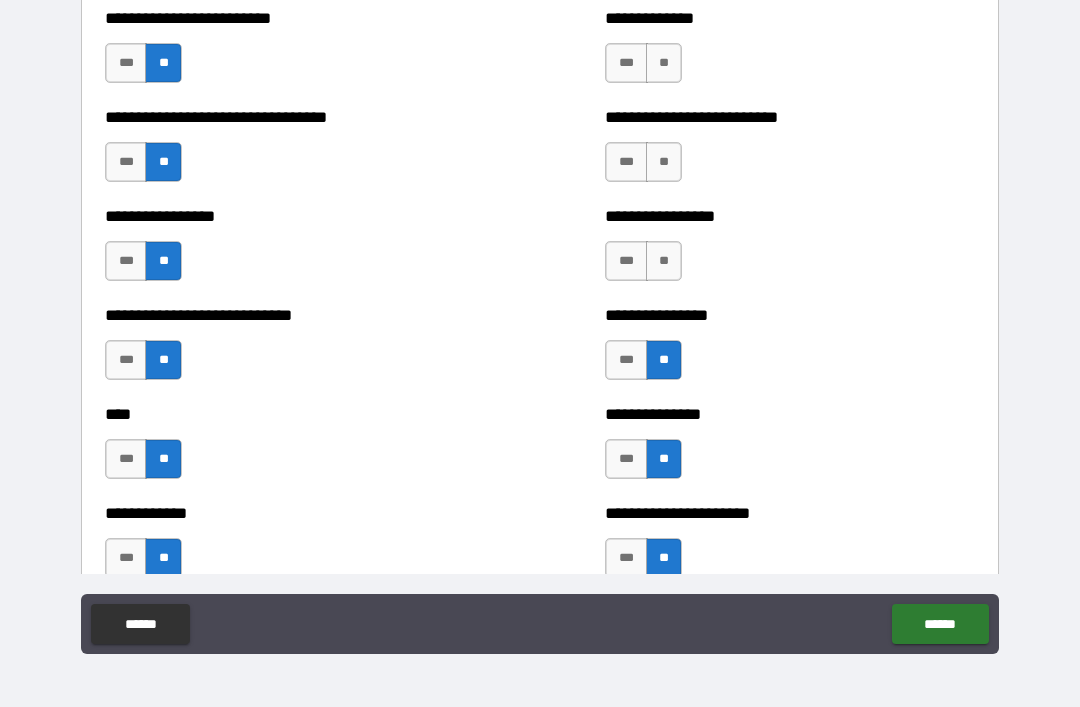 click on "**" at bounding box center (664, 261) 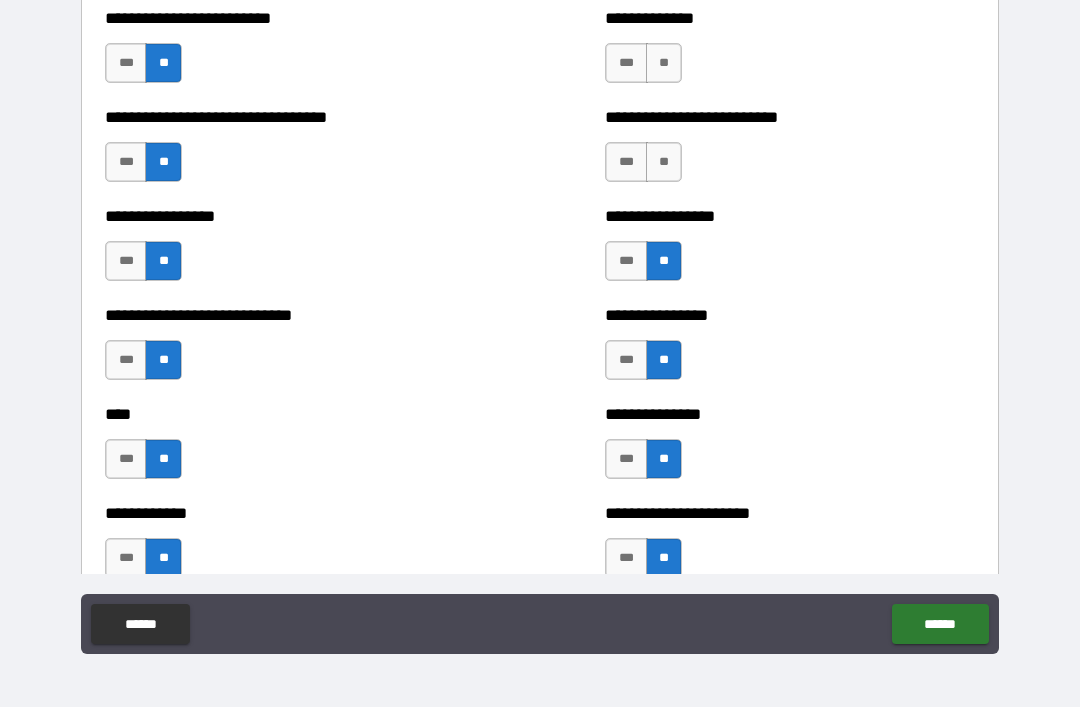 click on "**" at bounding box center [664, 162] 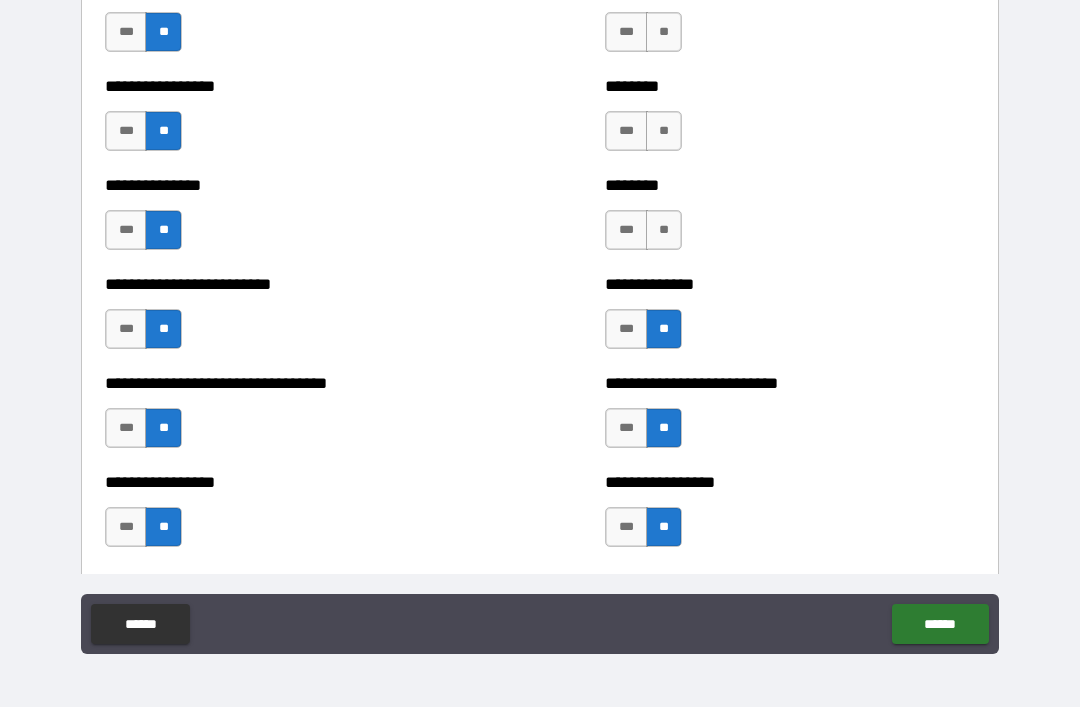 scroll, scrollTop: 1709, scrollLeft: 0, axis: vertical 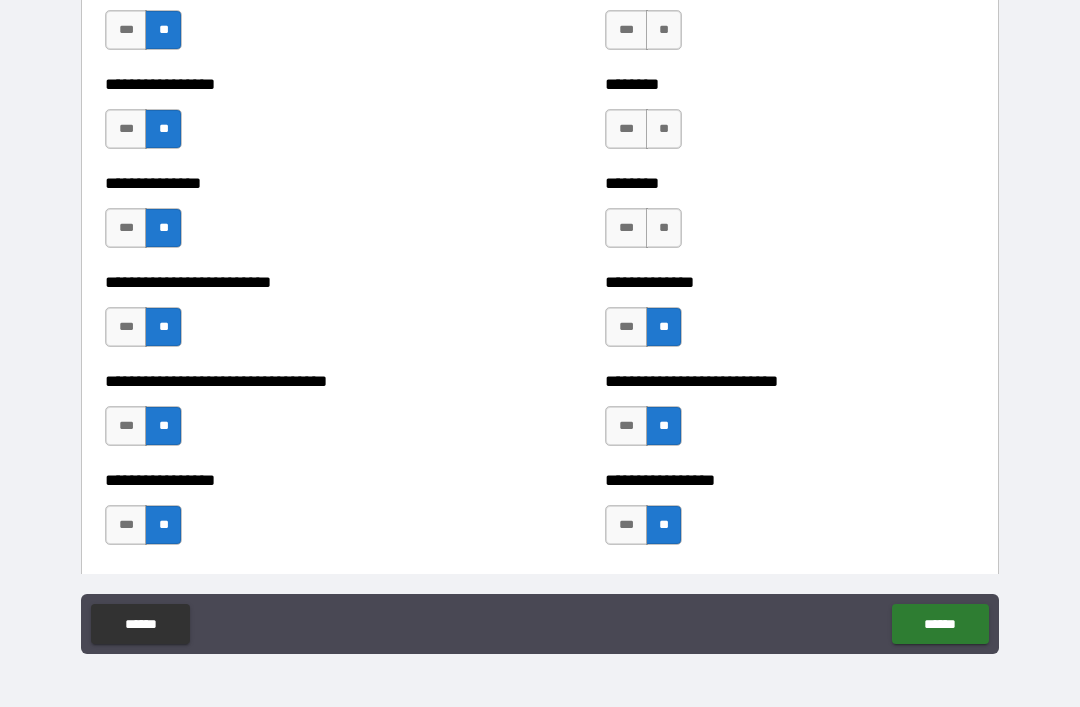 click on "**" at bounding box center [664, 228] 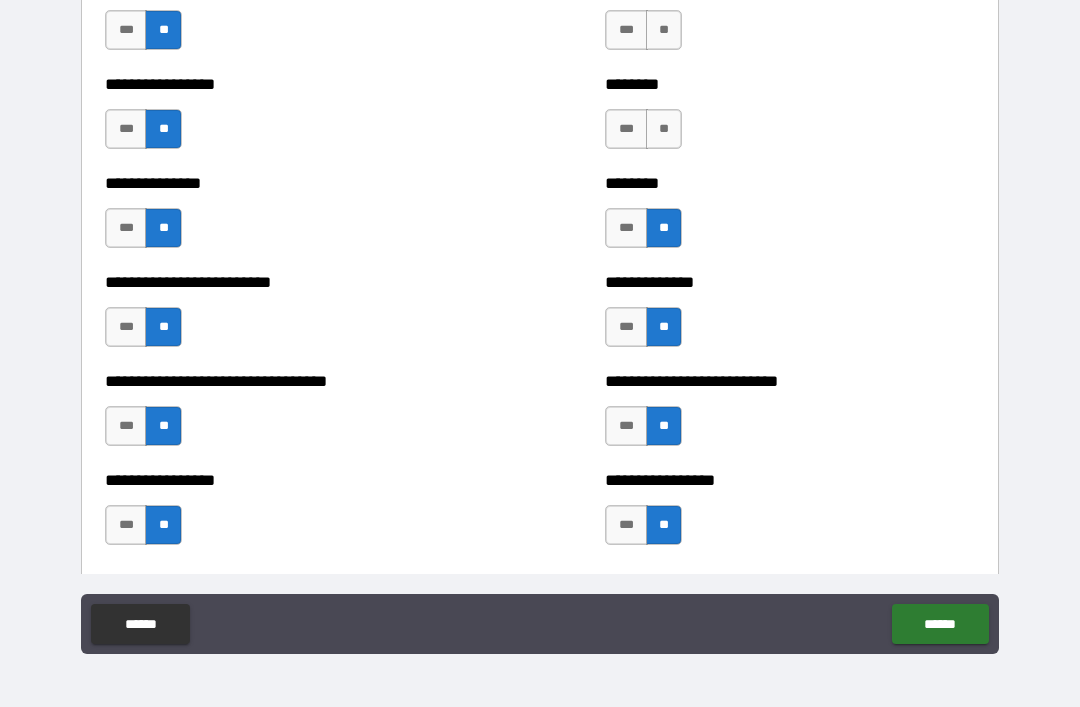 click on "**" at bounding box center (664, 129) 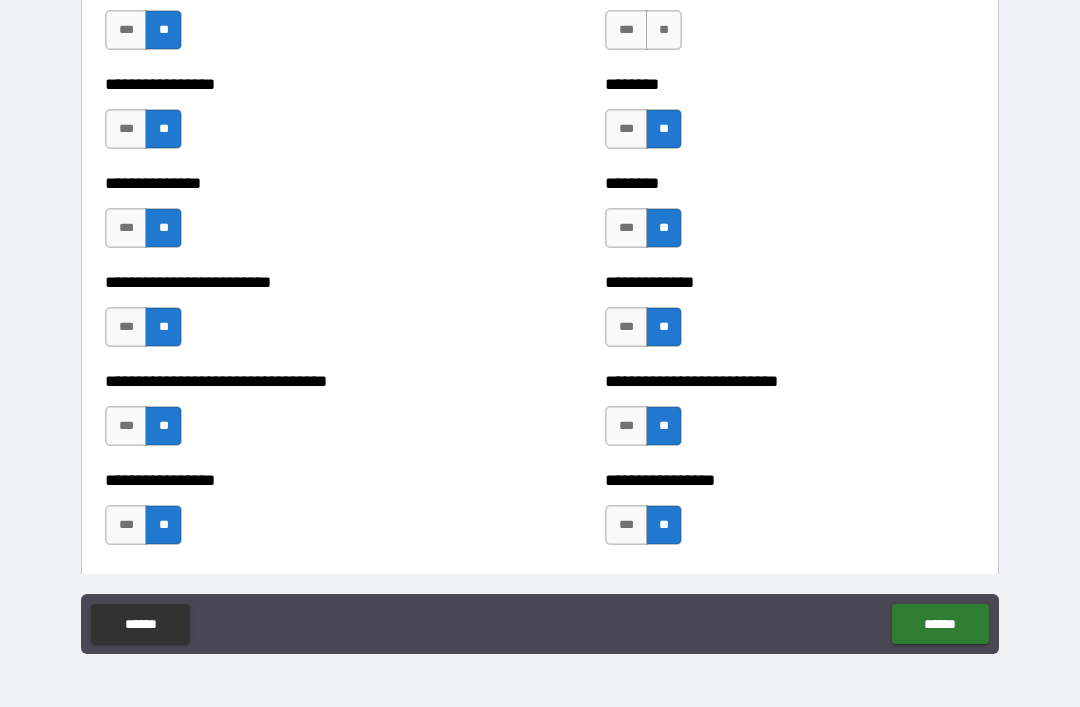click on "**" at bounding box center (664, 30) 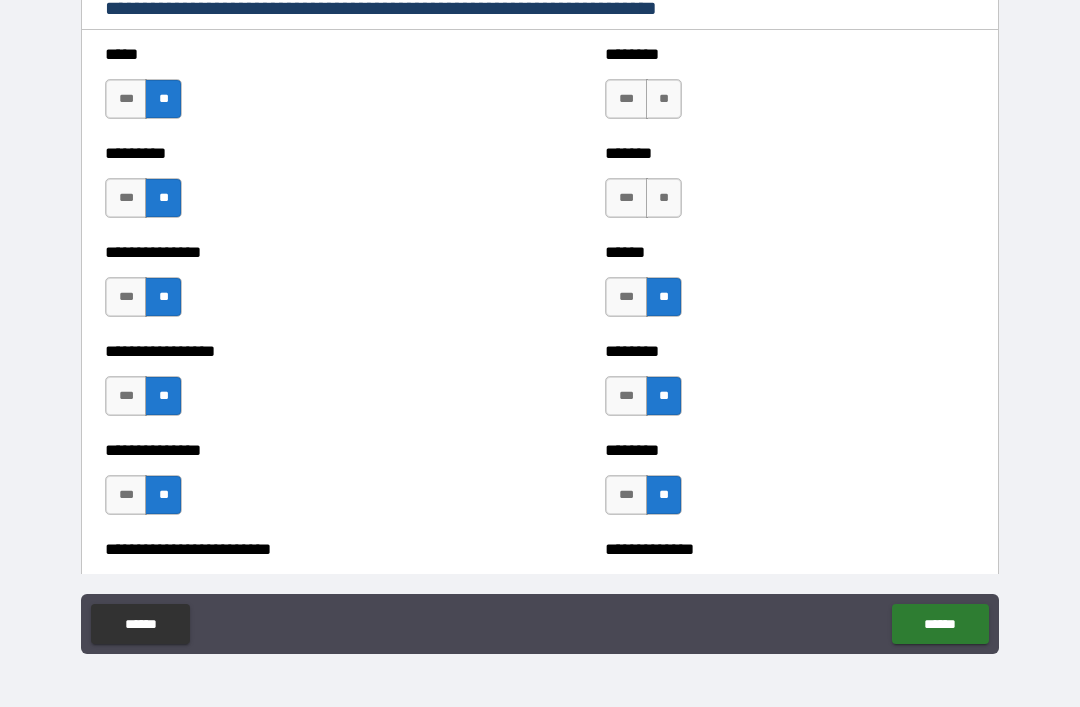 scroll, scrollTop: 1443, scrollLeft: 0, axis: vertical 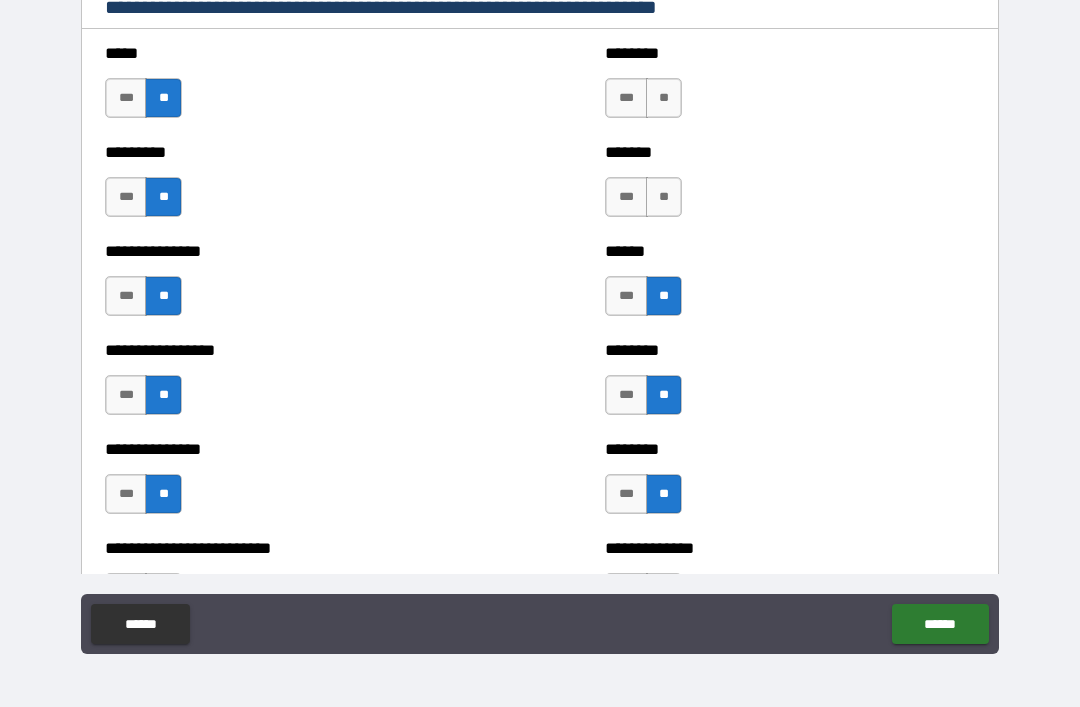 click on "**" at bounding box center [664, 197] 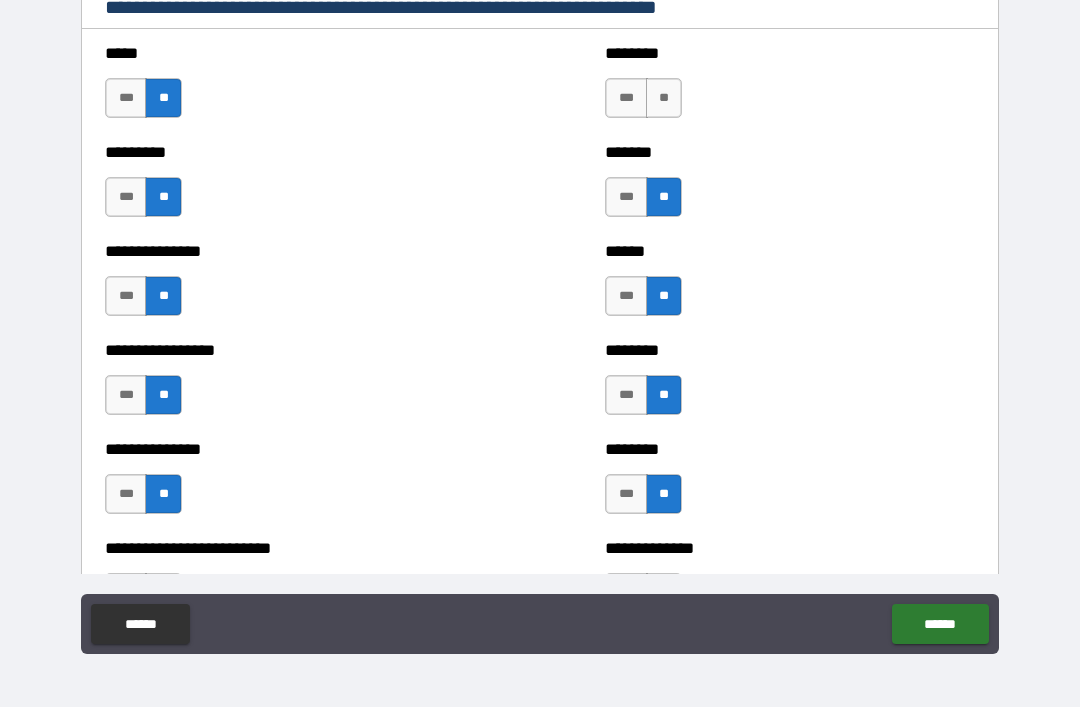 click on "**" at bounding box center [664, 98] 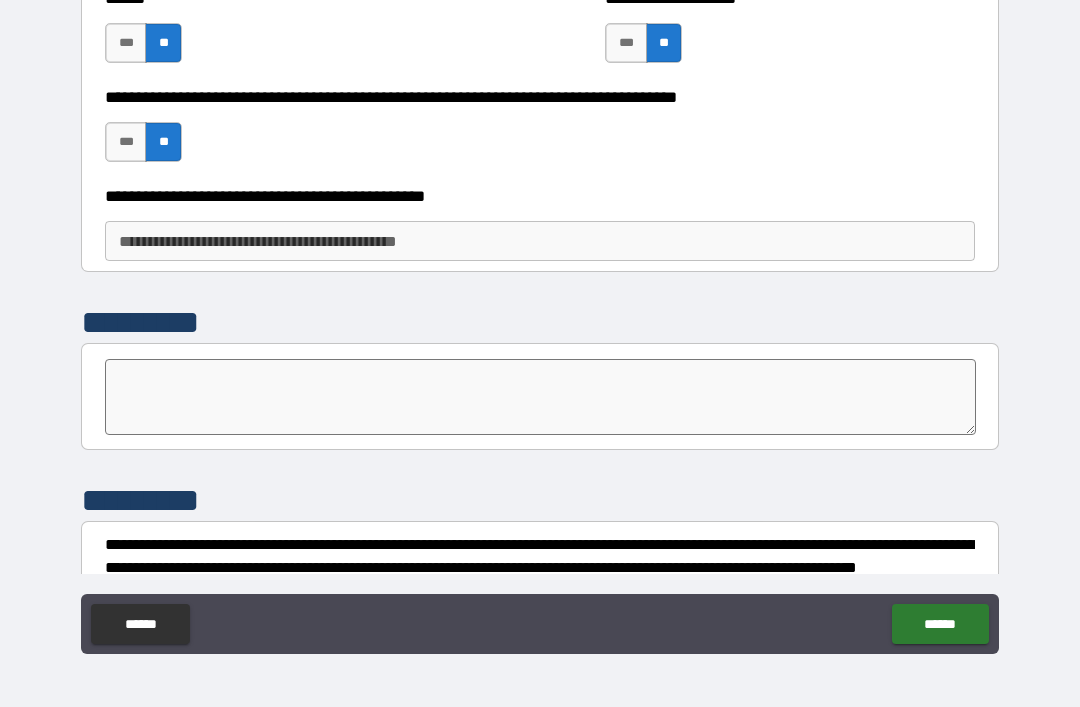scroll, scrollTop: 3284, scrollLeft: 0, axis: vertical 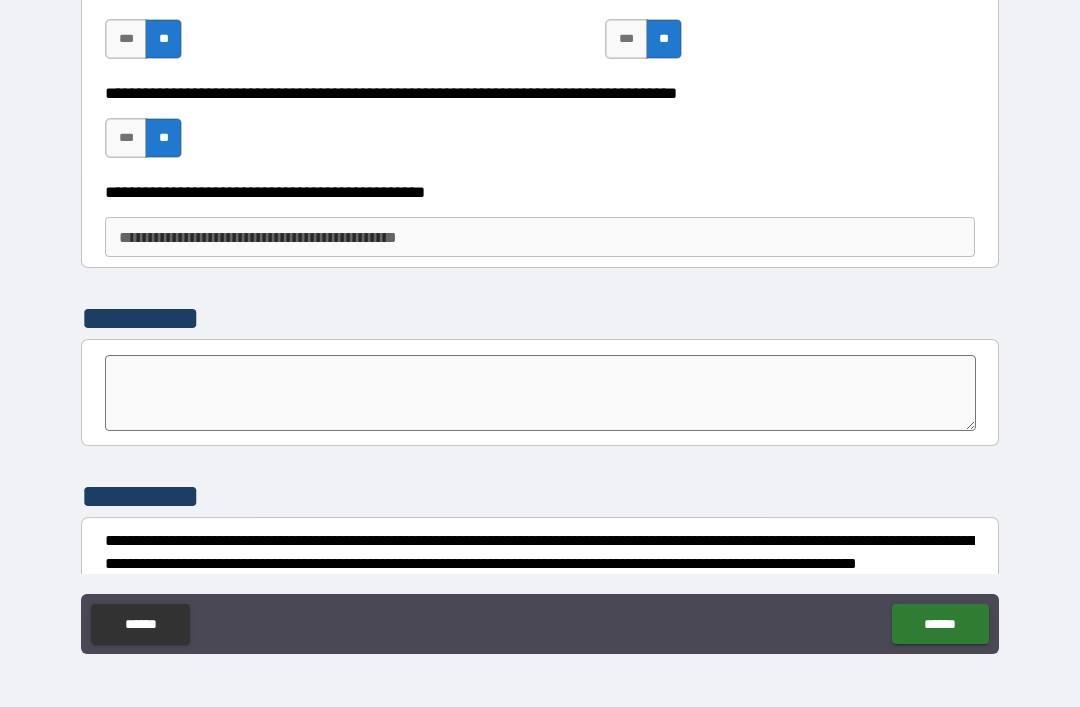 click on "***" at bounding box center [126, 138] 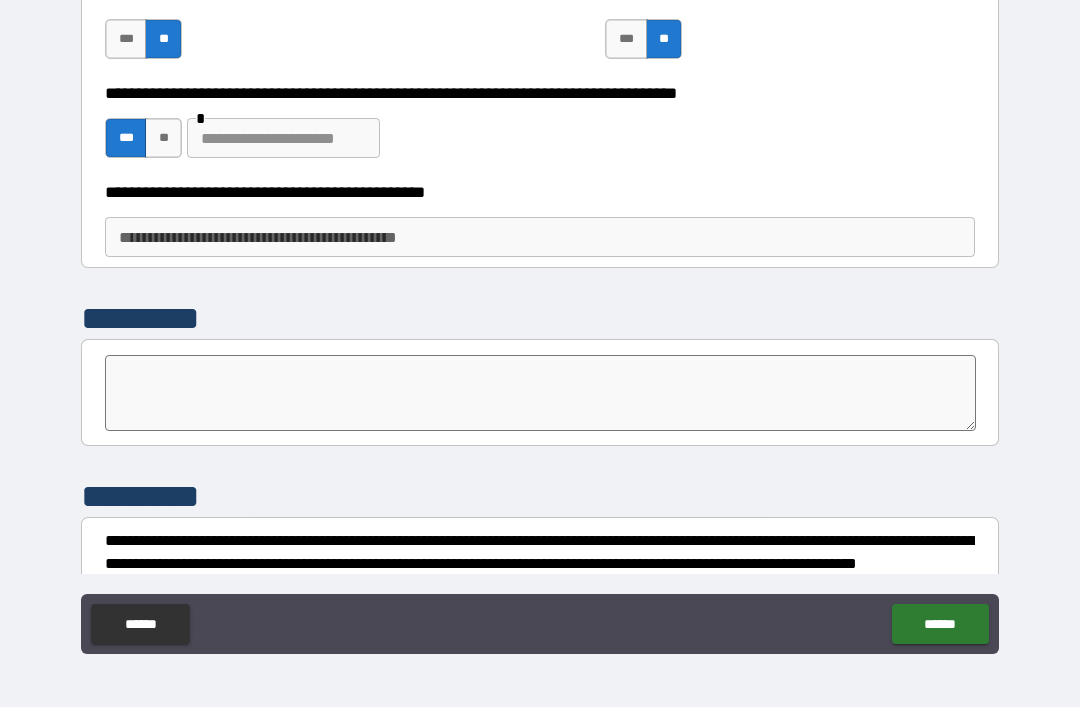 click on "**********" at bounding box center [540, 237] 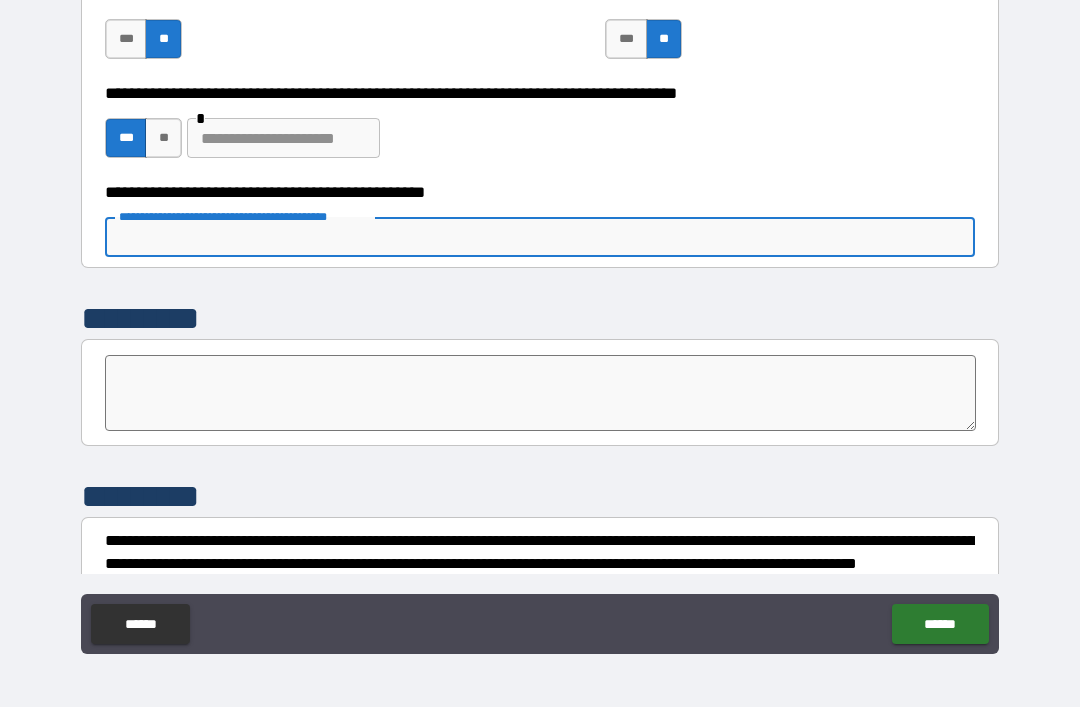 click at bounding box center (283, 138) 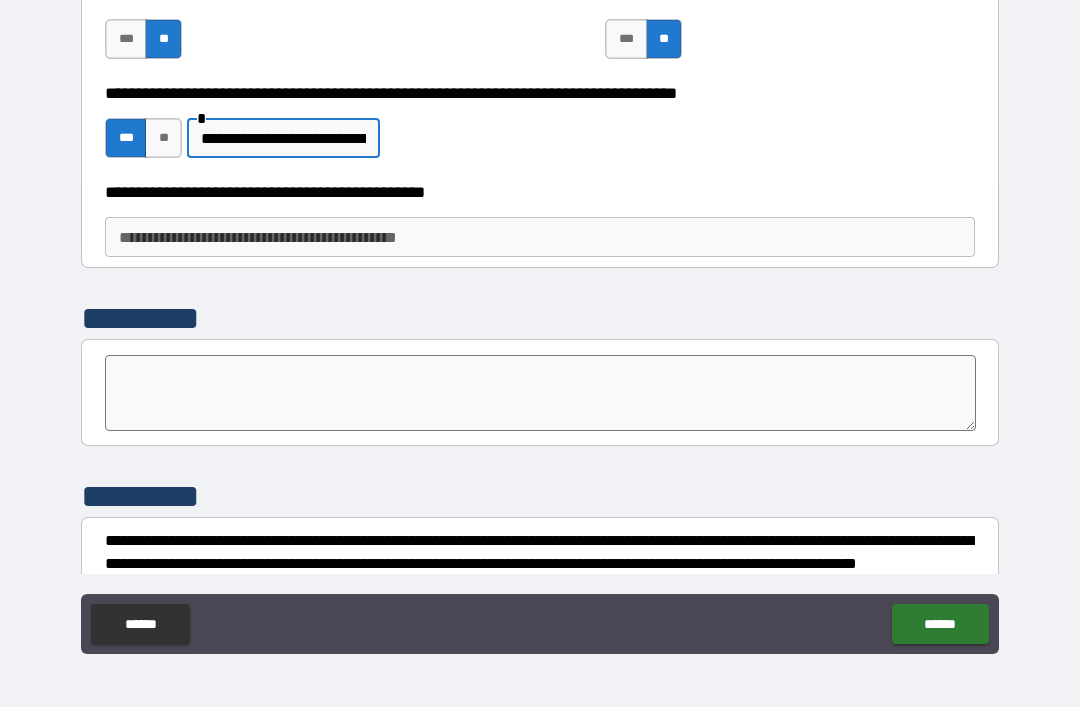 type on "**********" 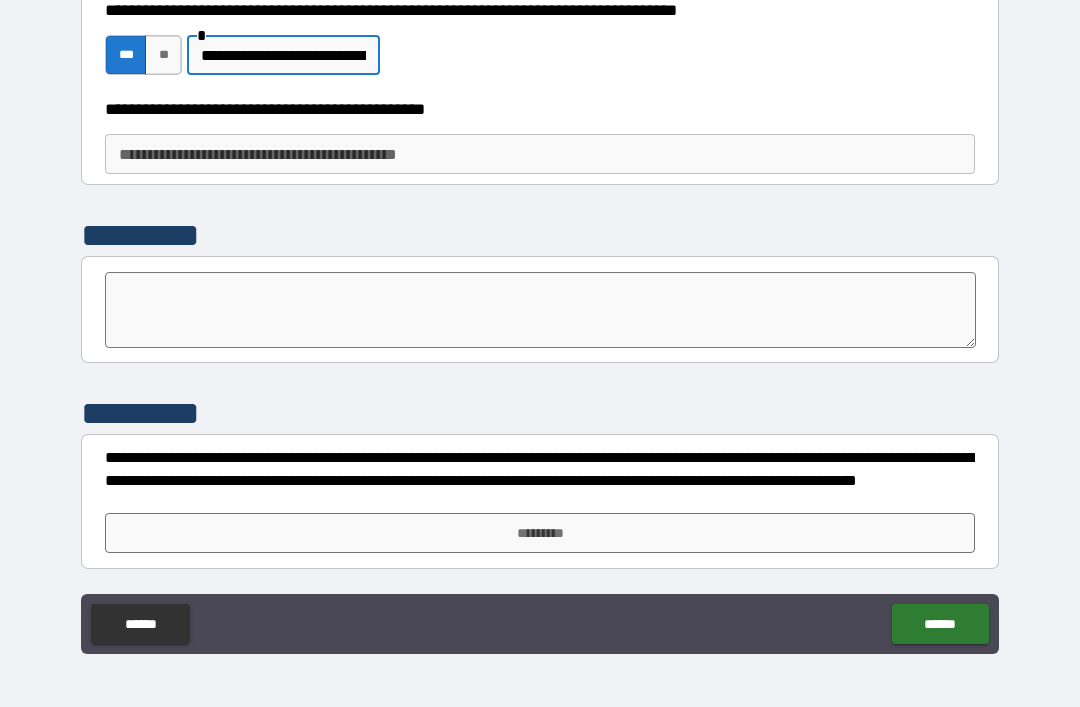 scroll, scrollTop: 3367, scrollLeft: 0, axis: vertical 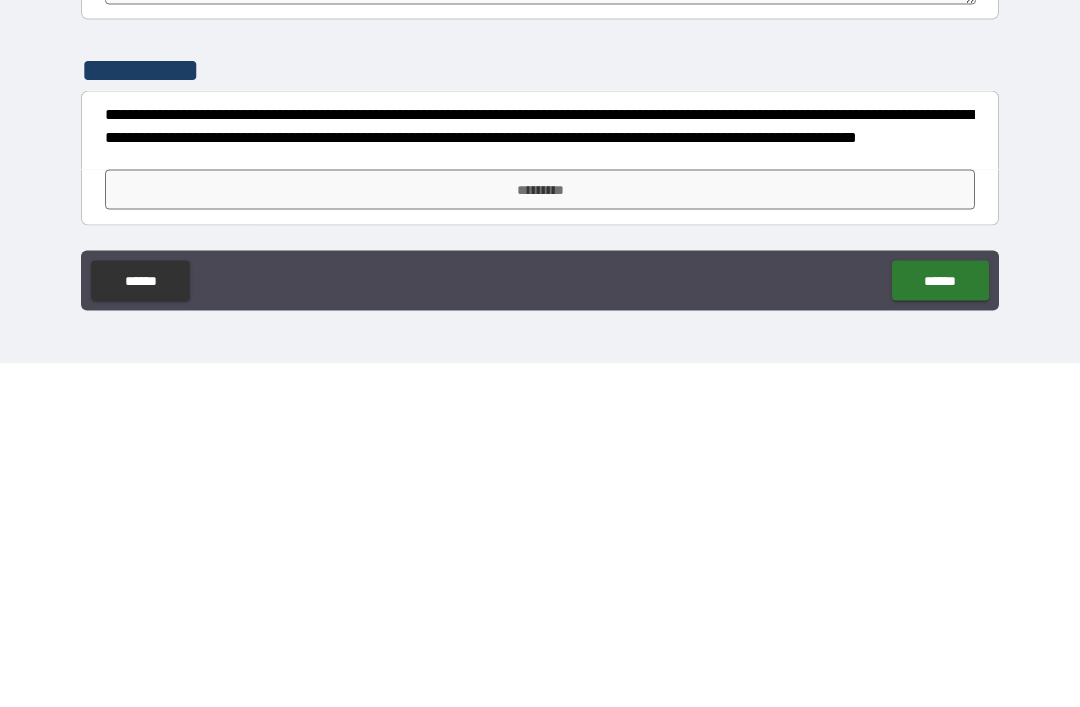 click on "*********" at bounding box center (540, 533) 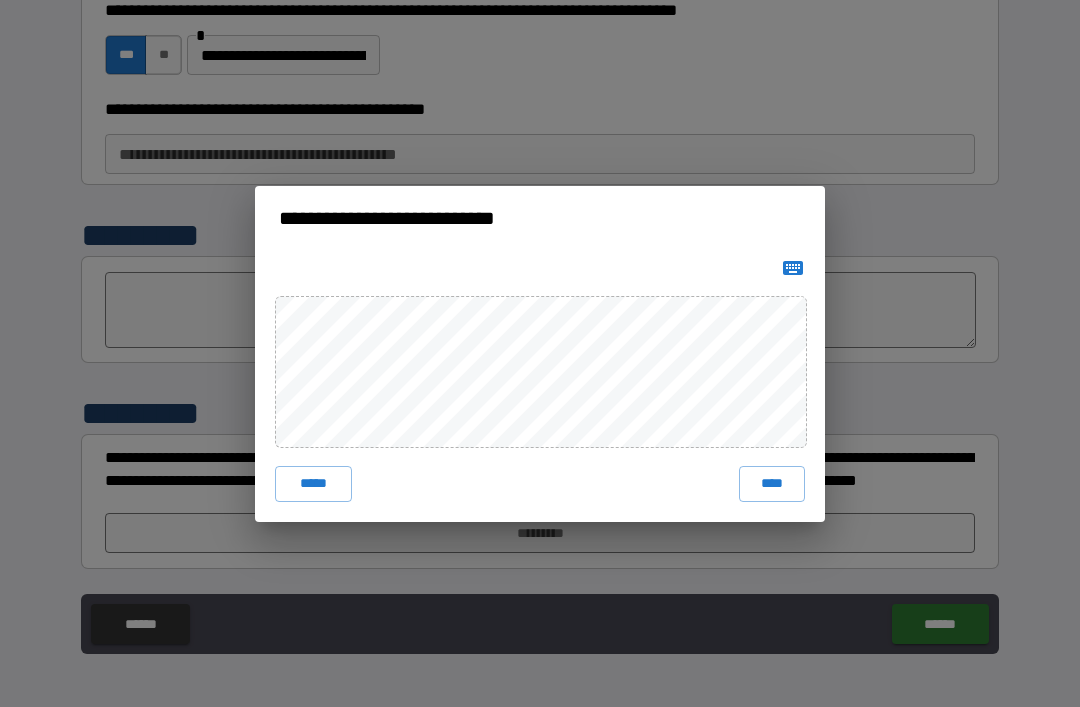 click on "****" at bounding box center [772, 484] 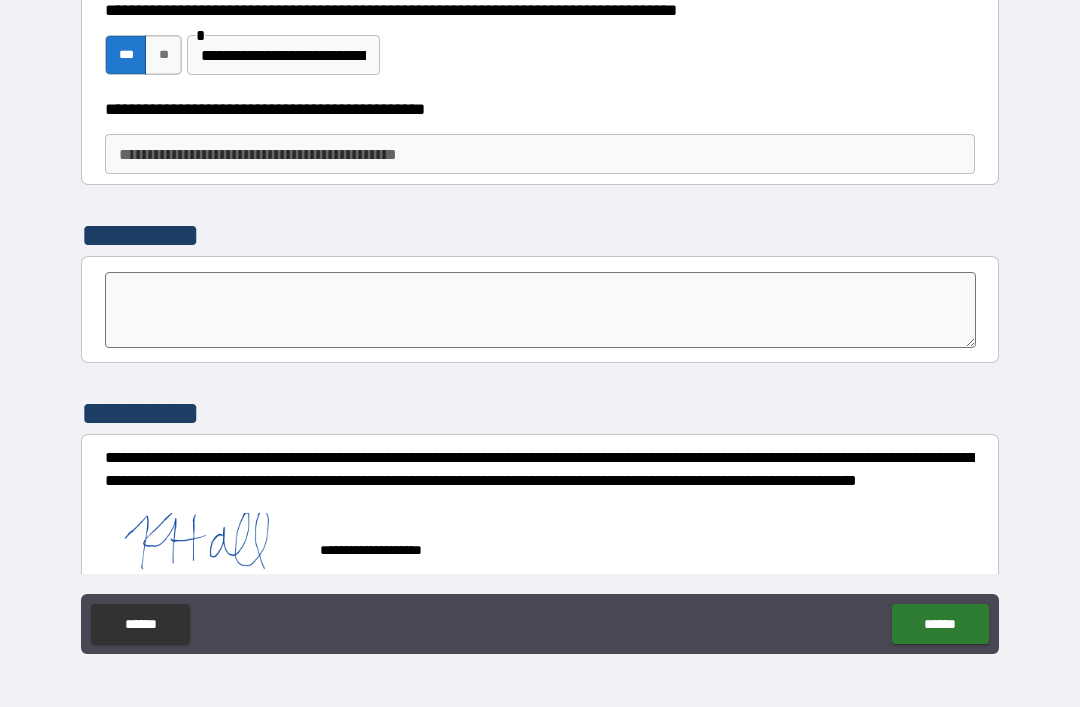 scroll, scrollTop: 3357, scrollLeft: 0, axis: vertical 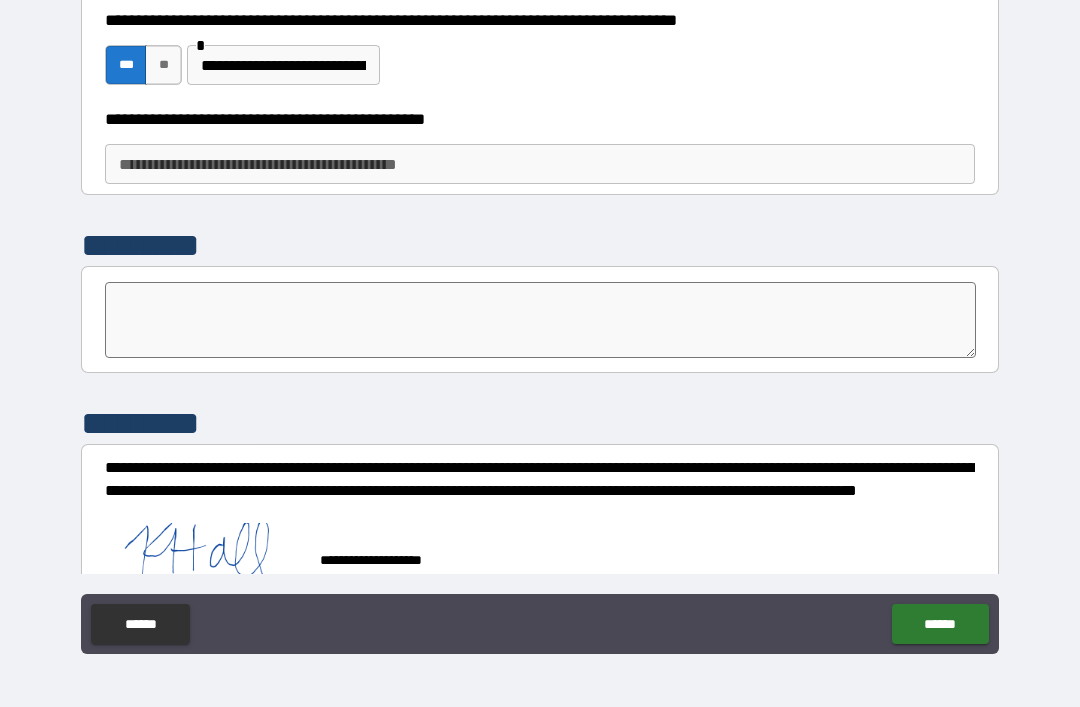 click on "******" at bounding box center (940, 624) 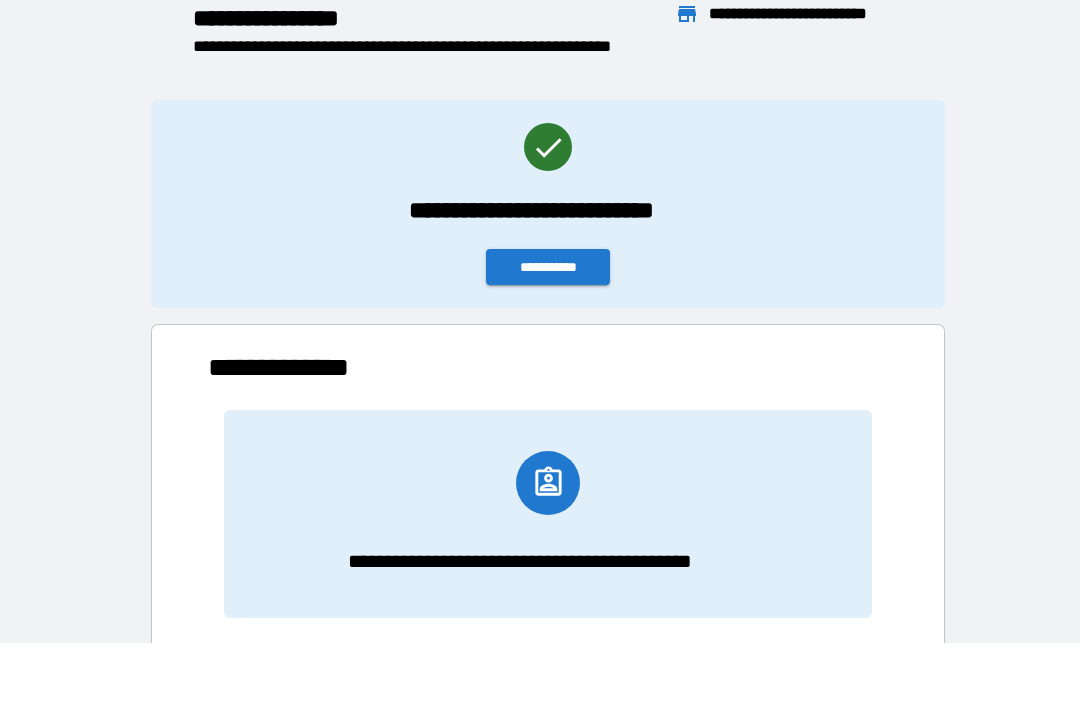 scroll, scrollTop: 1, scrollLeft: 1, axis: both 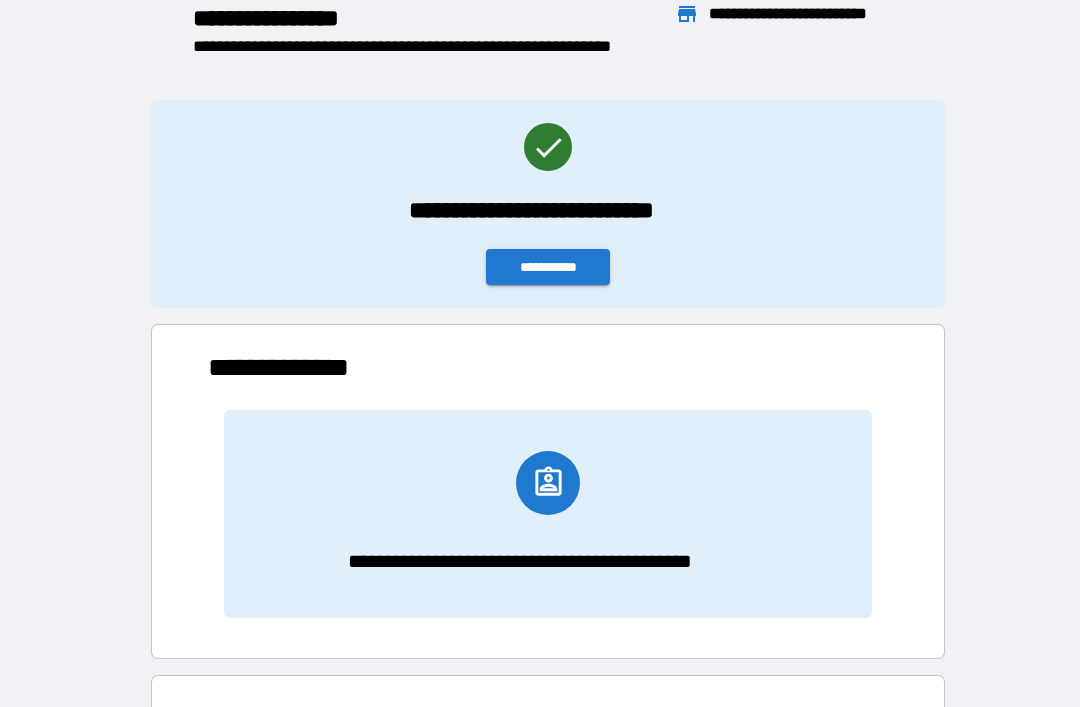 click on "**********" at bounding box center (548, 267) 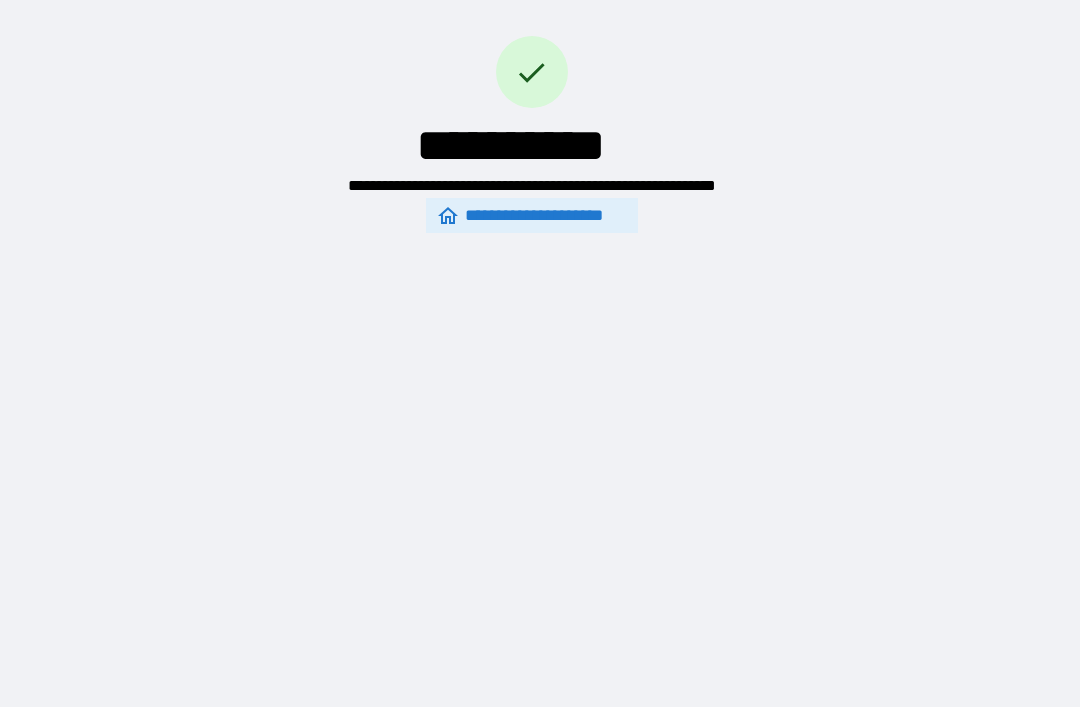 click on "**********" at bounding box center [532, 215] 